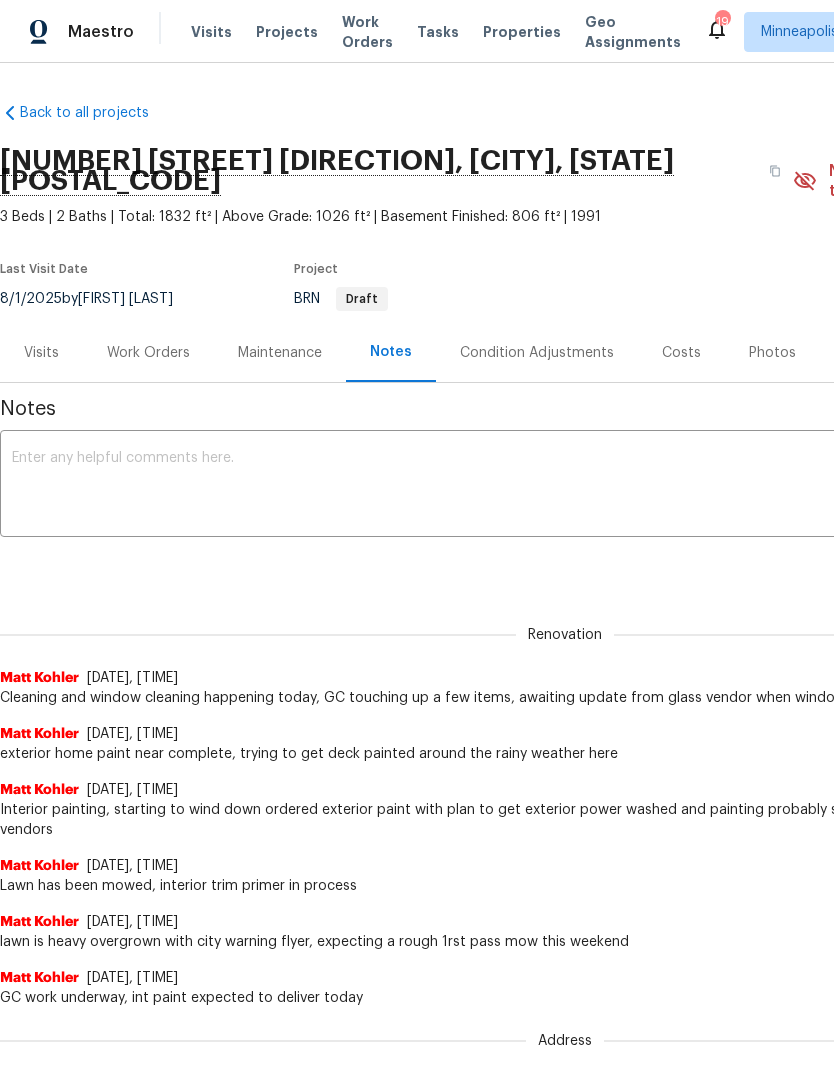 scroll, scrollTop: 0, scrollLeft: 0, axis: both 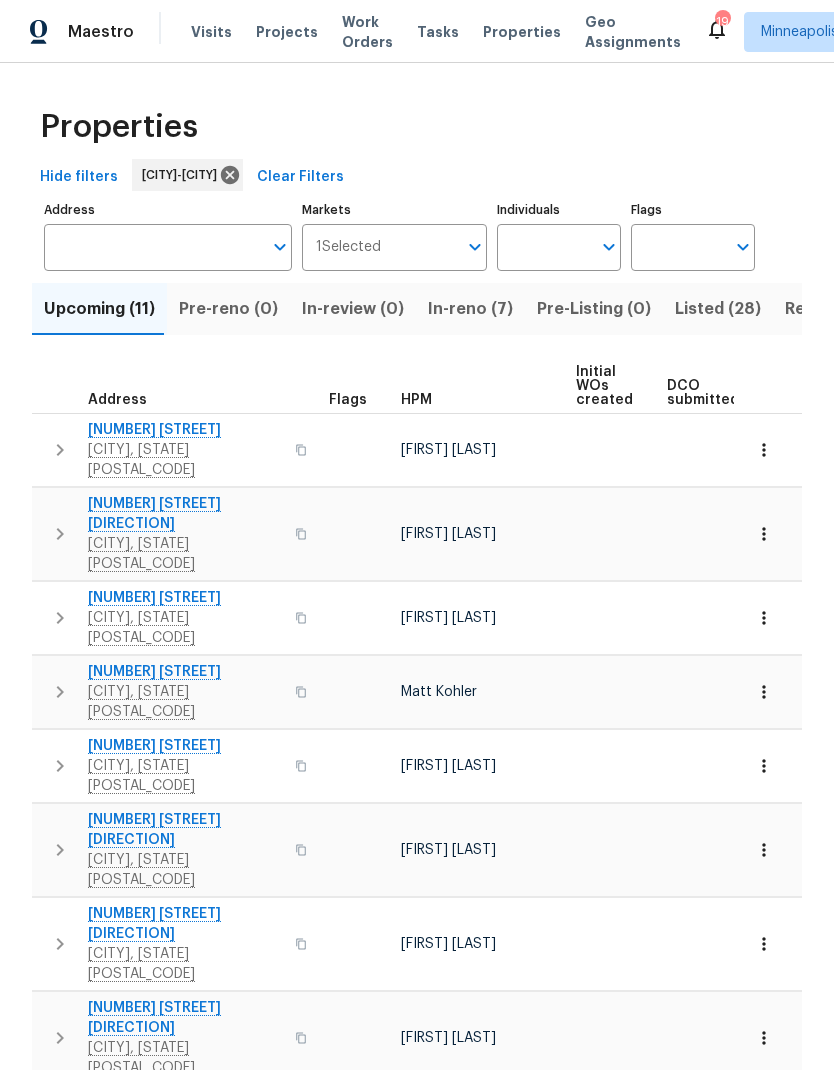 click on "Listed (28)" at bounding box center [718, 309] 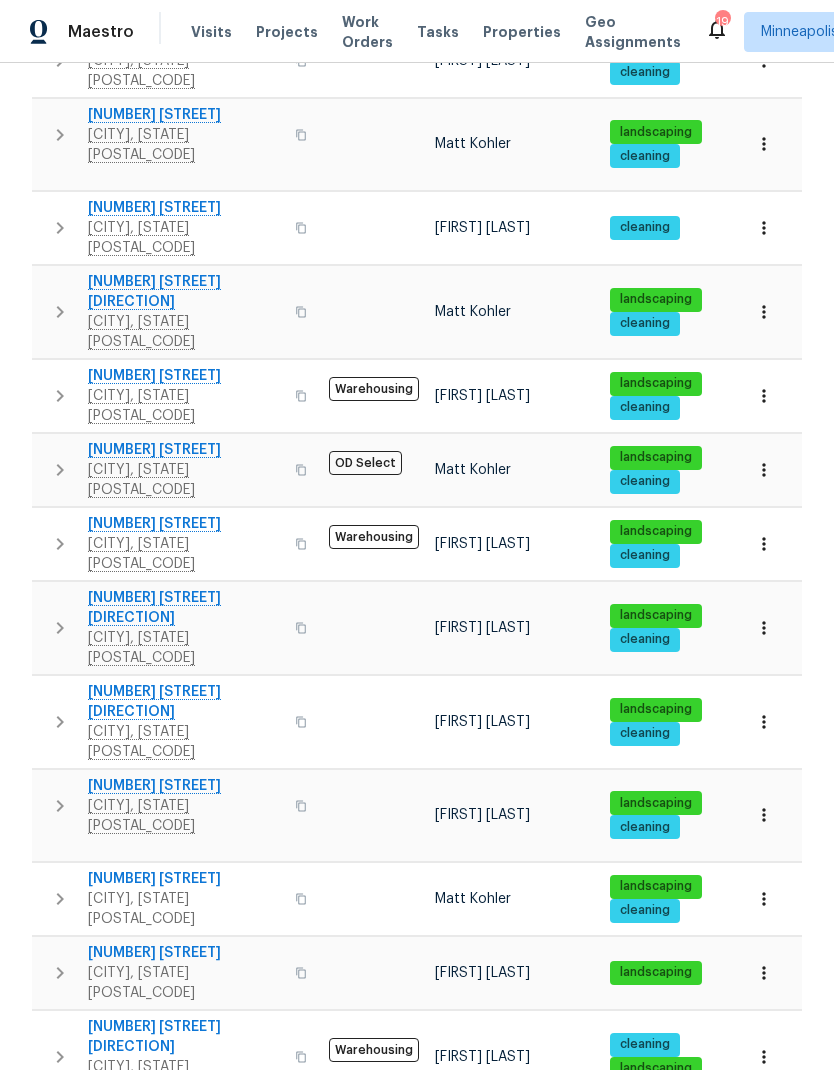 scroll, scrollTop: 536, scrollLeft: 0, axis: vertical 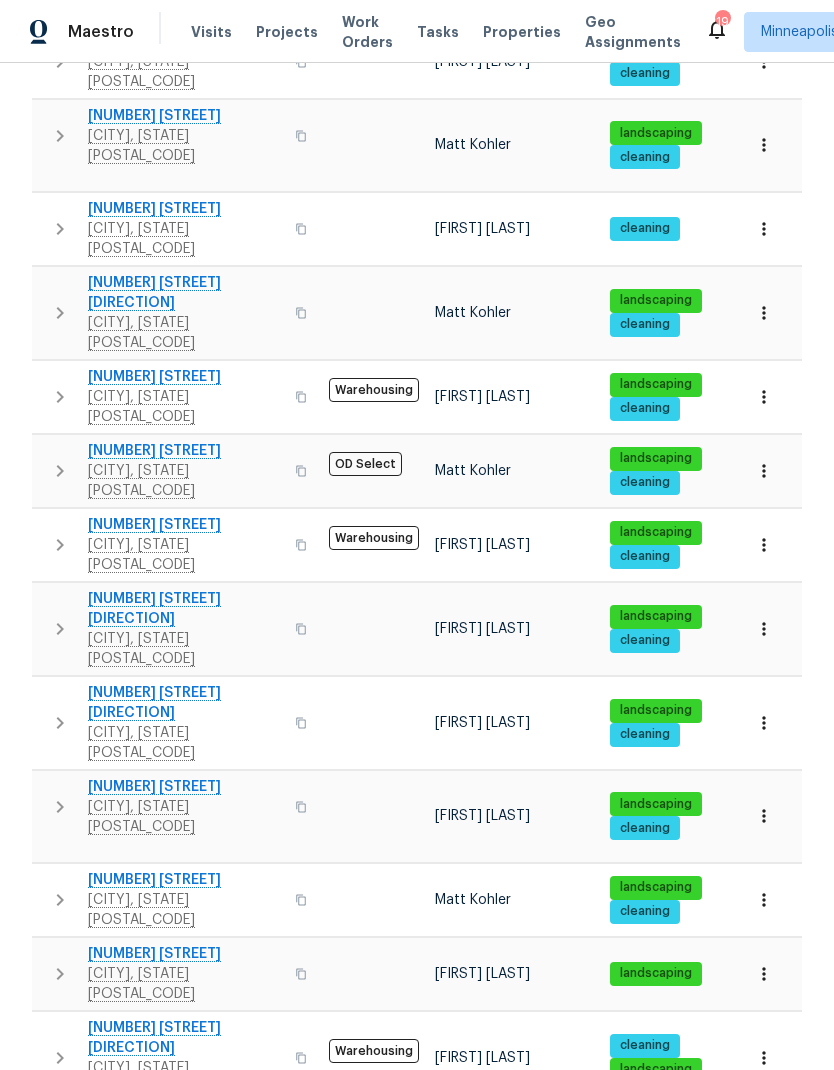click on "9405 Olympia St" at bounding box center [185, 451] 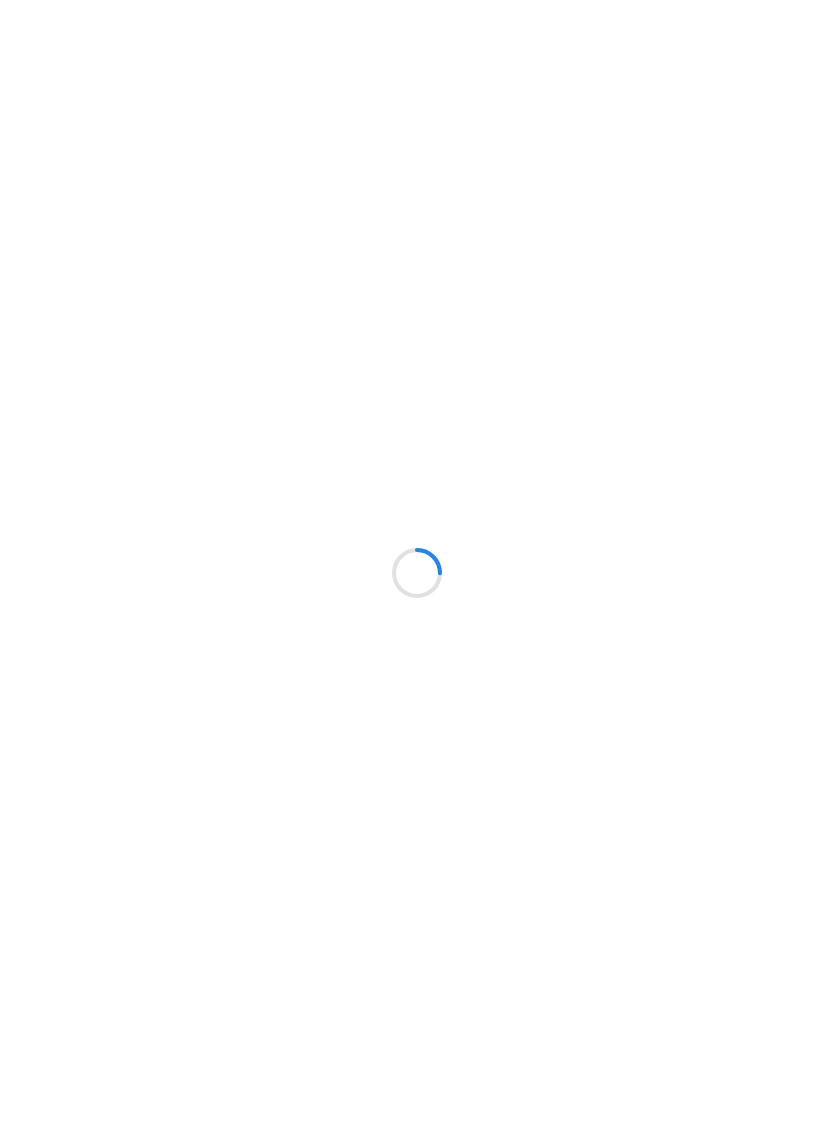 scroll, scrollTop: 0, scrollLeft: 0, axis: both 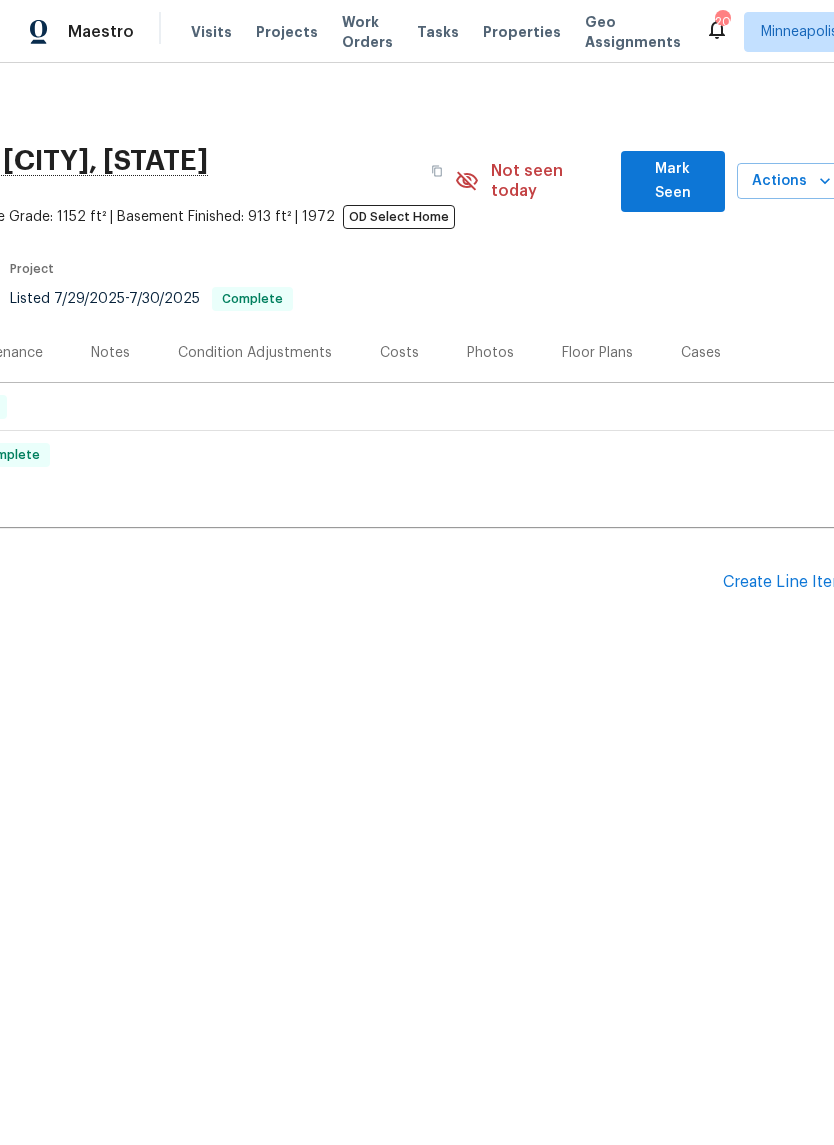 click on "Actions" at bounding box center (791, 181) 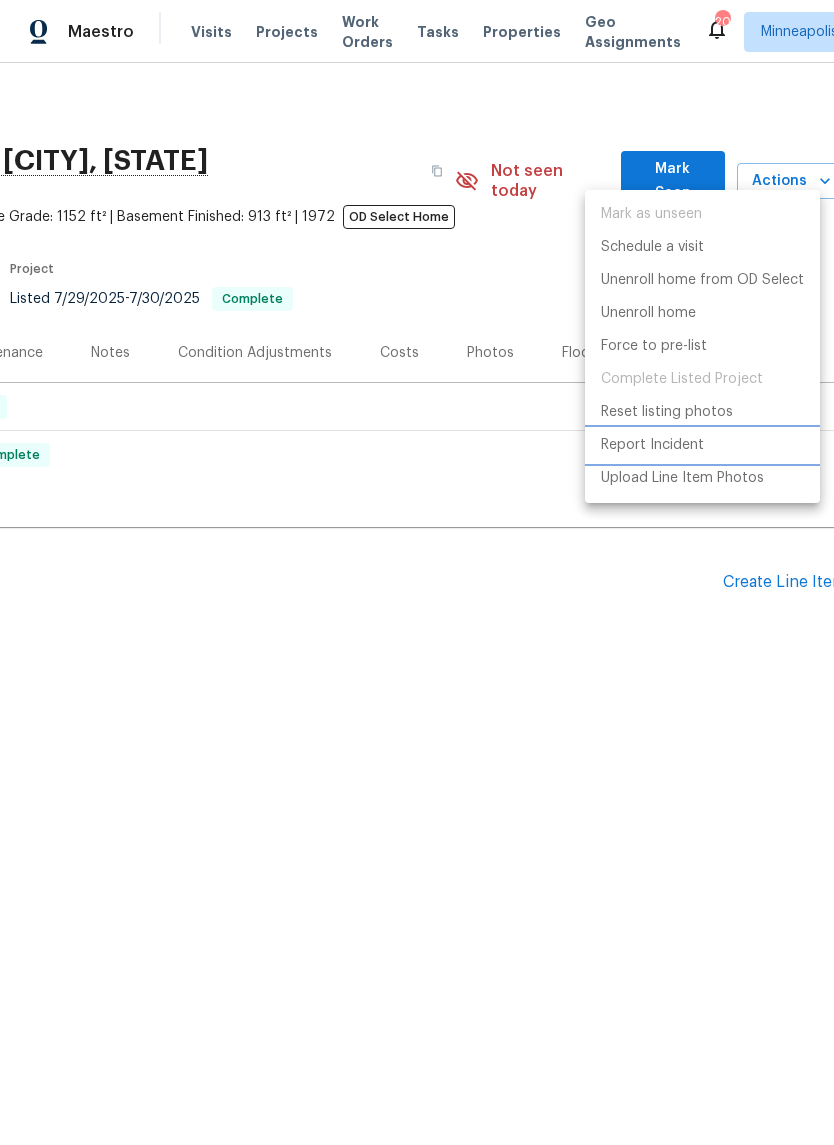 click on "Report Incident" at bounding box center [652, 445] 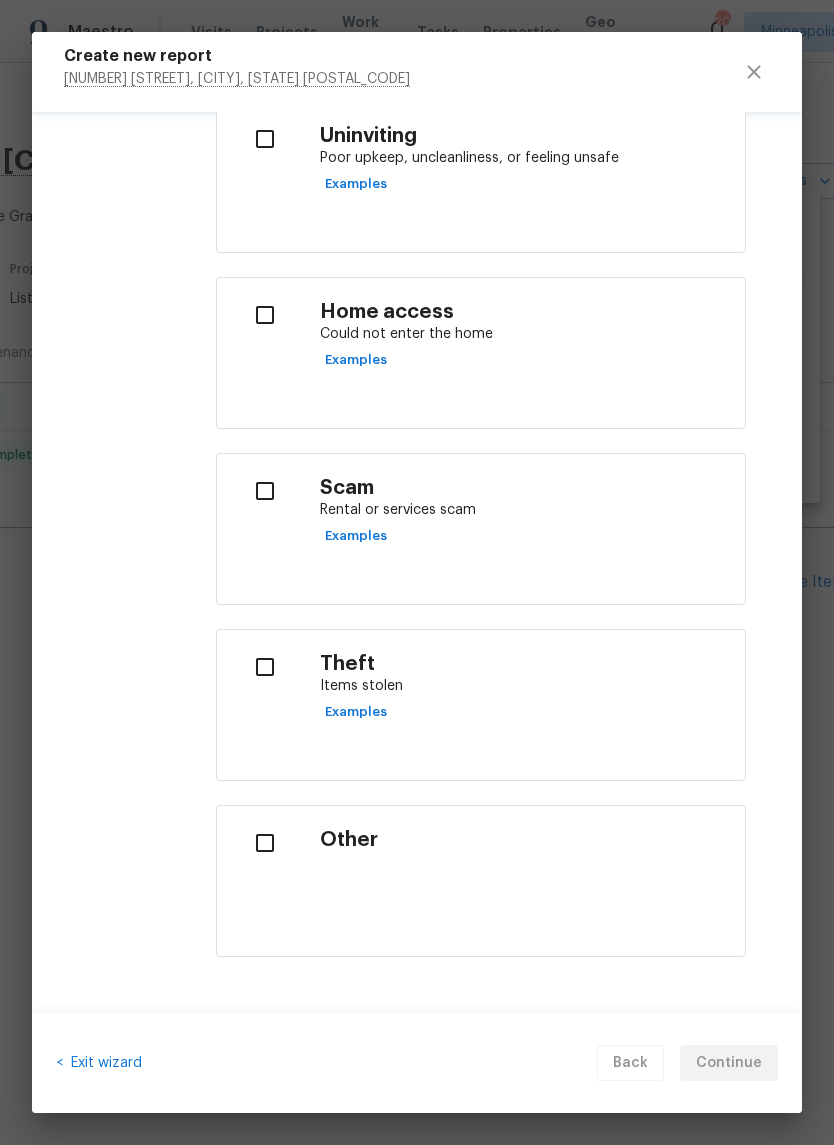 scroll, scrollTop: 600, scrollLeft: 0, axis: vertical 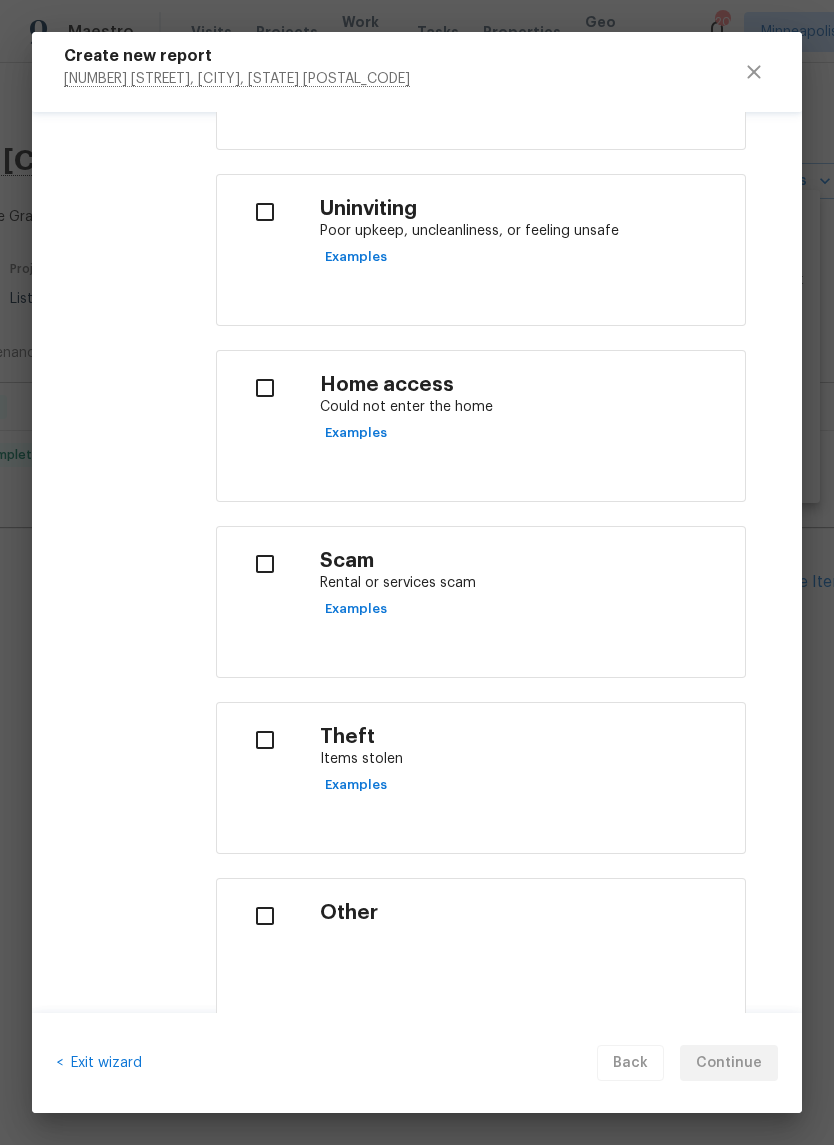 click at bounding box center [264, 564] 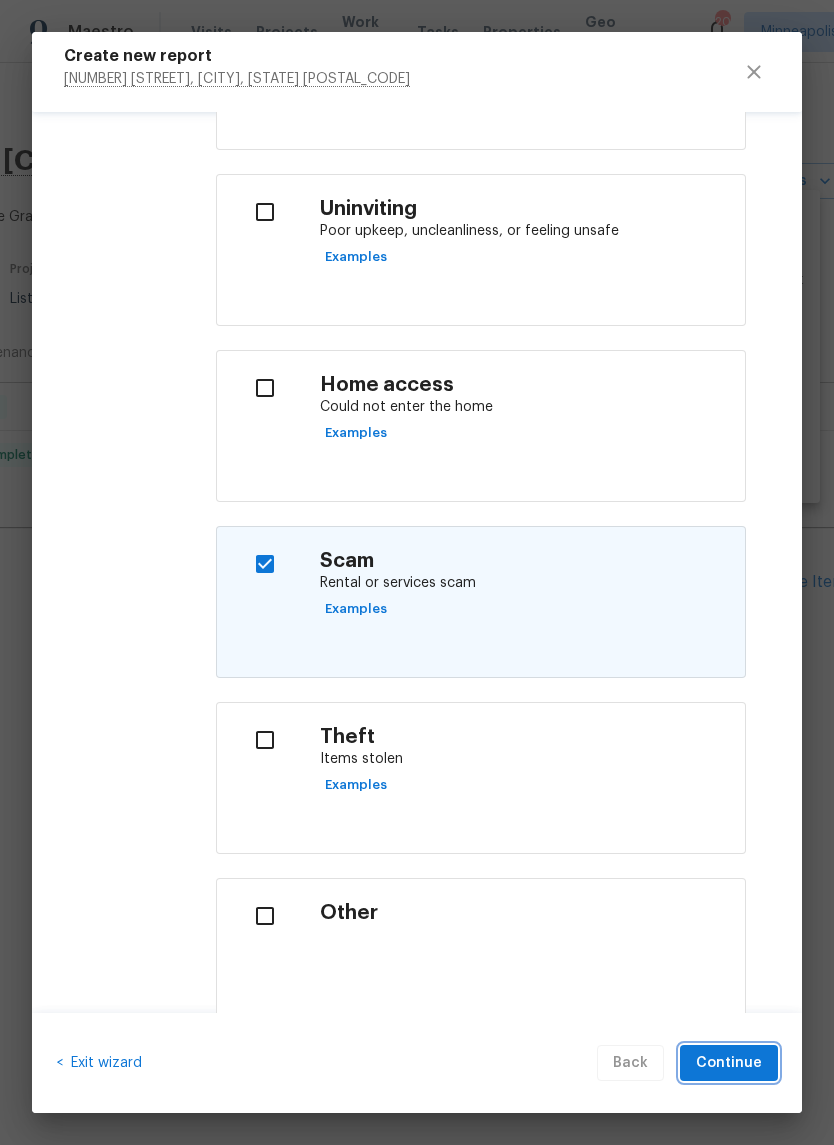 click on "Continue" at bounding box center (729, 1063) 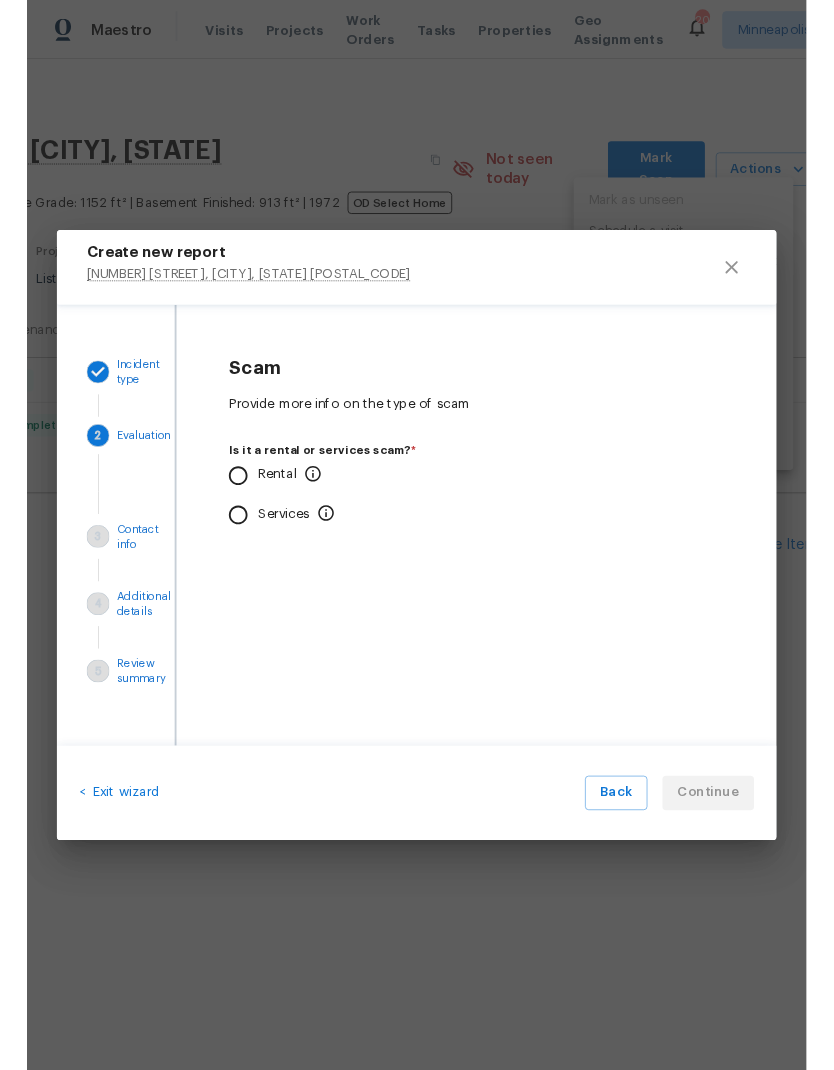 scroll, scrollTop: 0, scrollLeft: 0, axis: both 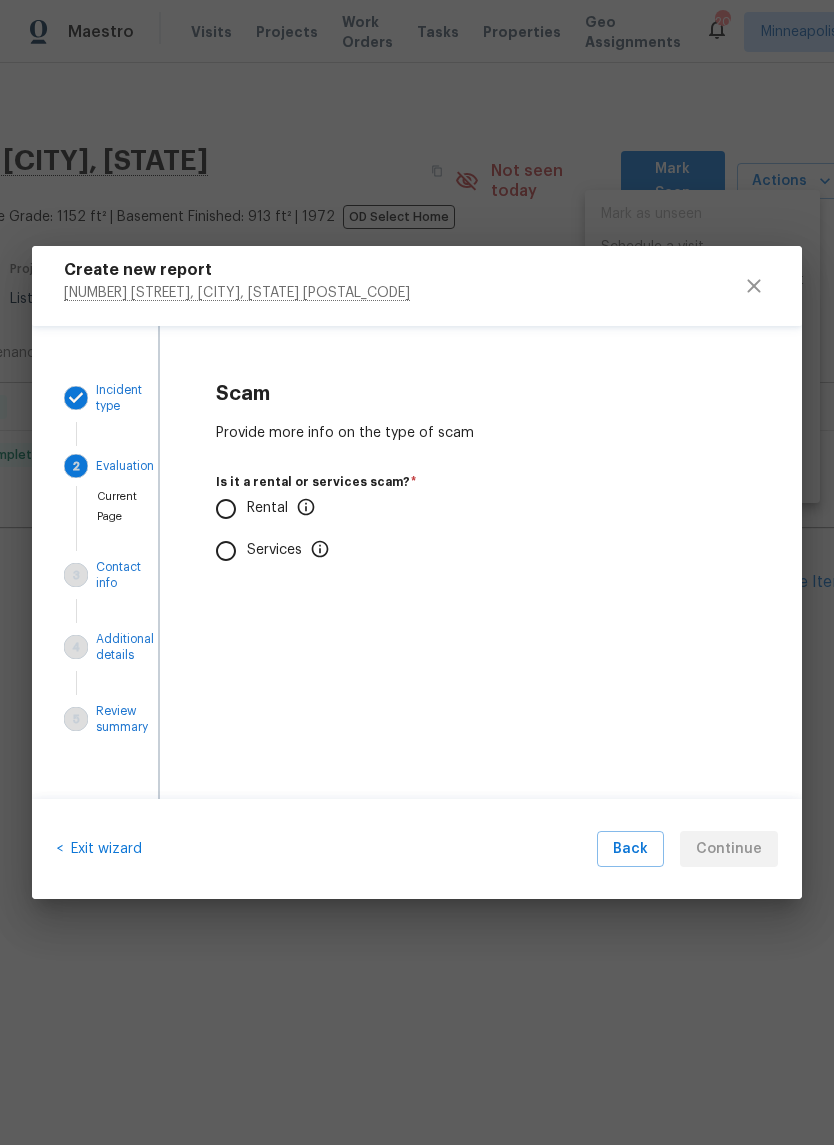 click on "Rental" at bounding box center (226, 509) 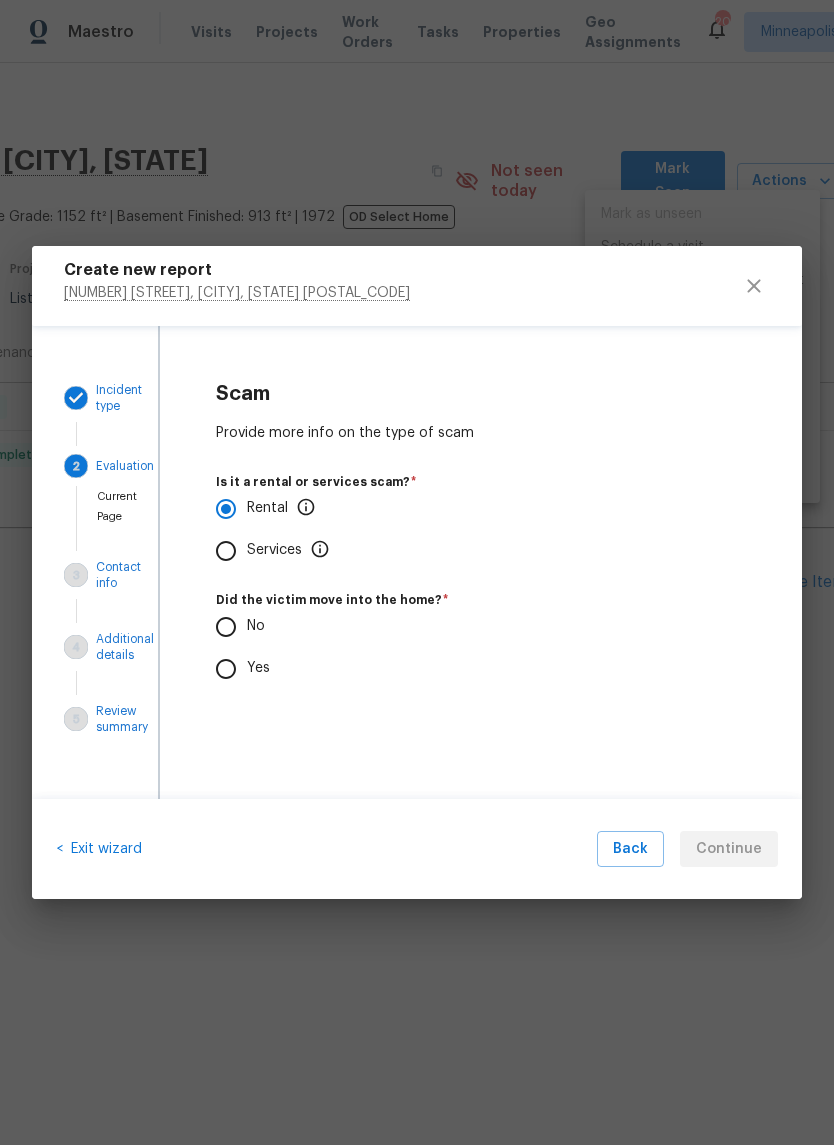 click on "No" at bounding box center [226, 627] 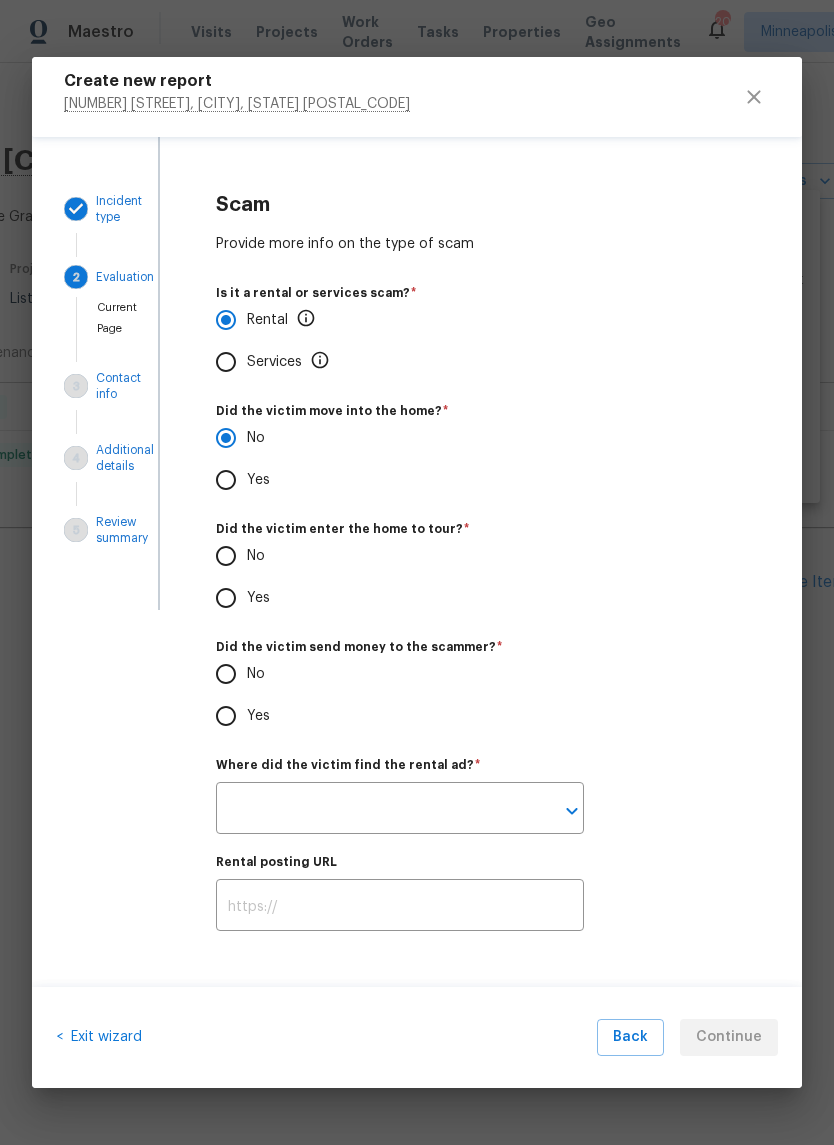click on "Yes" at bounding box center [226, 598] 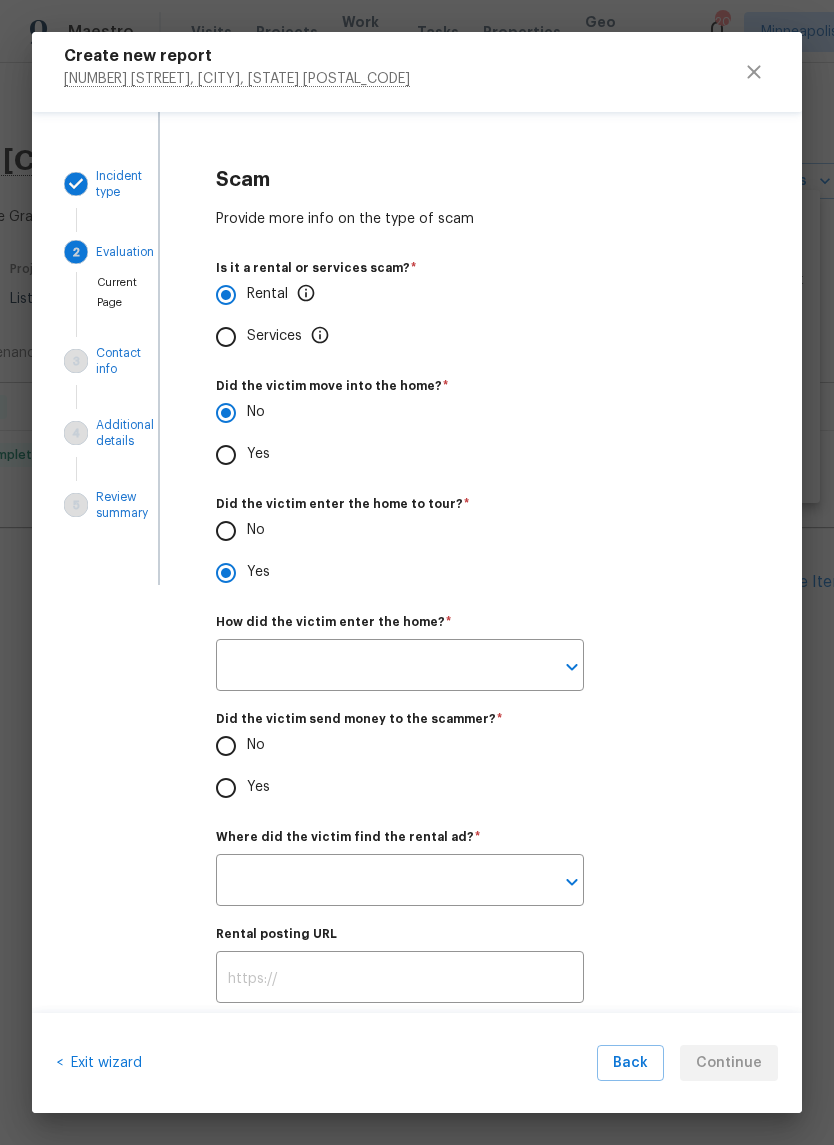 click at bounding box center (372, 667) 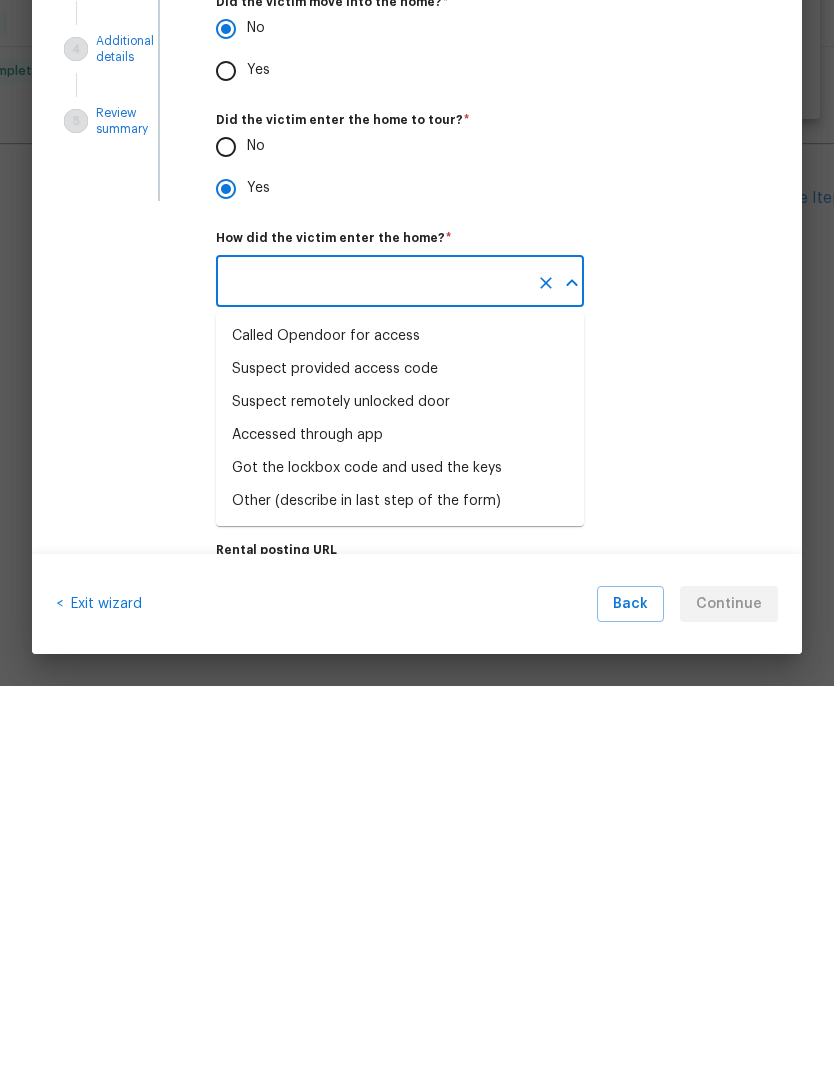 click on "Other (describe in last step of the form)" at bounding box center (366, 885) 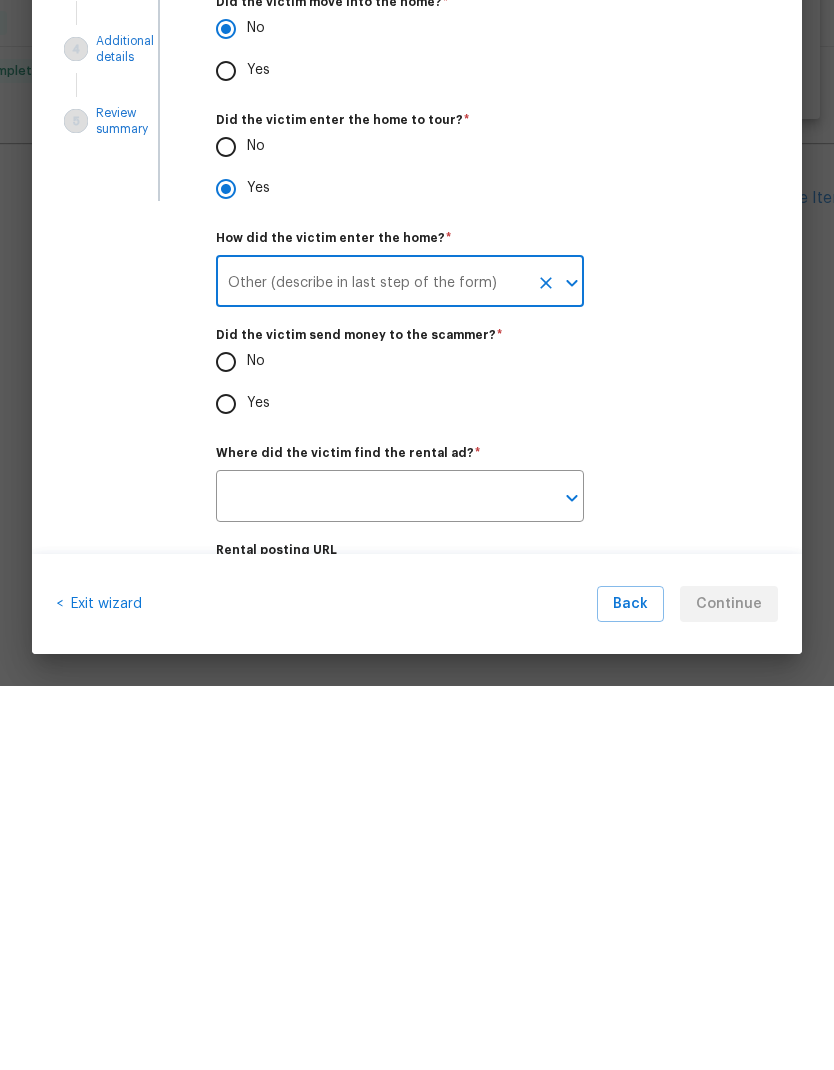 click on "No" at bounding box center [226, 746] 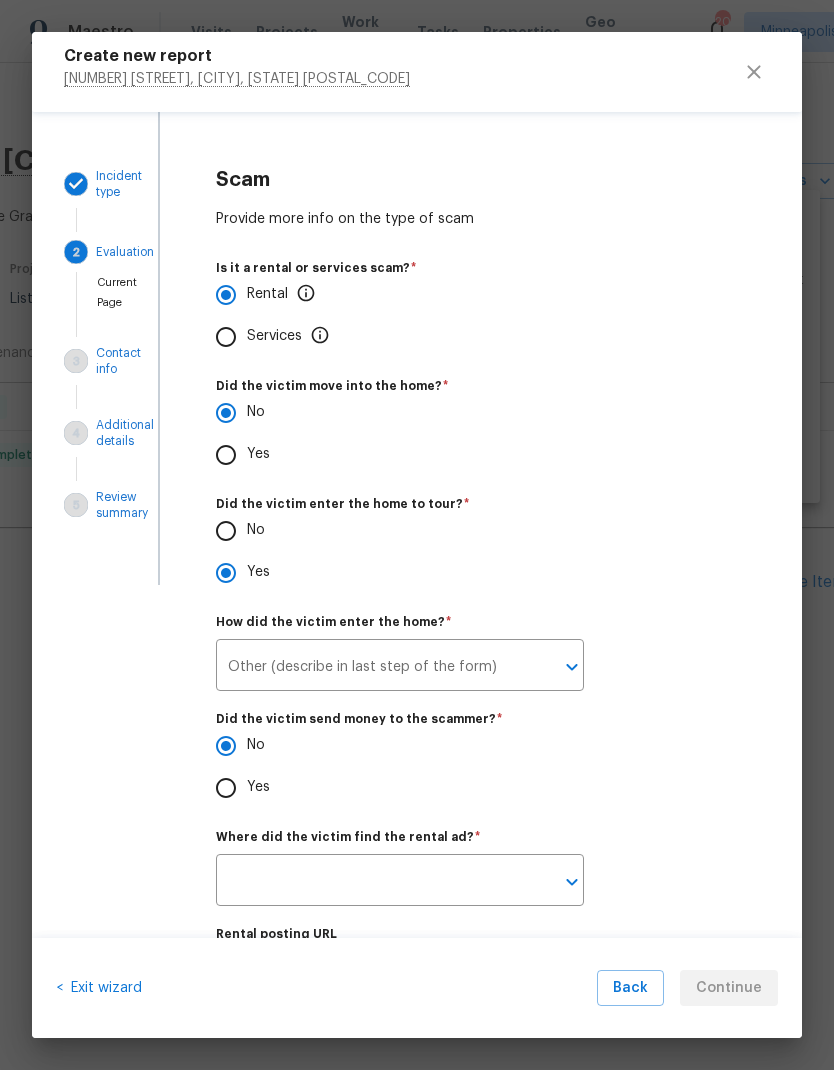 click on "Where did the victim find the rental ad?   * ​" at bounding box center [481, 868] 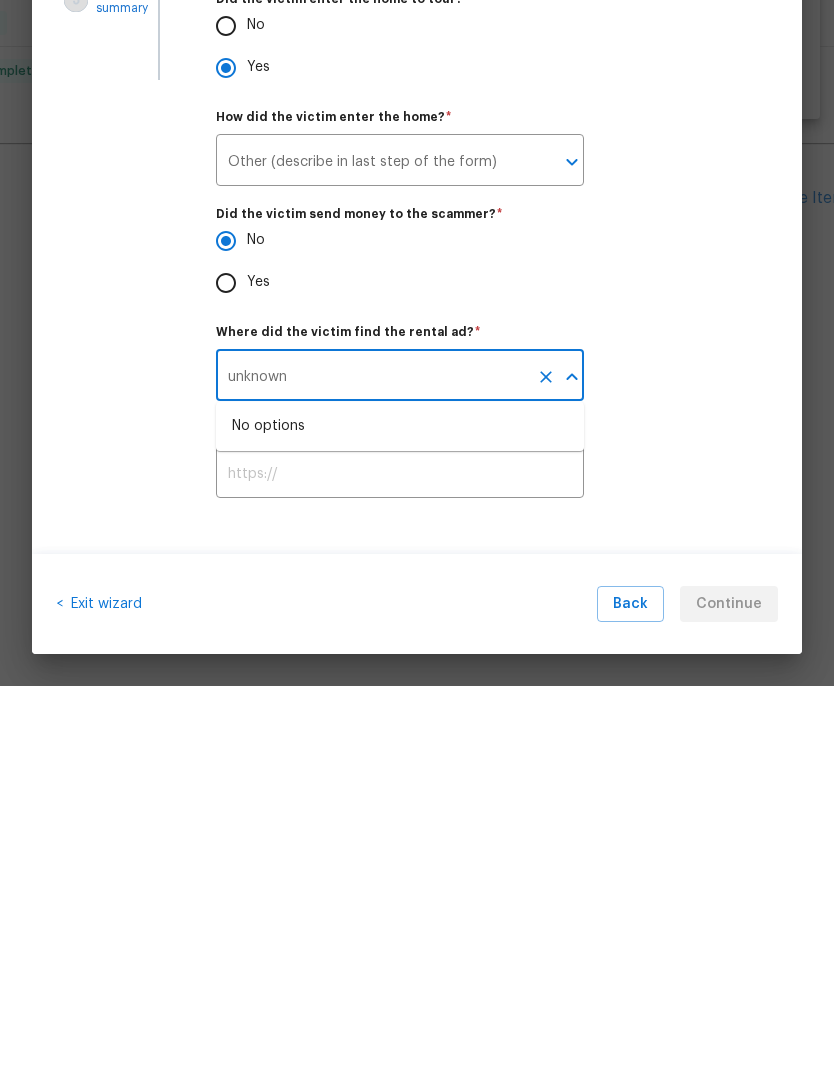 scroll, scrollTop: 126, scrollLeft: 0, axis: vertical 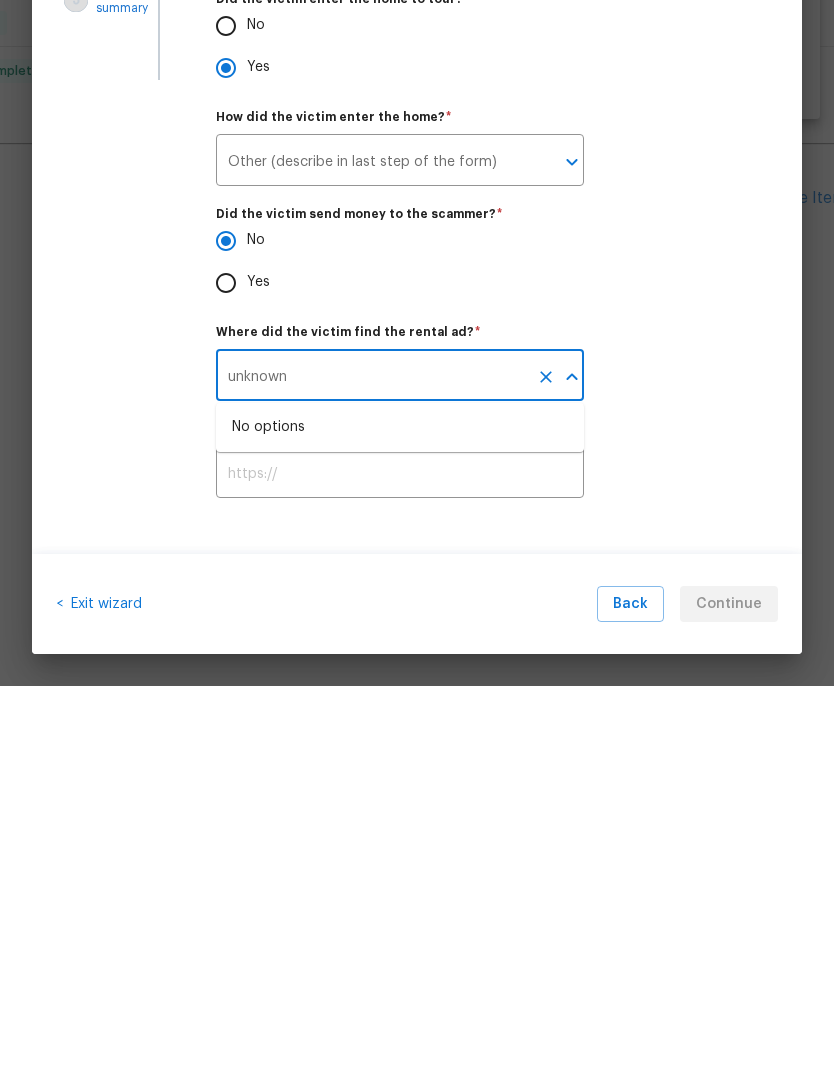type on "unknown" 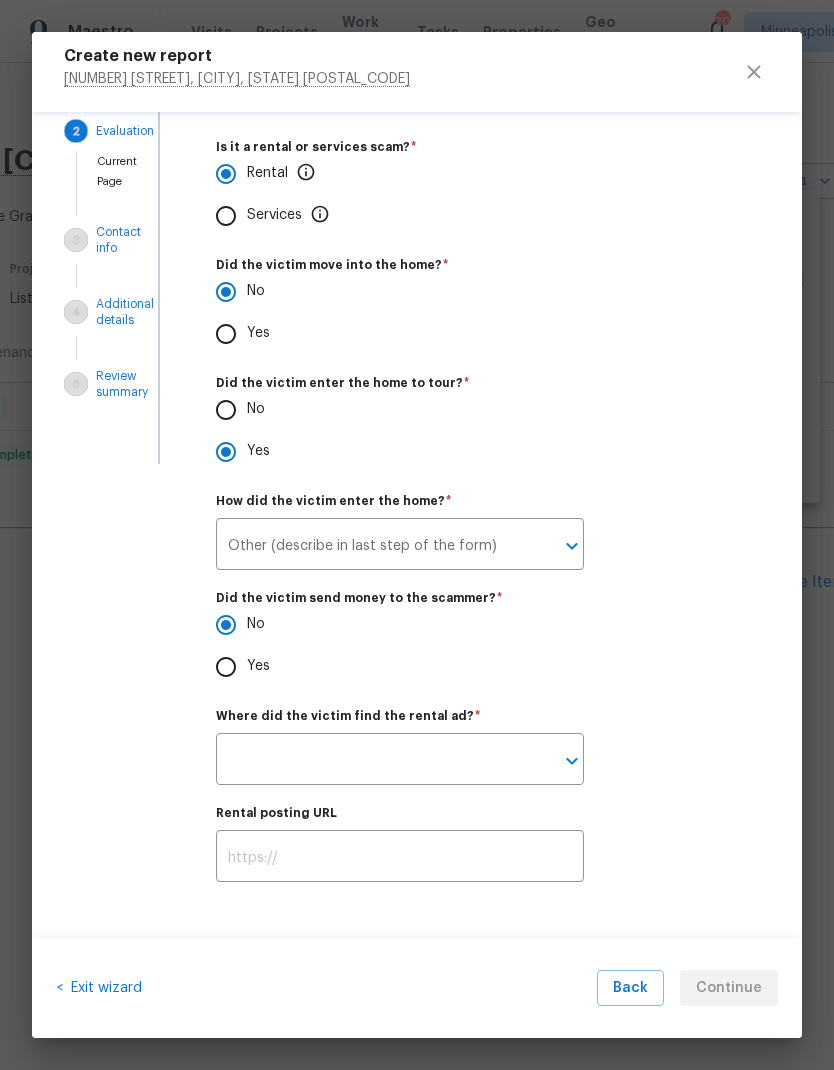 click at bounding box center [372, 761] 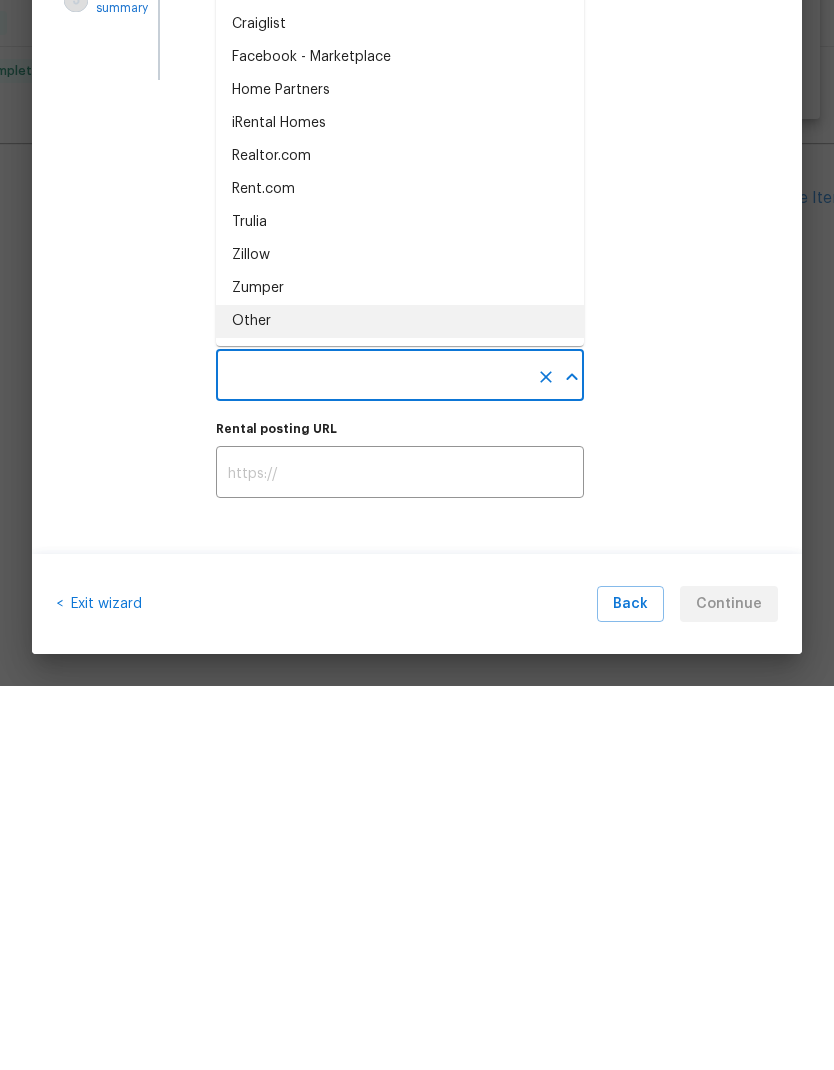 click on "Other" at bounding box center [400, 705] 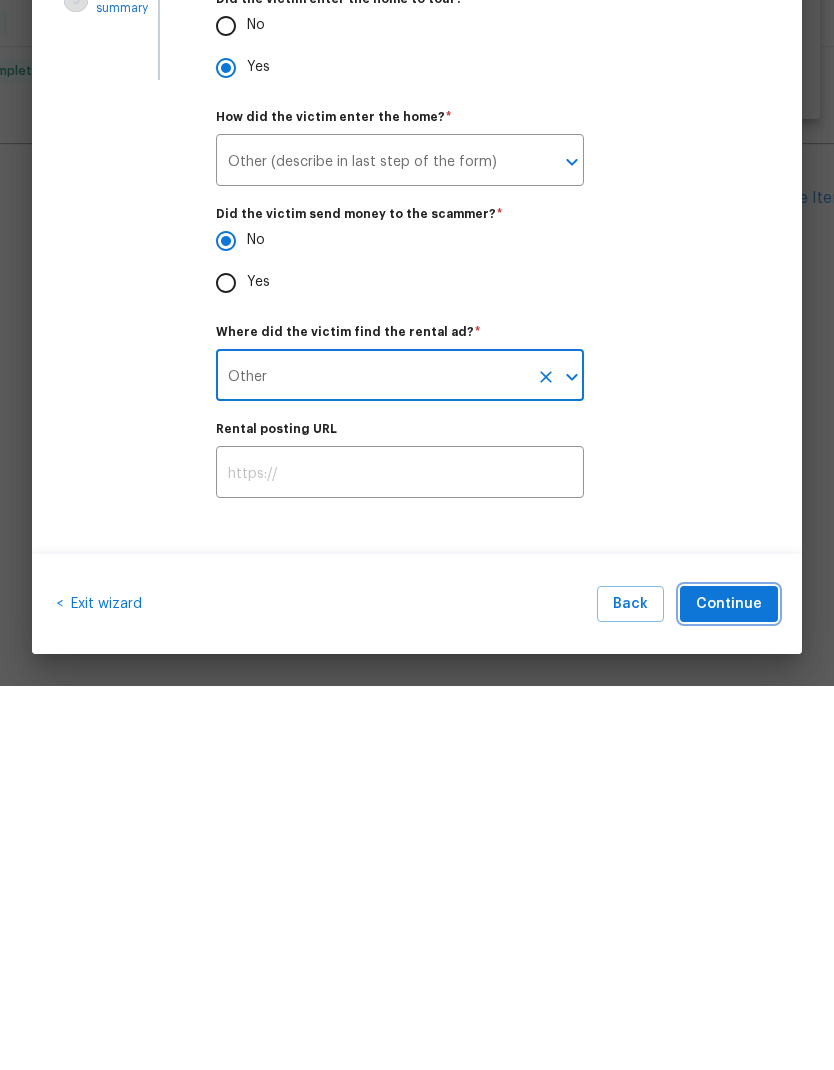 click on "Continue" at bounding box center [729, 988] 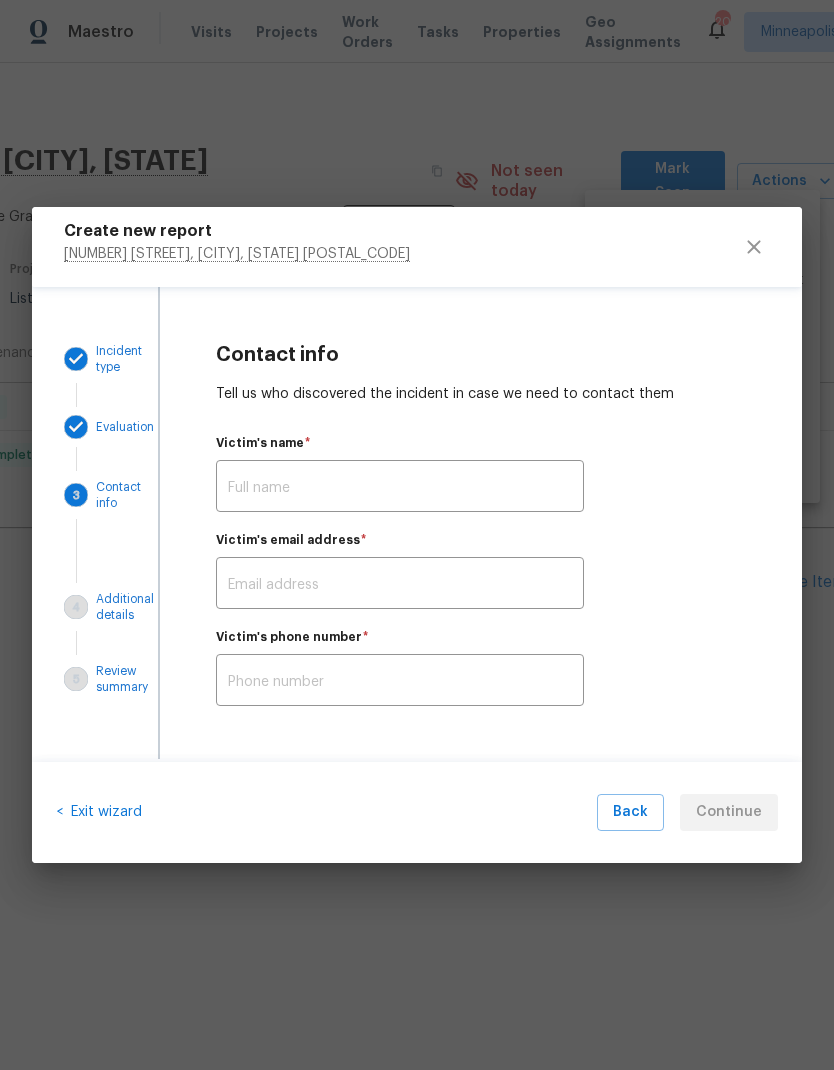 scroll, scrollTop: 0, scrollLeft: 0, axis: both 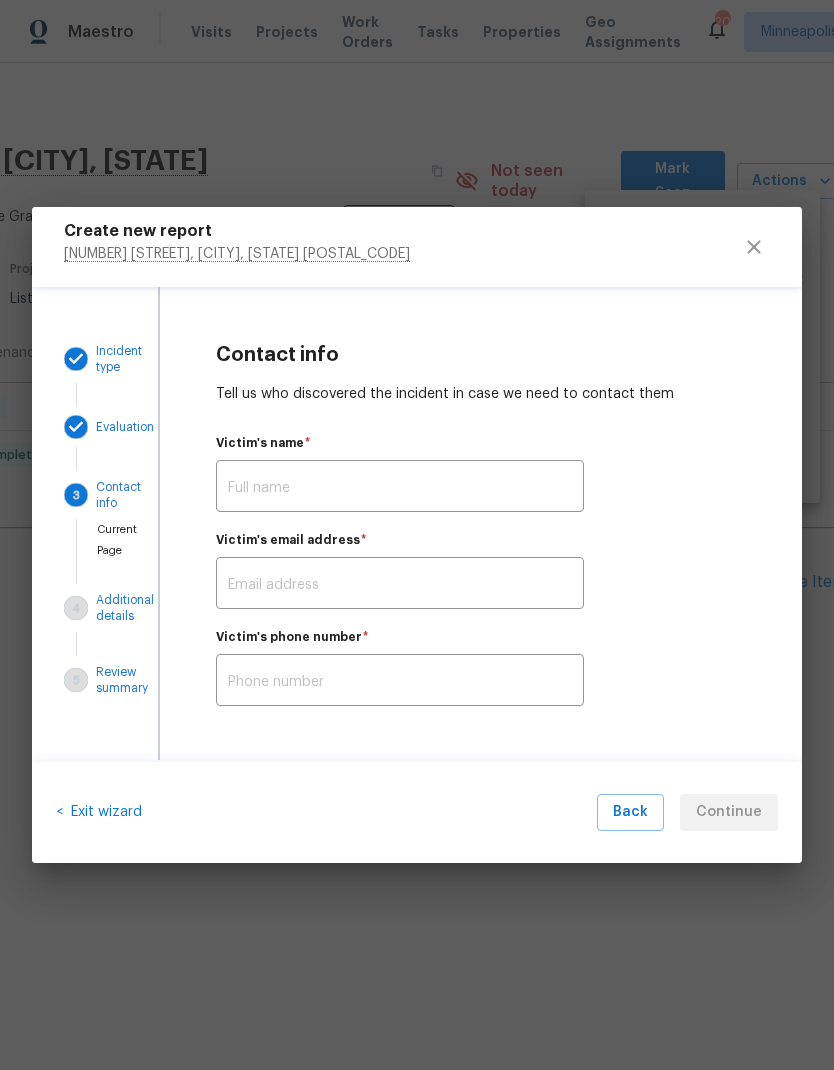 click at bounding box center [400, 488] 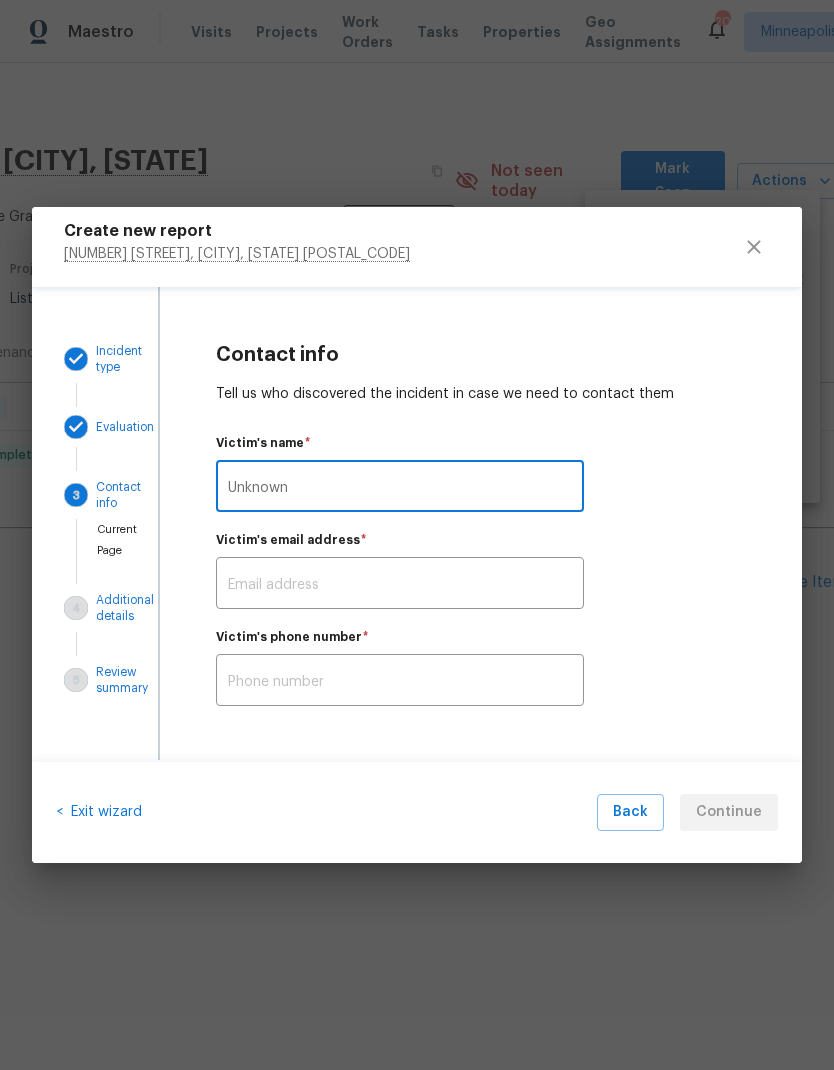 type on "Unknown" 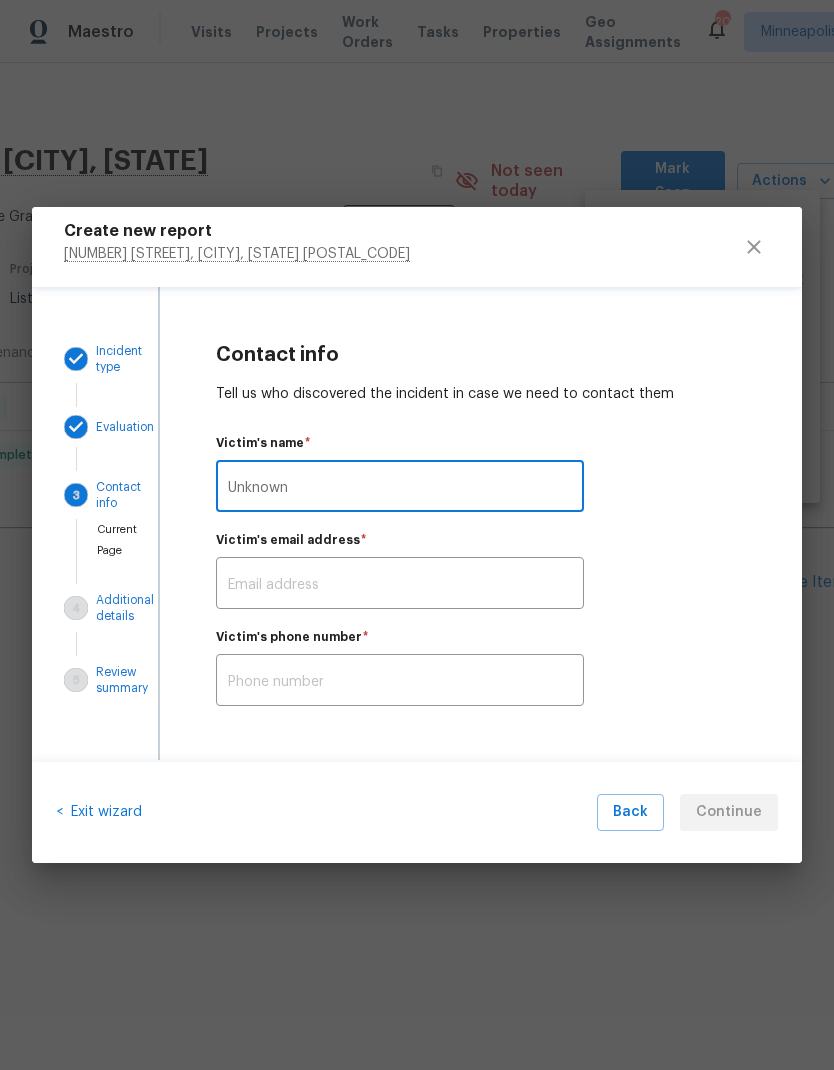 click at bounding box center [400, 585] 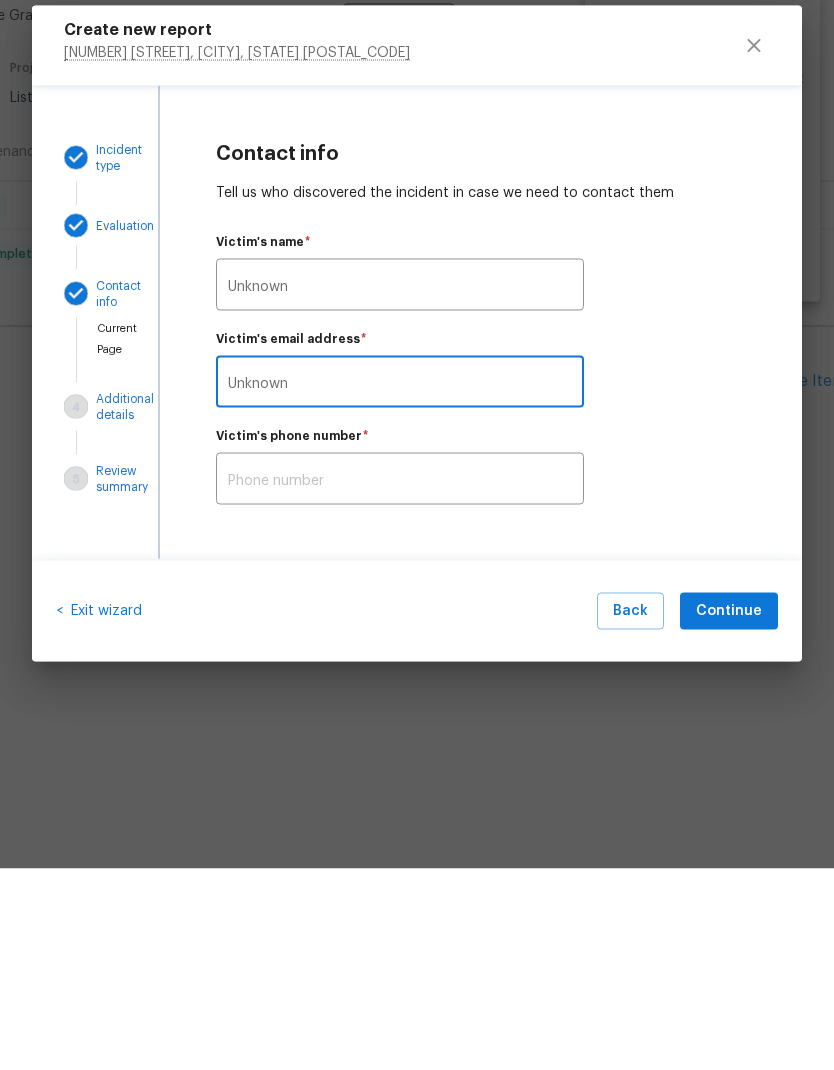 type on "Unknown" 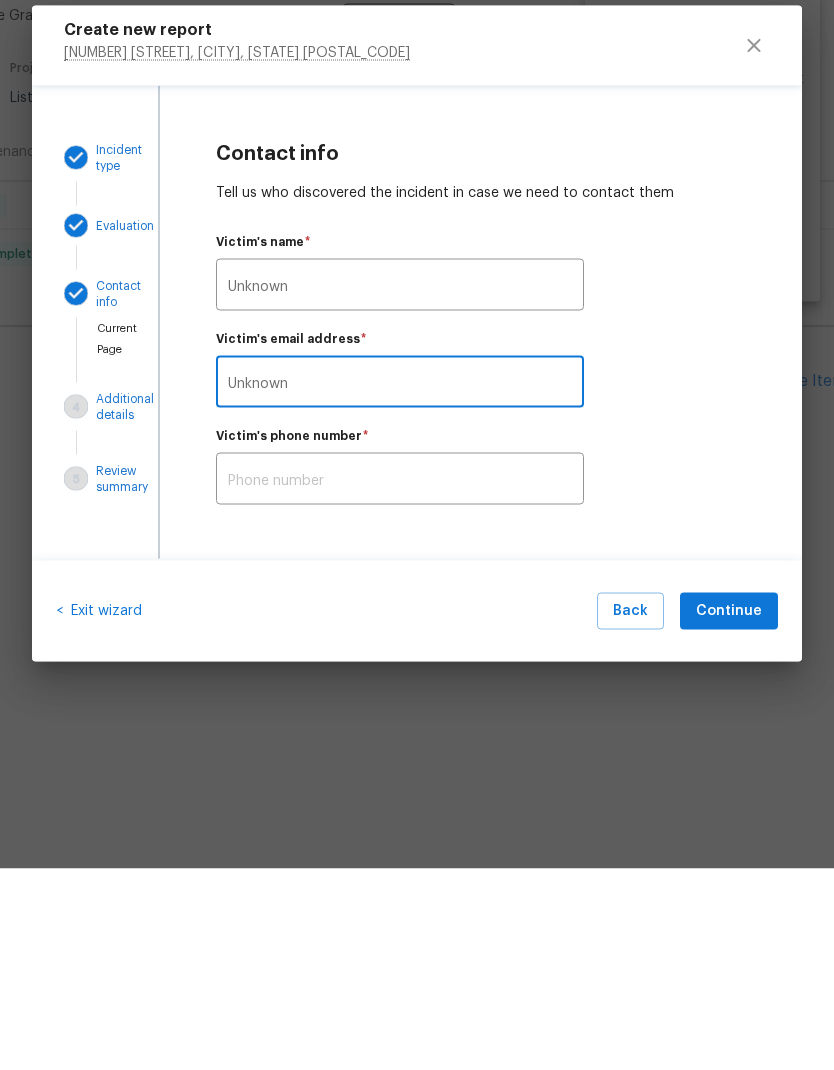 click at bounding box center [400, 682] 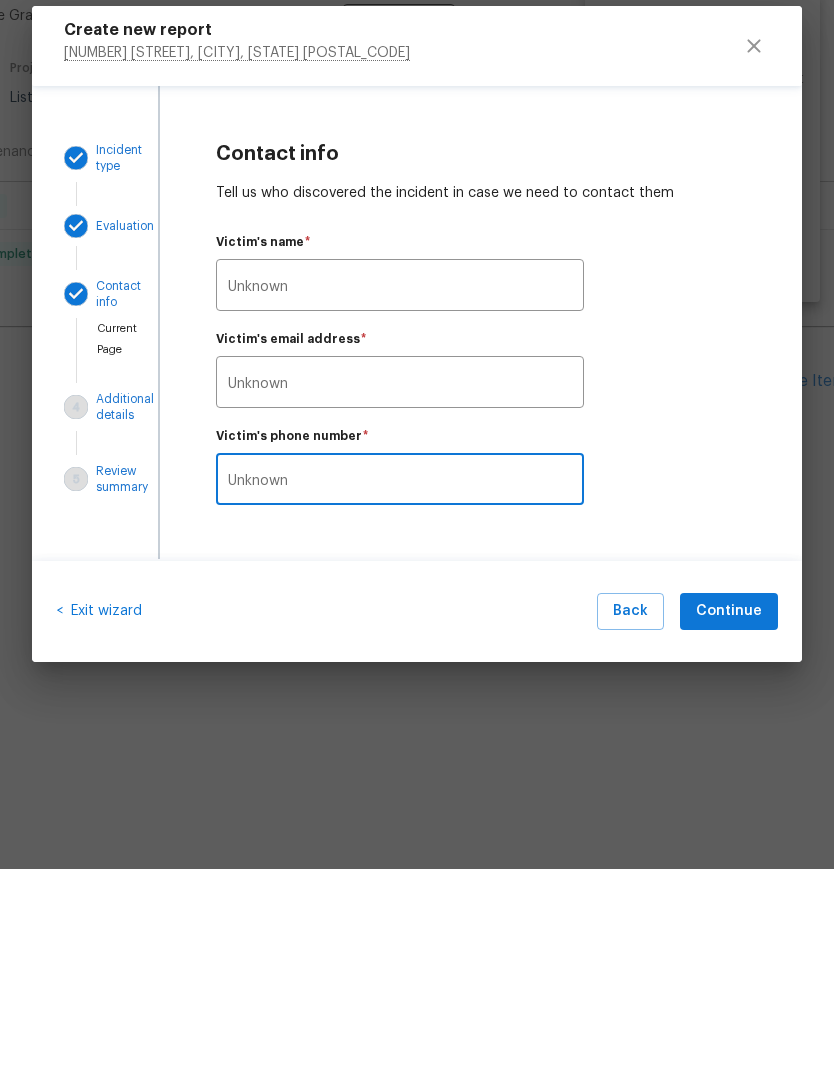 type on "Unknown" 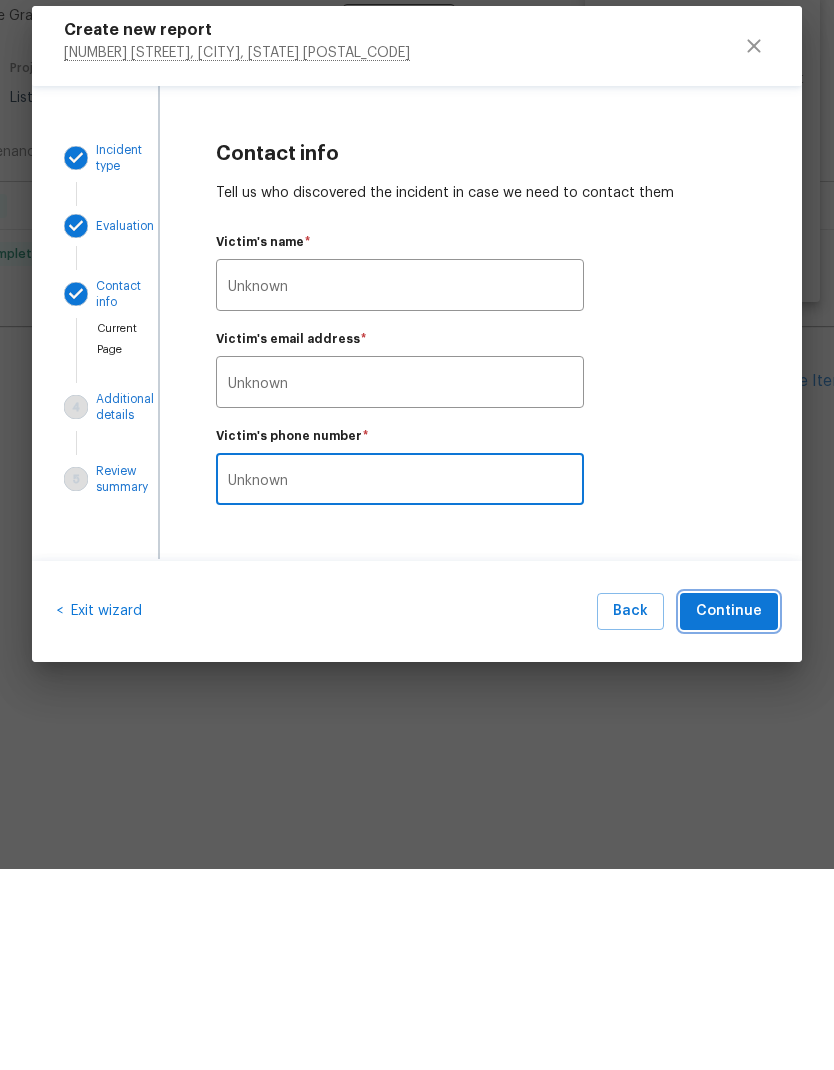 click on "Continue" at bounding box center (729, 812) 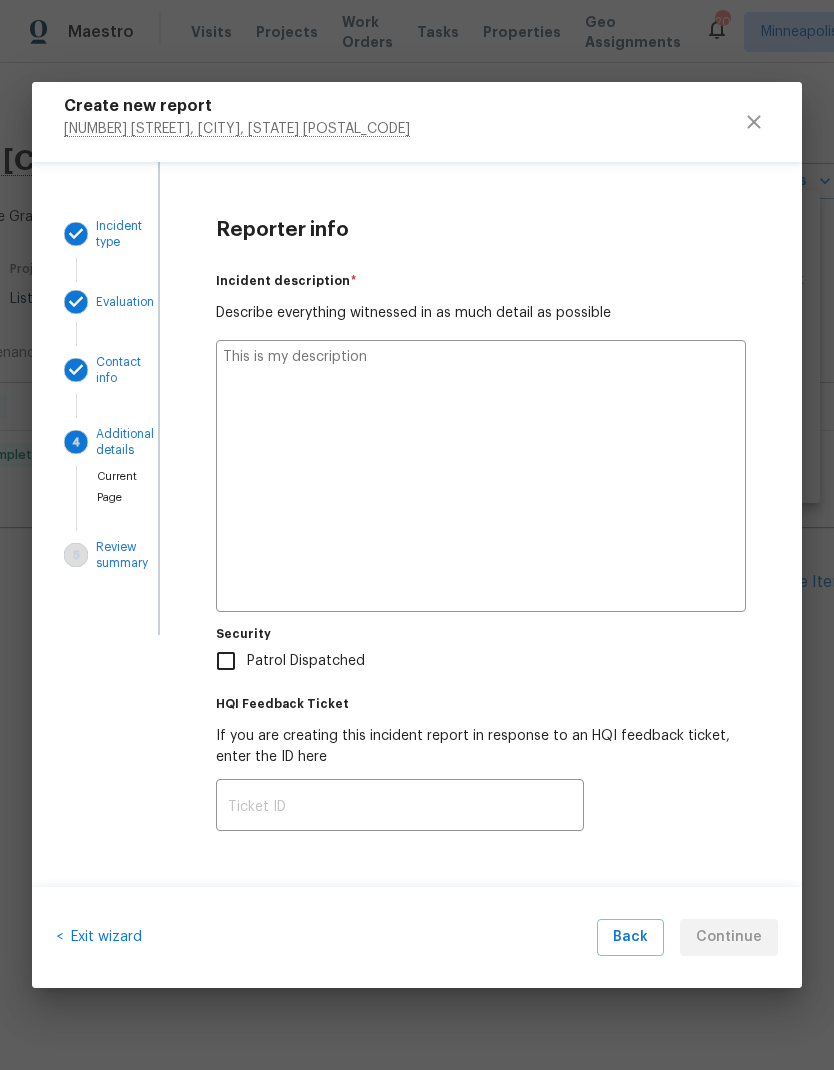 click at bounding box center [481, 476] 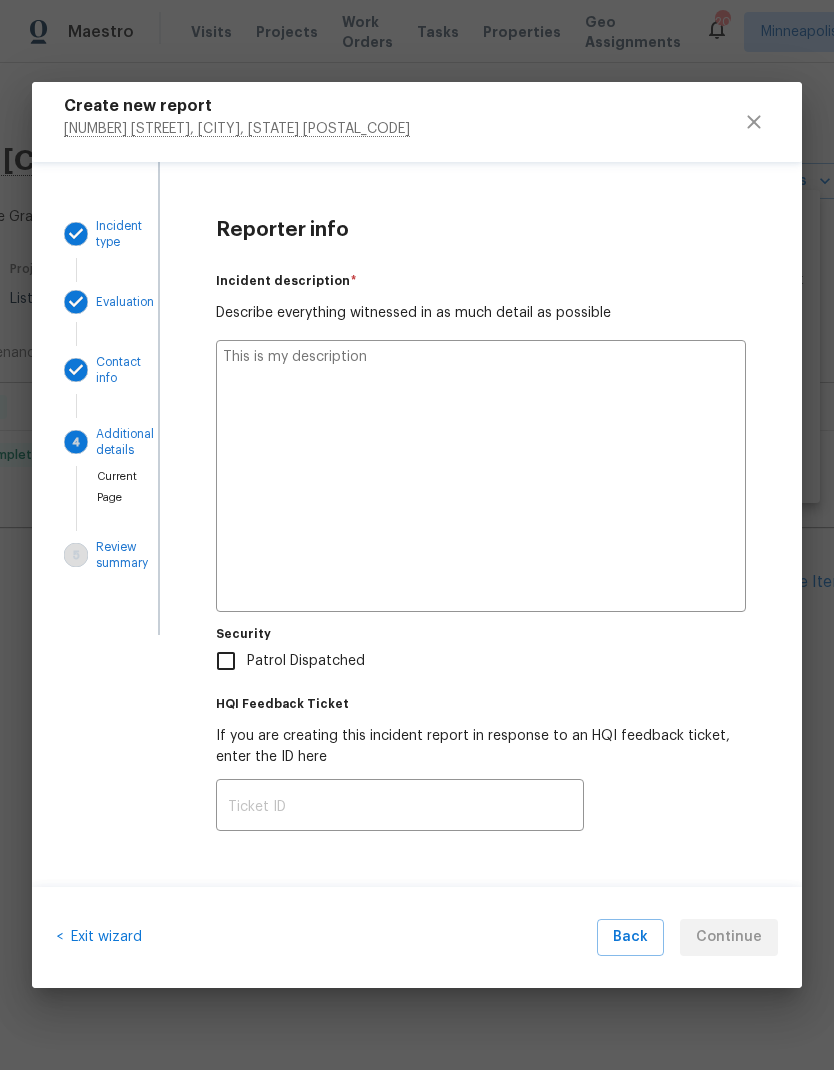 type on "Was" 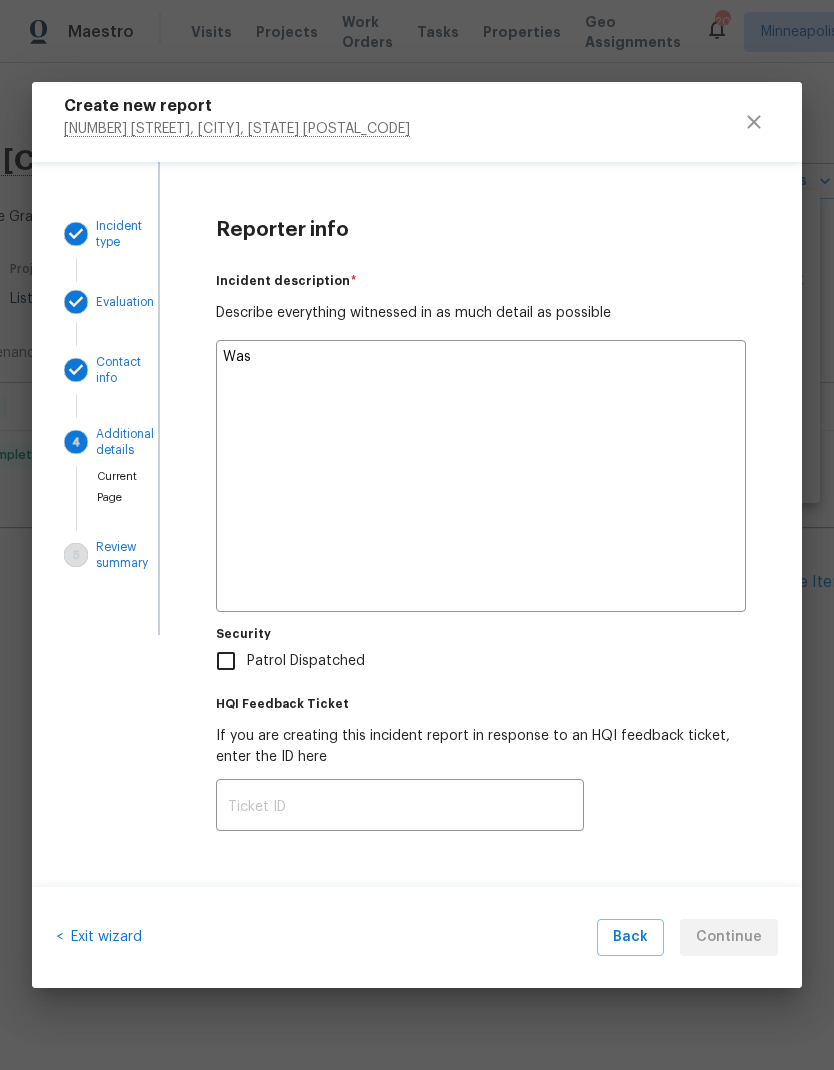 type on "x" 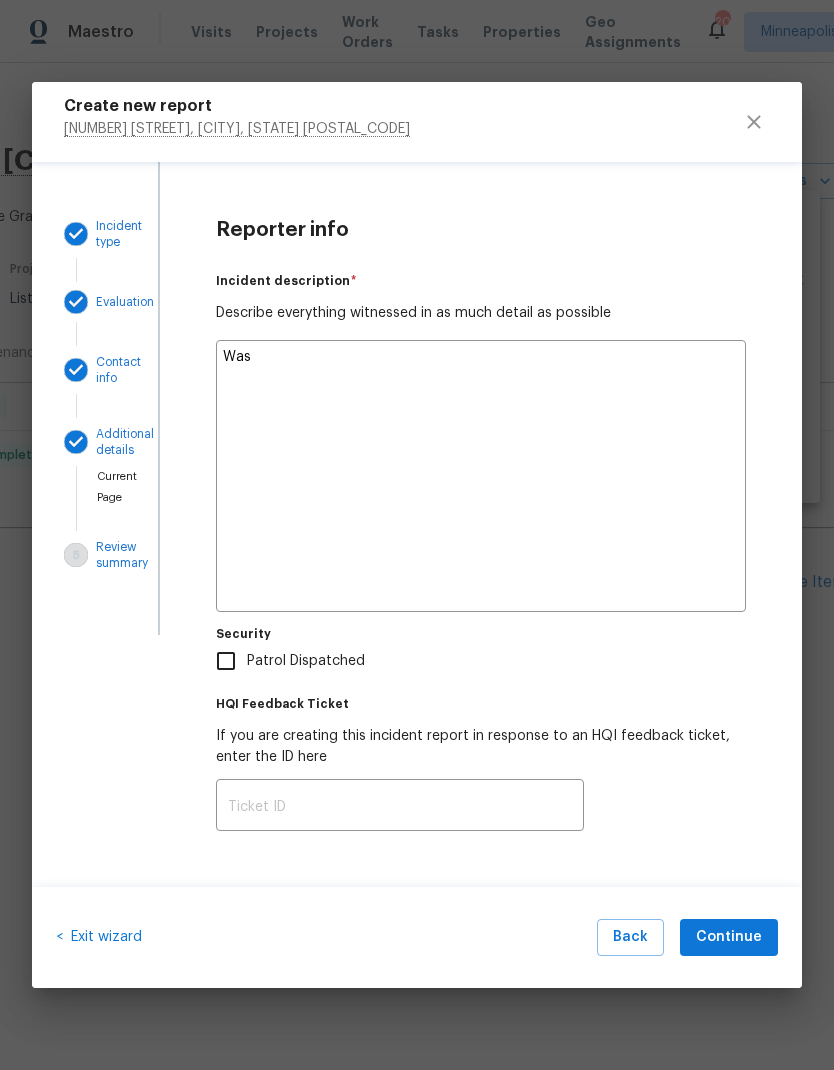 type on "Was sent" 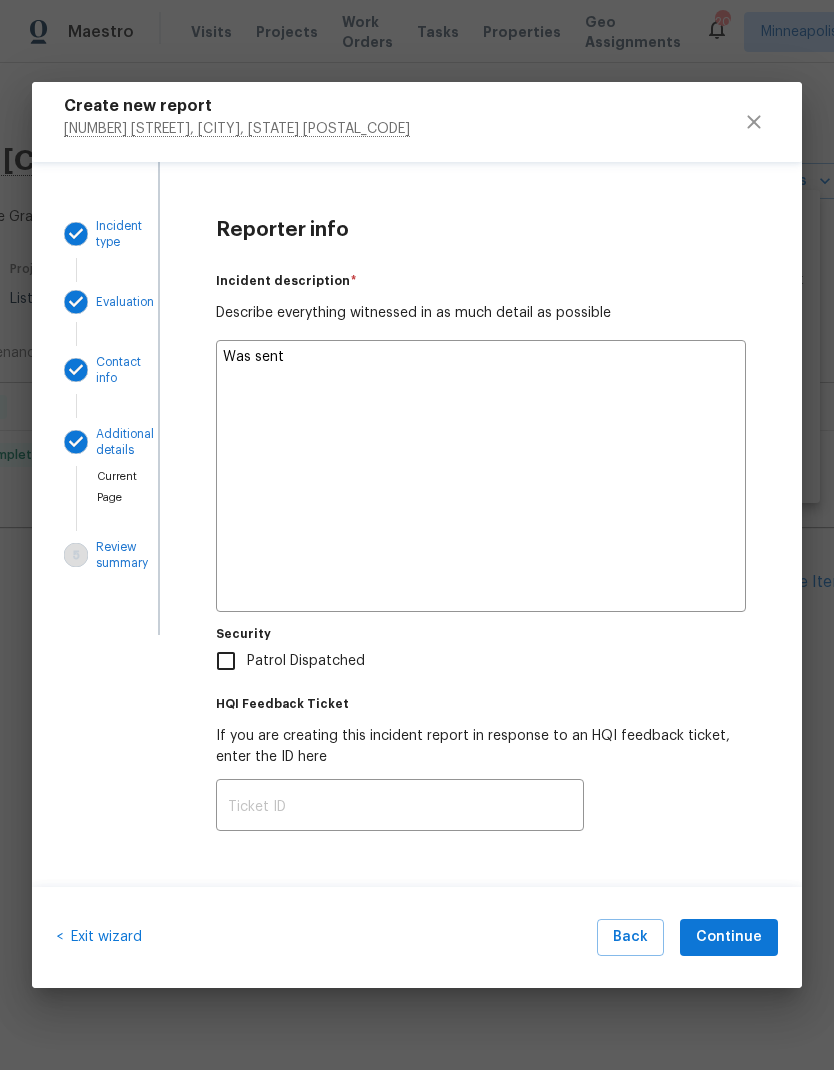 type on "x" 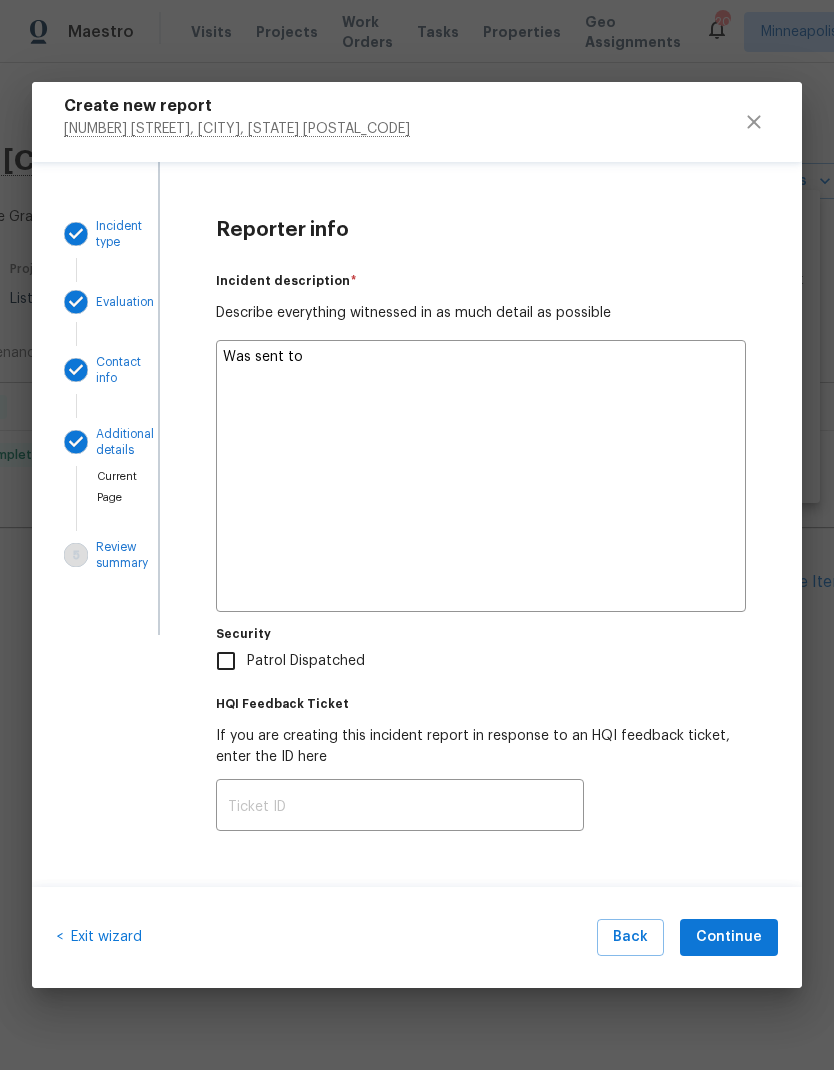 type on "x" 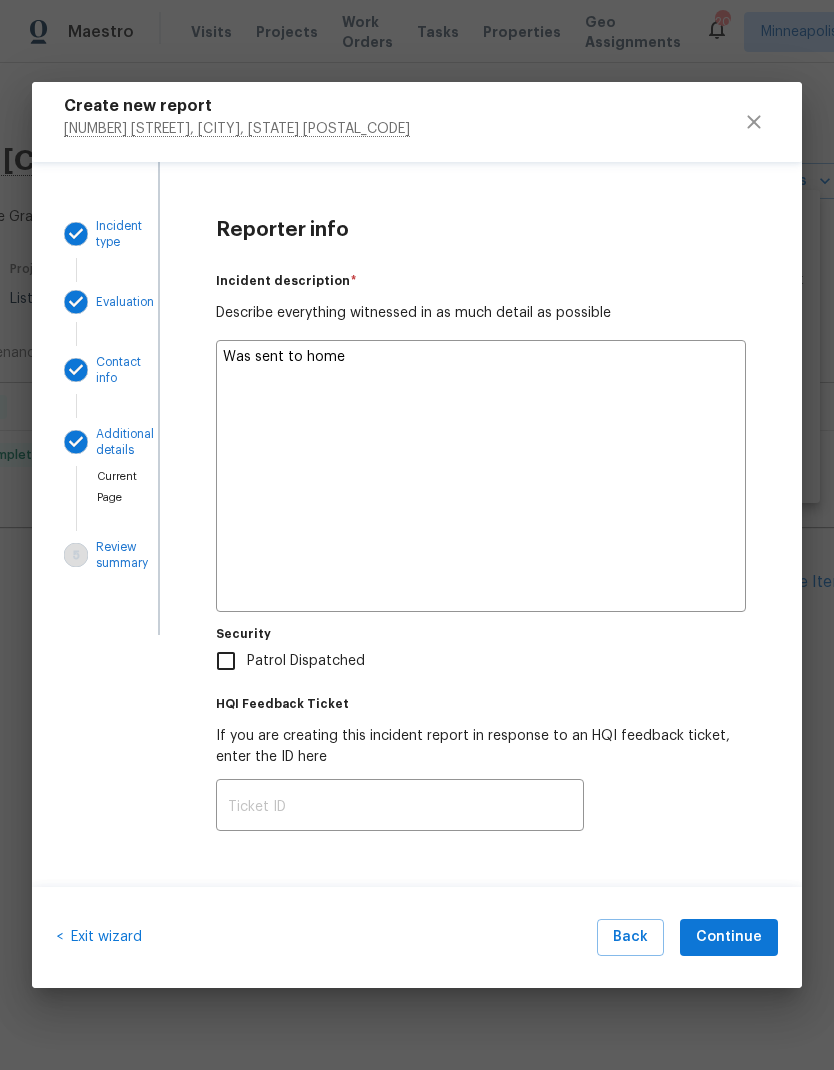 type on "x" 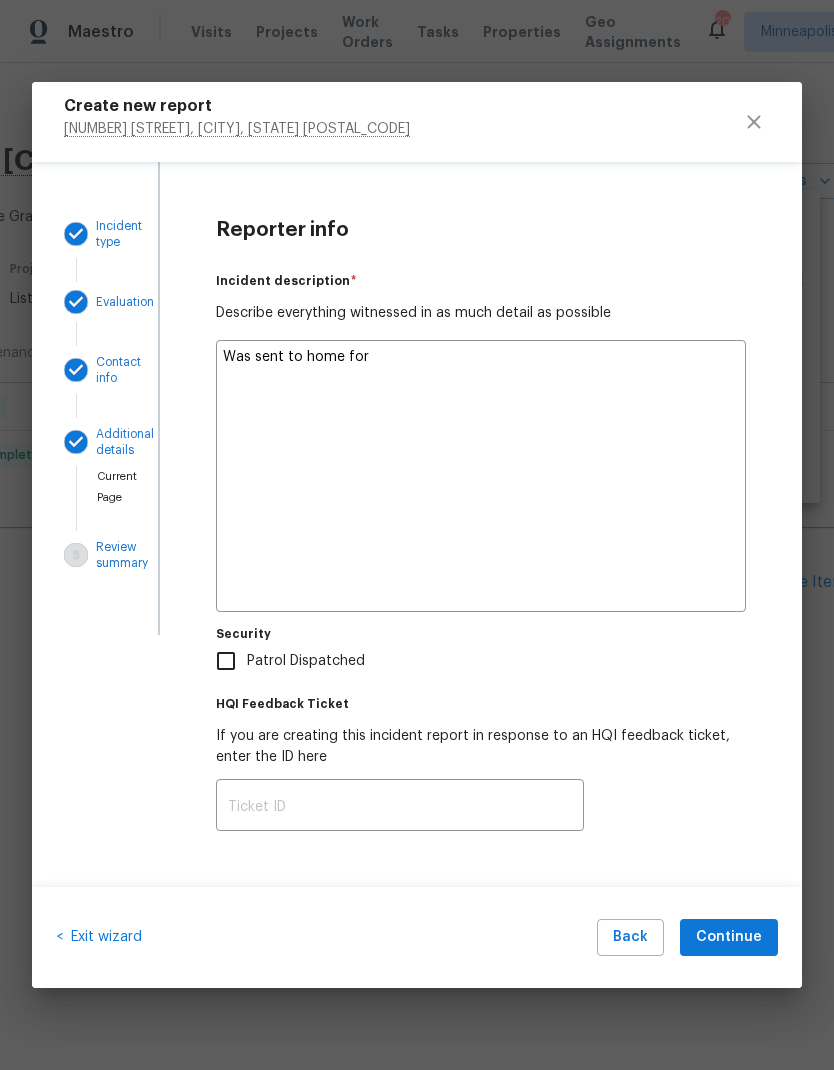 type on "x" 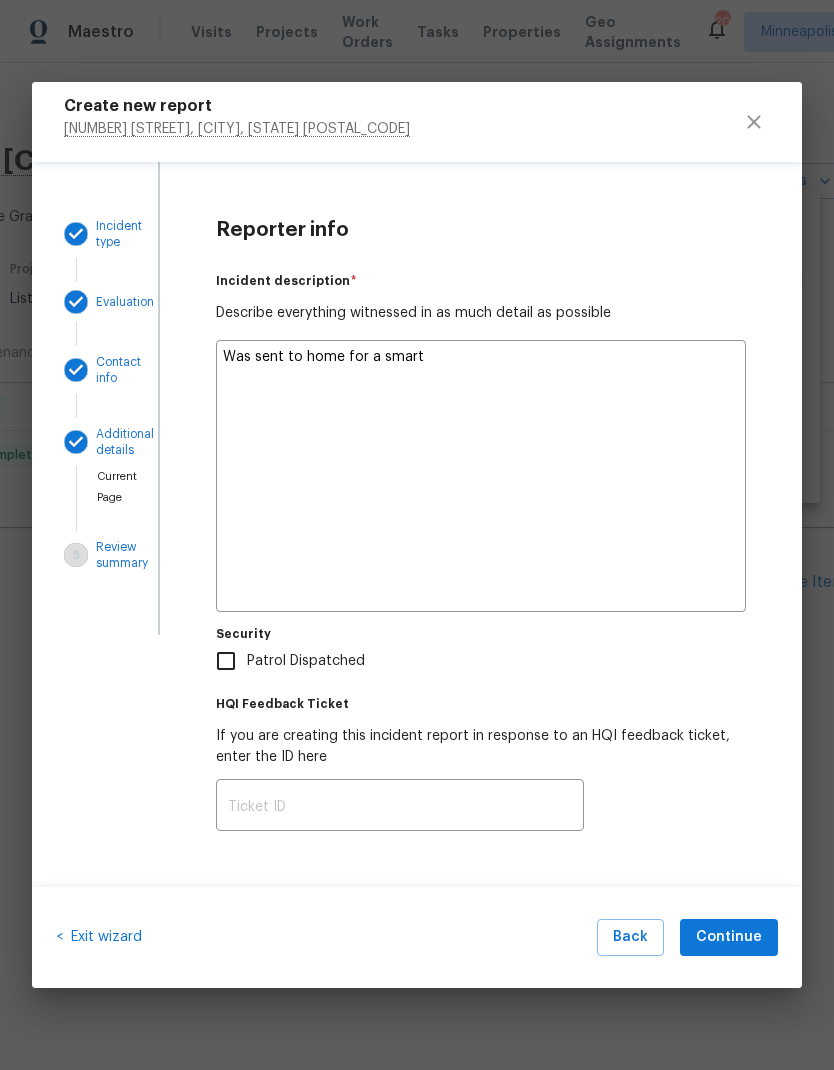 type on "x" 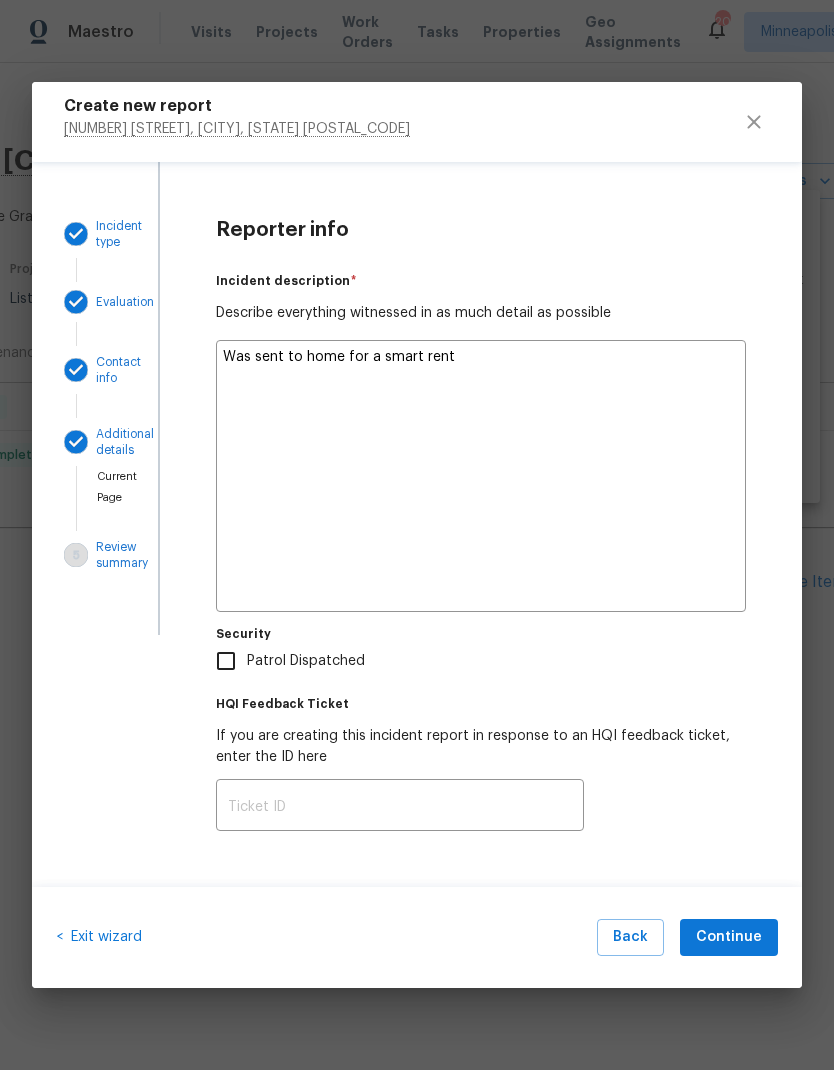 type on "x" 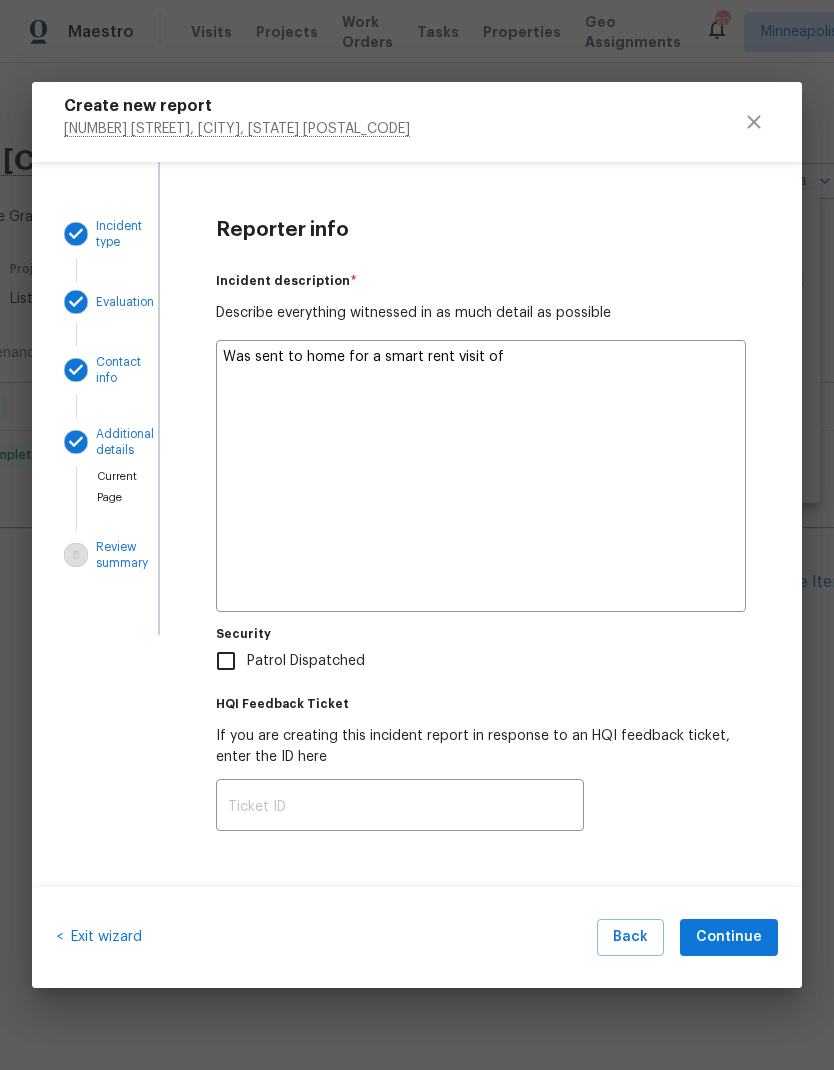 type on "x" 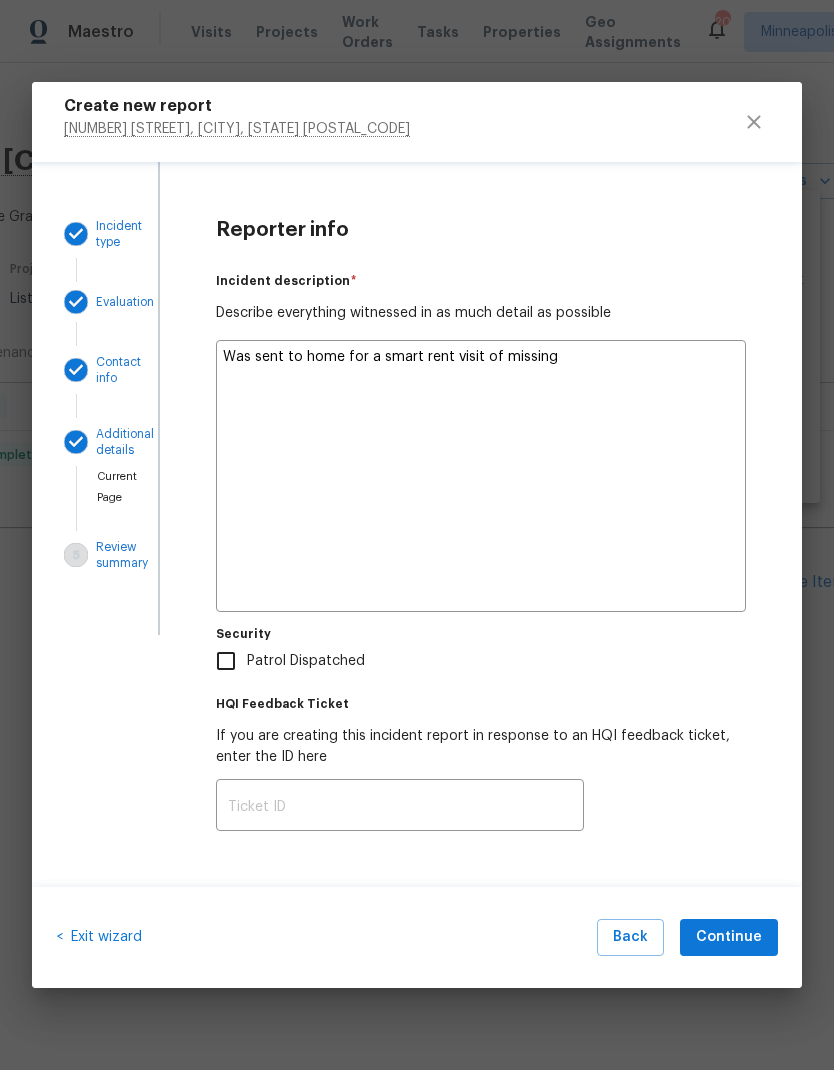 type on "x" 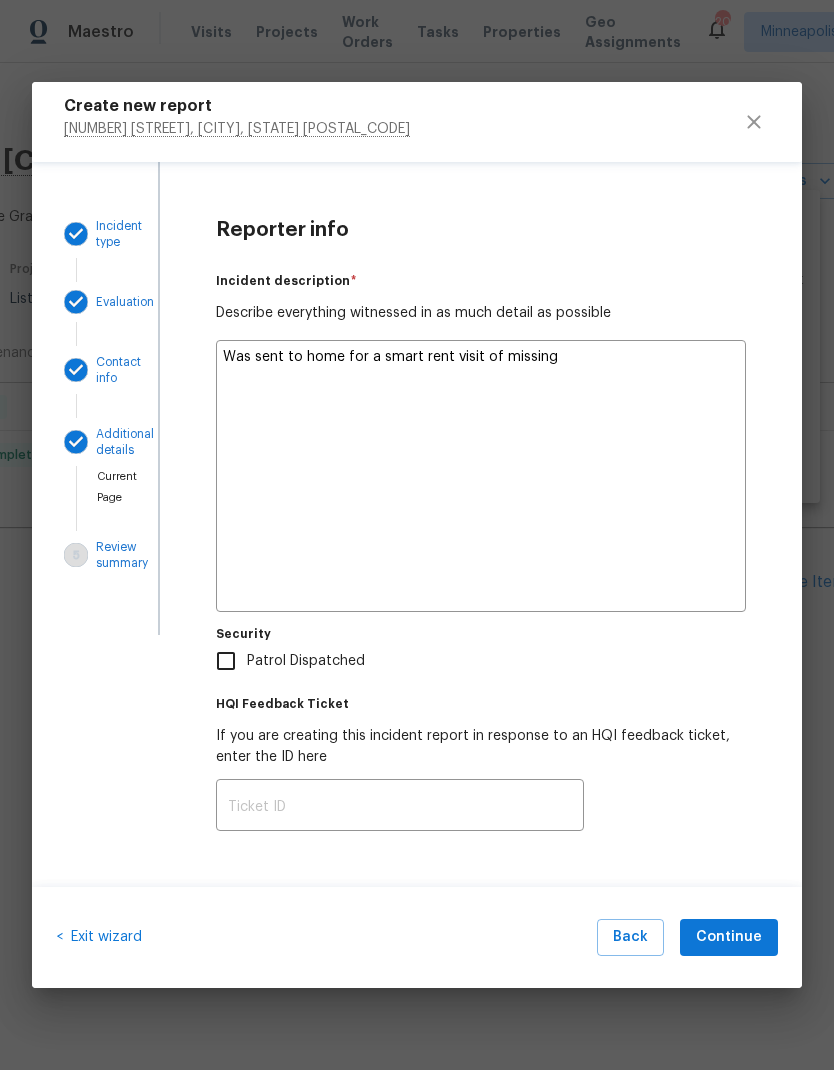type on "Was sent to home for a smart rent. Visit of missing front" 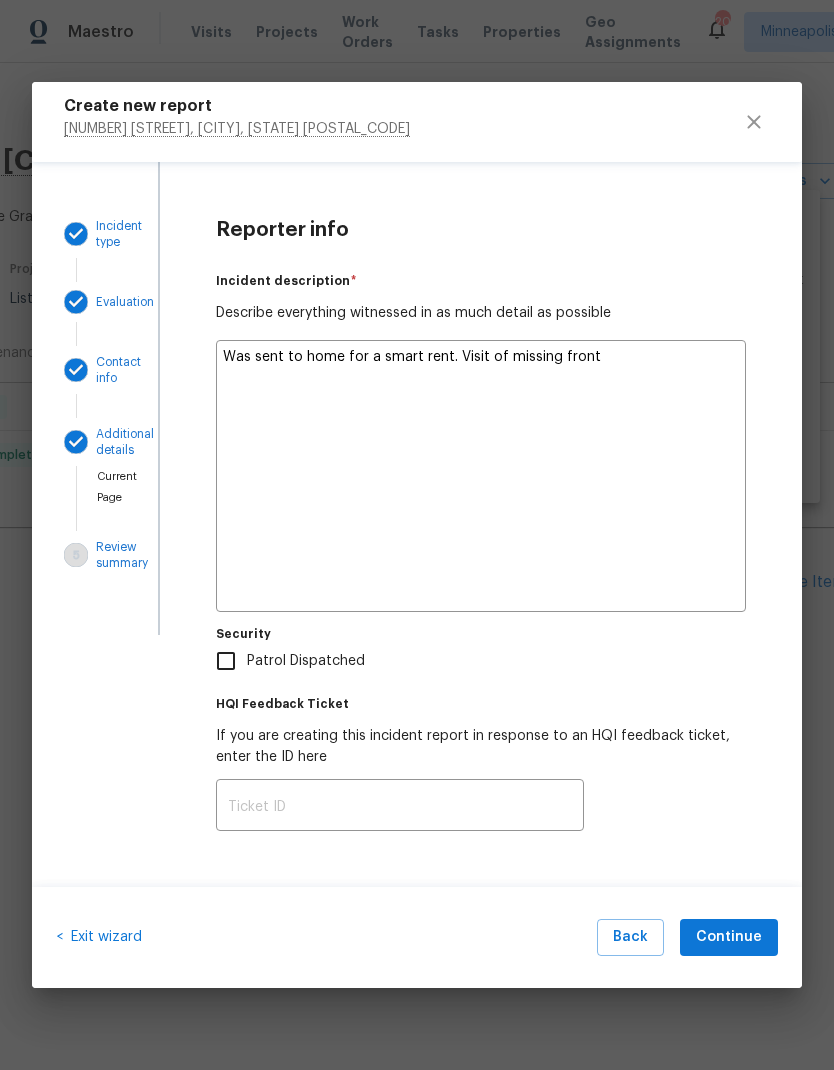type on "x" 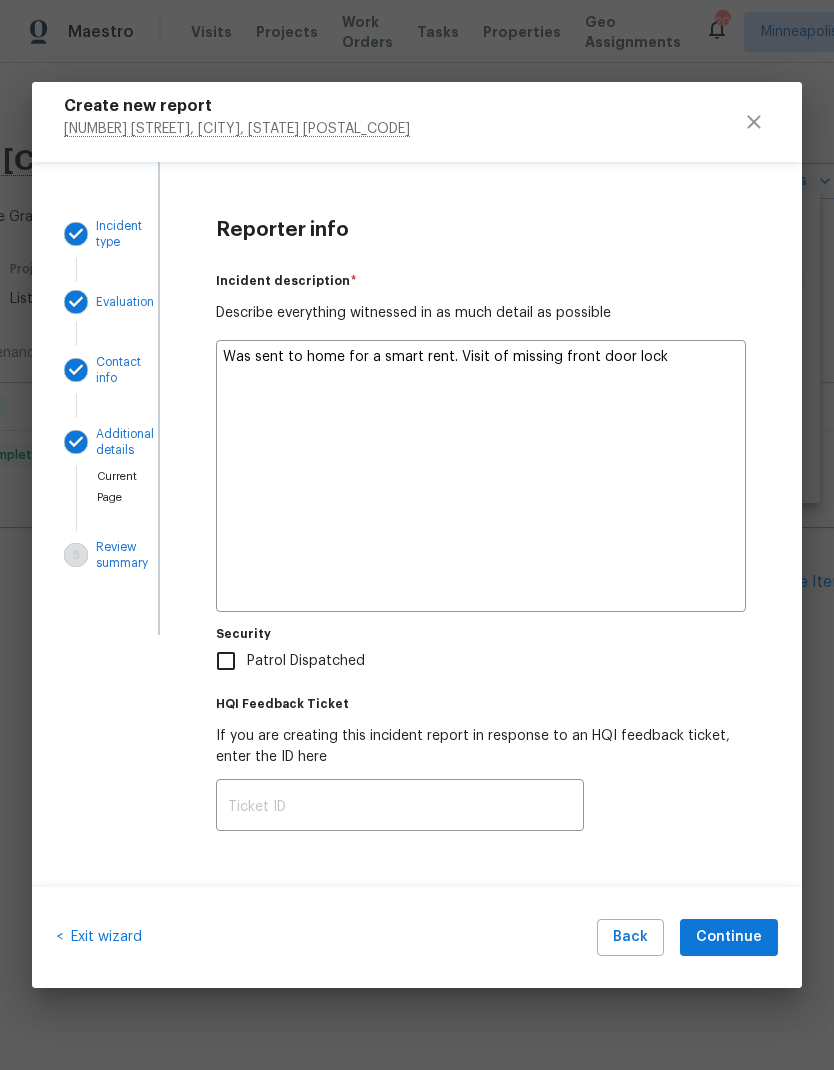 type on "x" 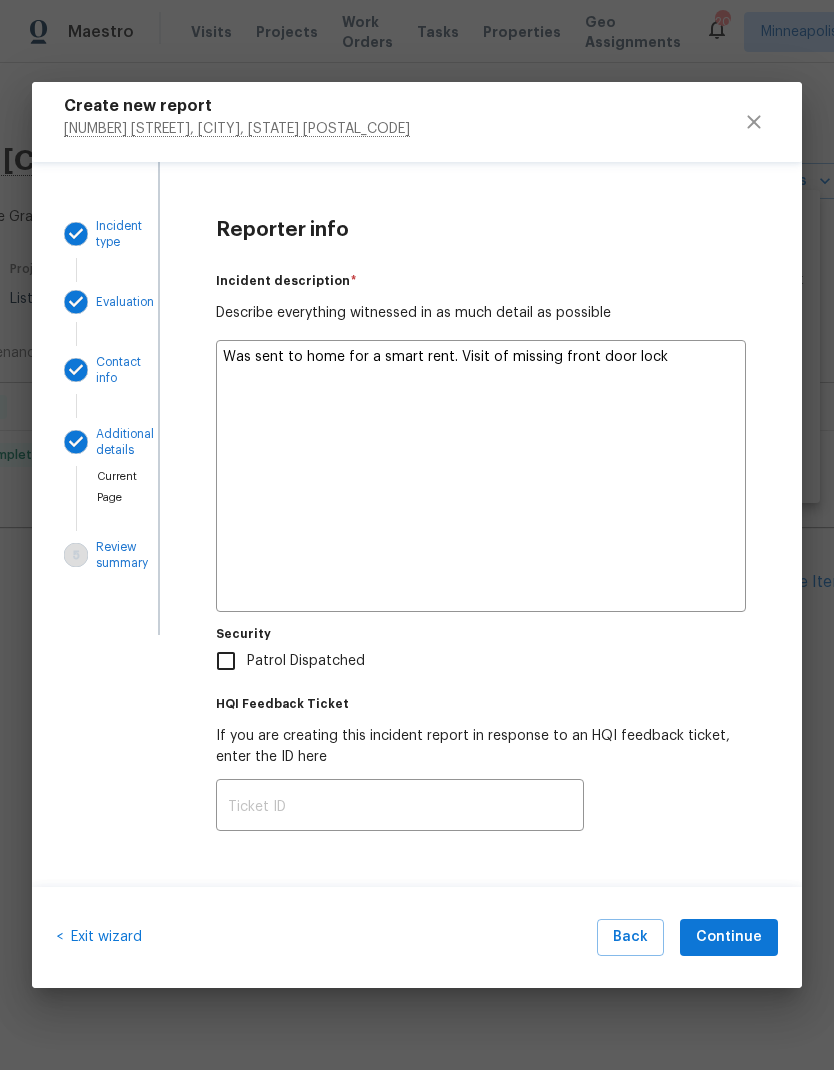 type on "Was sent to home for a smart rent. Visit of missing front door lock digit" 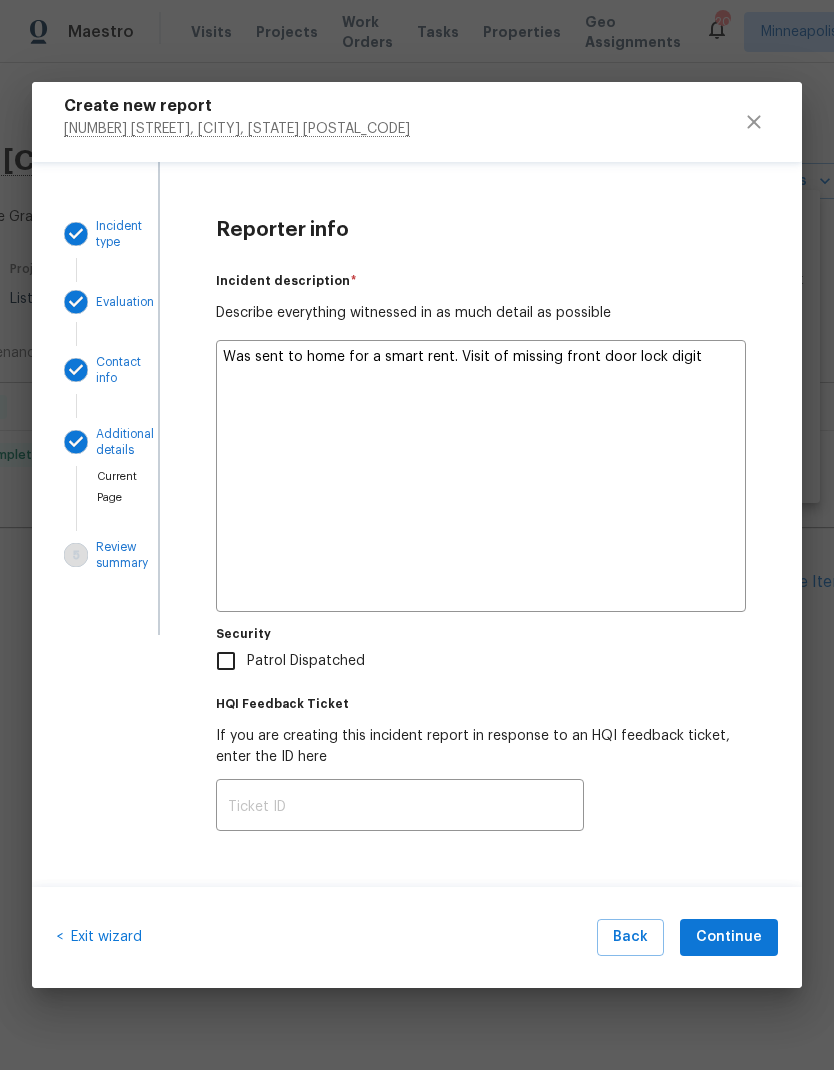 type on "x" 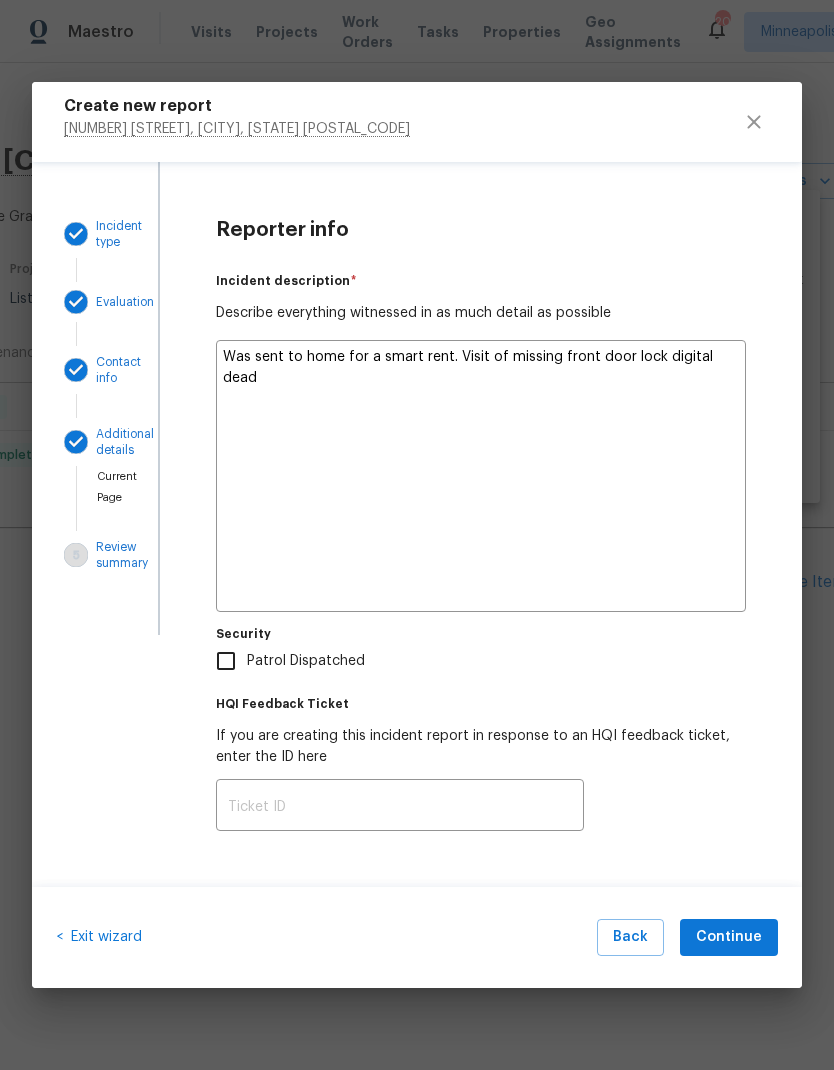 type on "x" 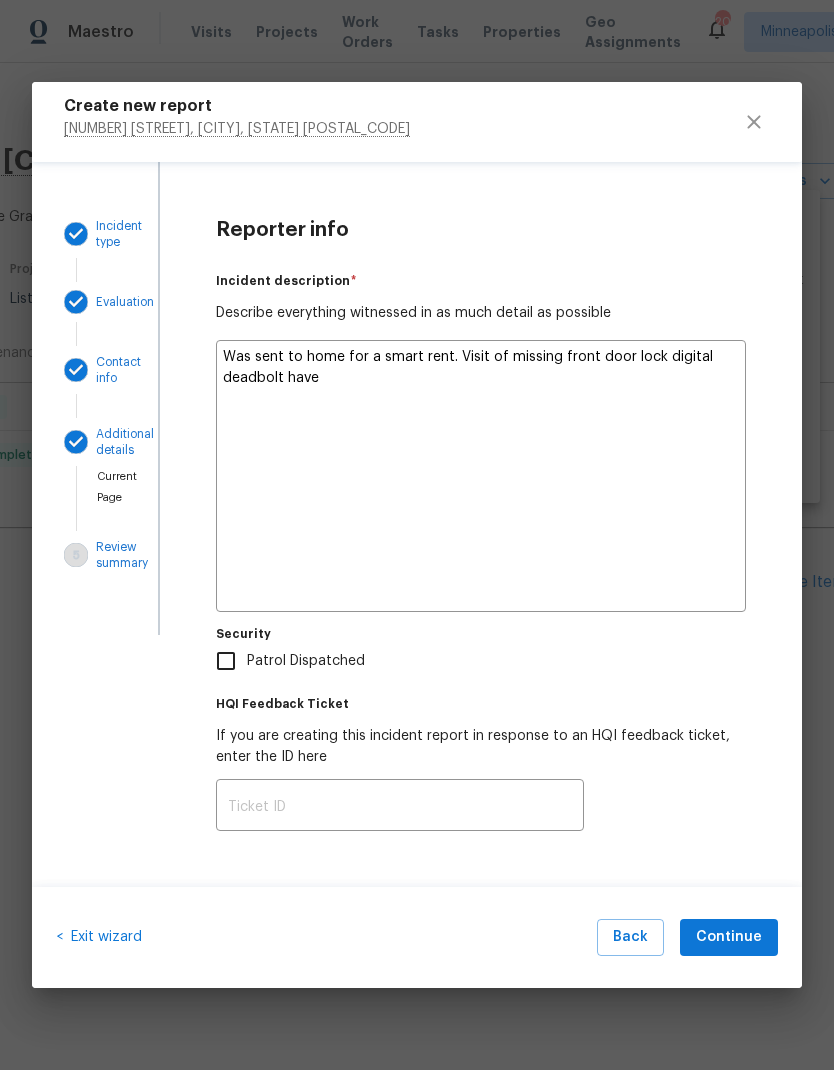 type on "x" 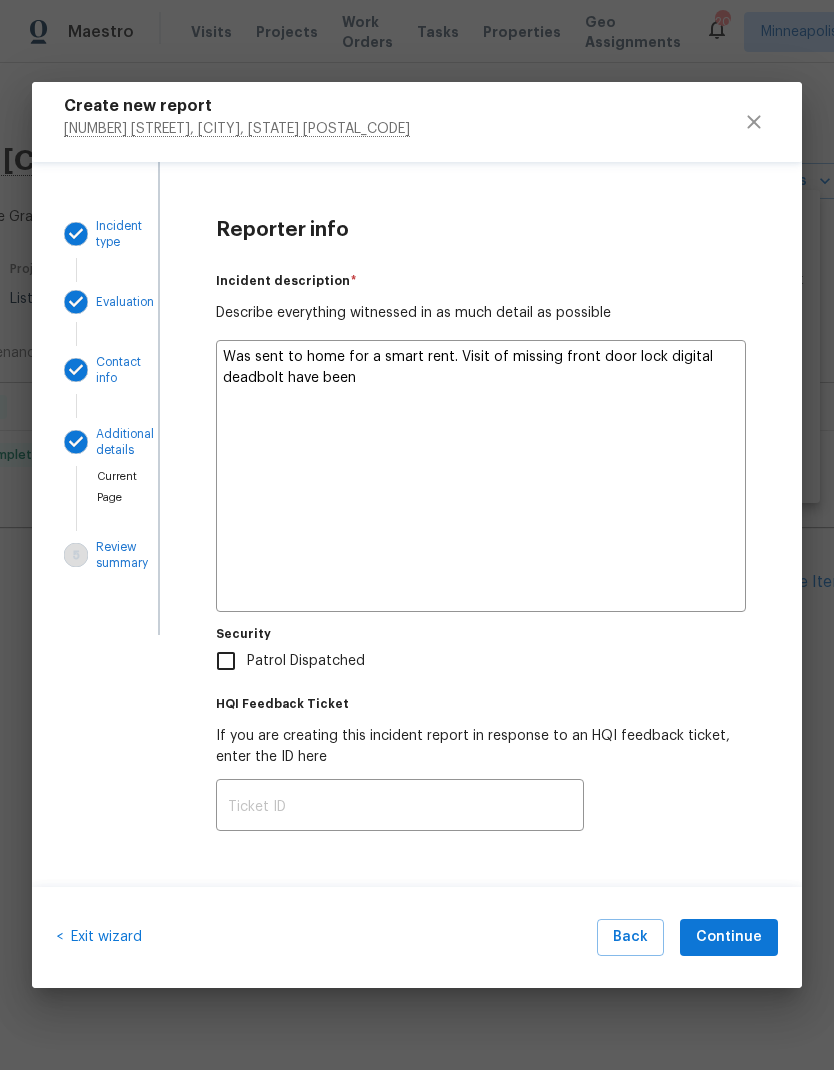 type on "x" 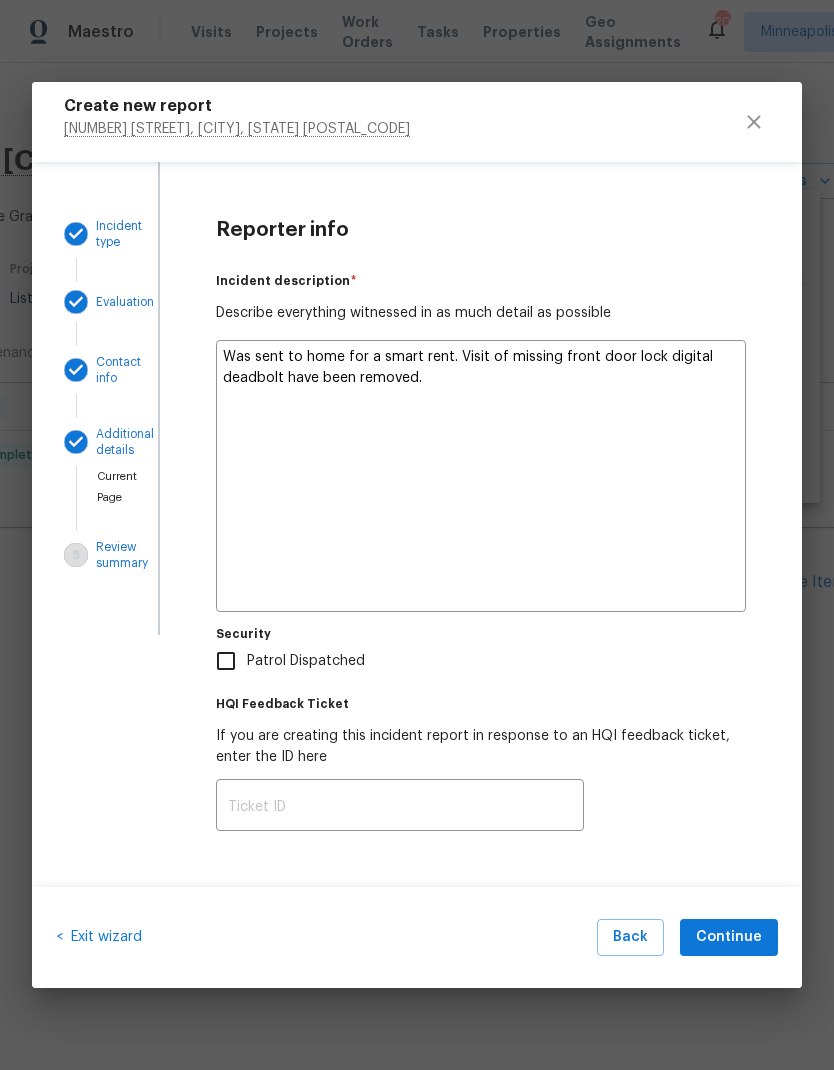 type on "x" 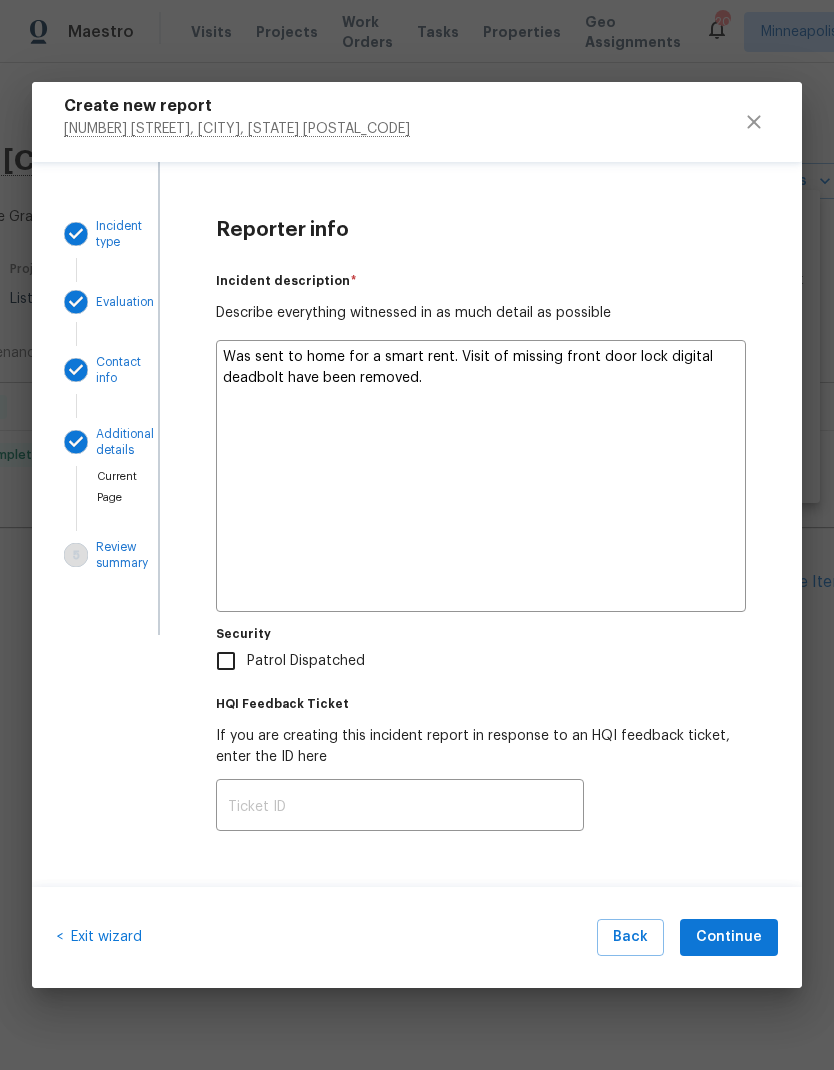 type on "Was sent to home for a smart rent. Visit of missing front door lock digital deadbolt had been removed." 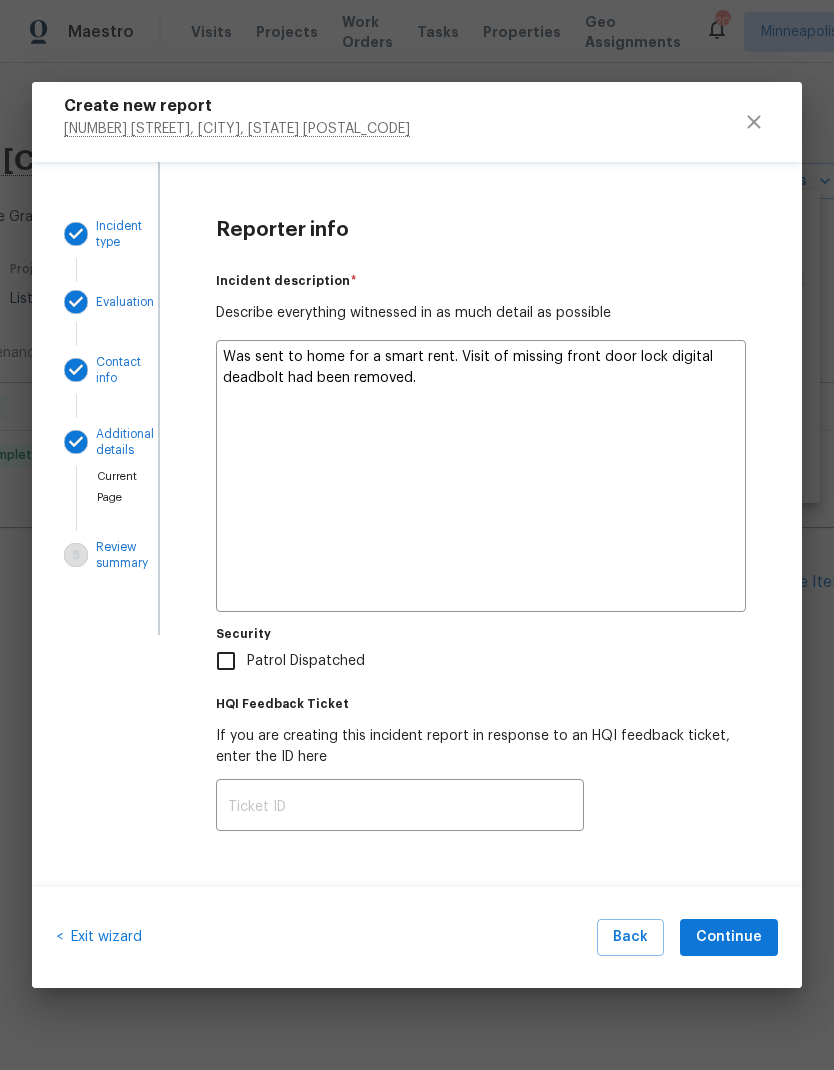 type on "x" 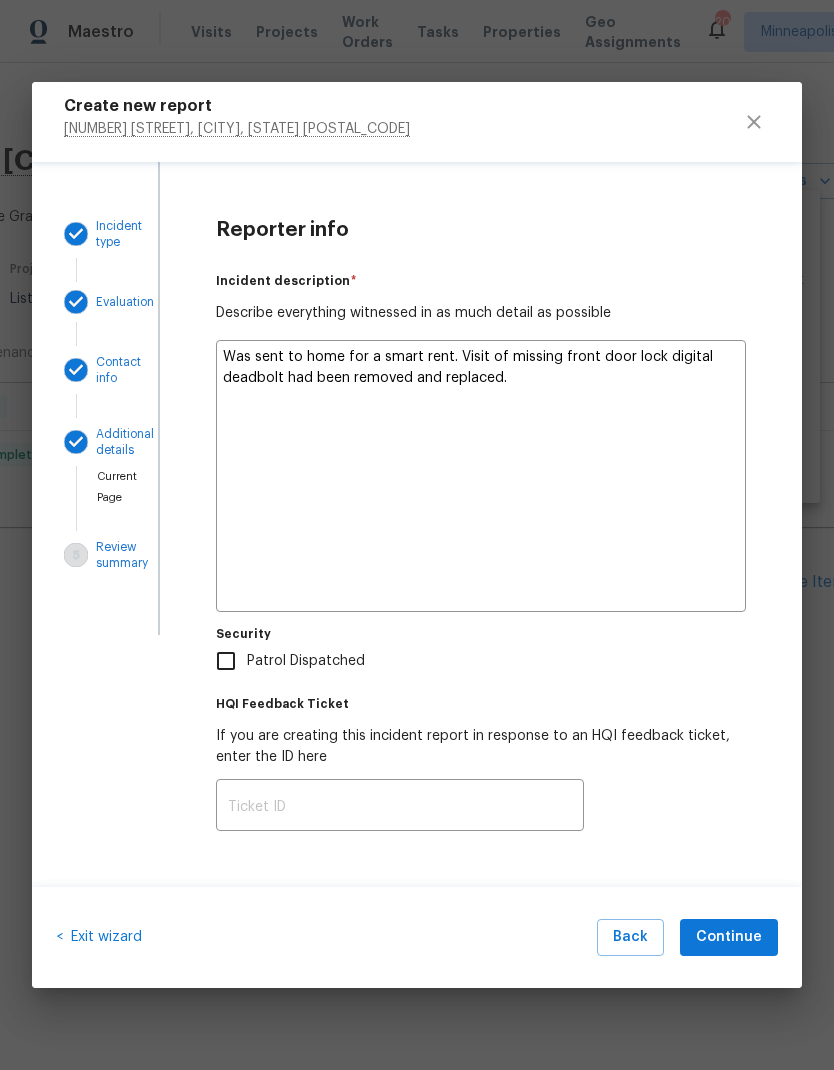 type on "x" 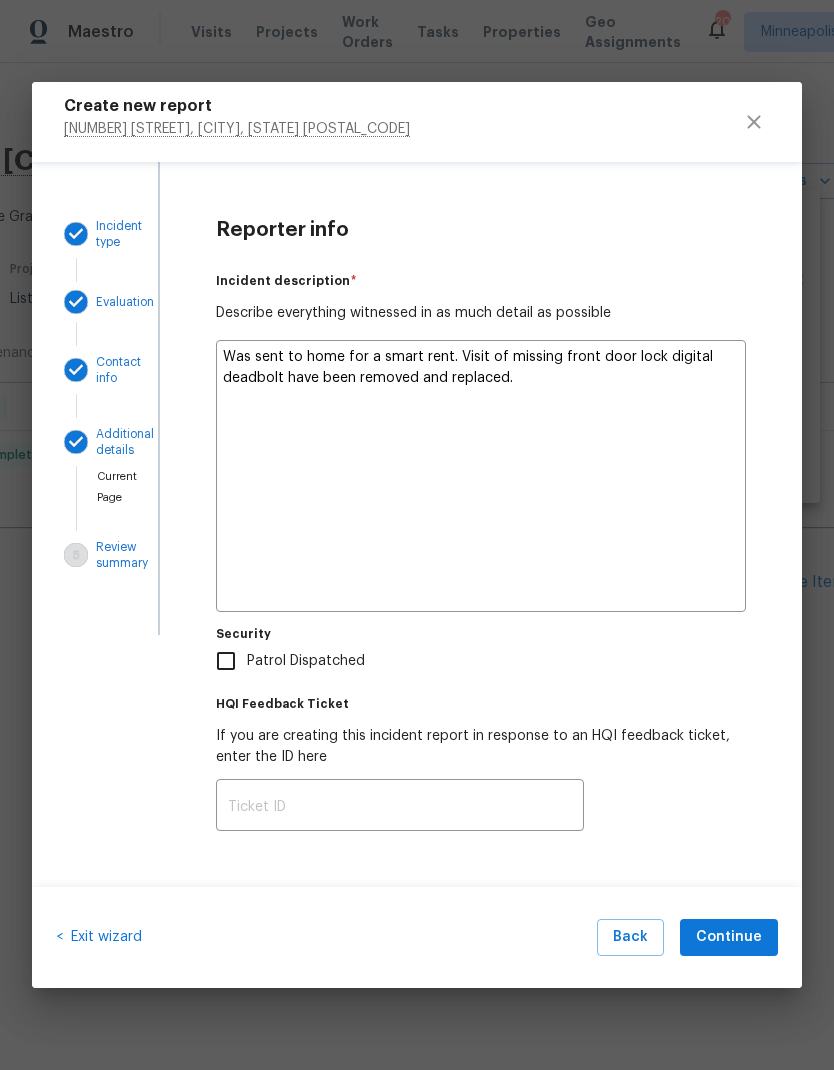 type on "x" 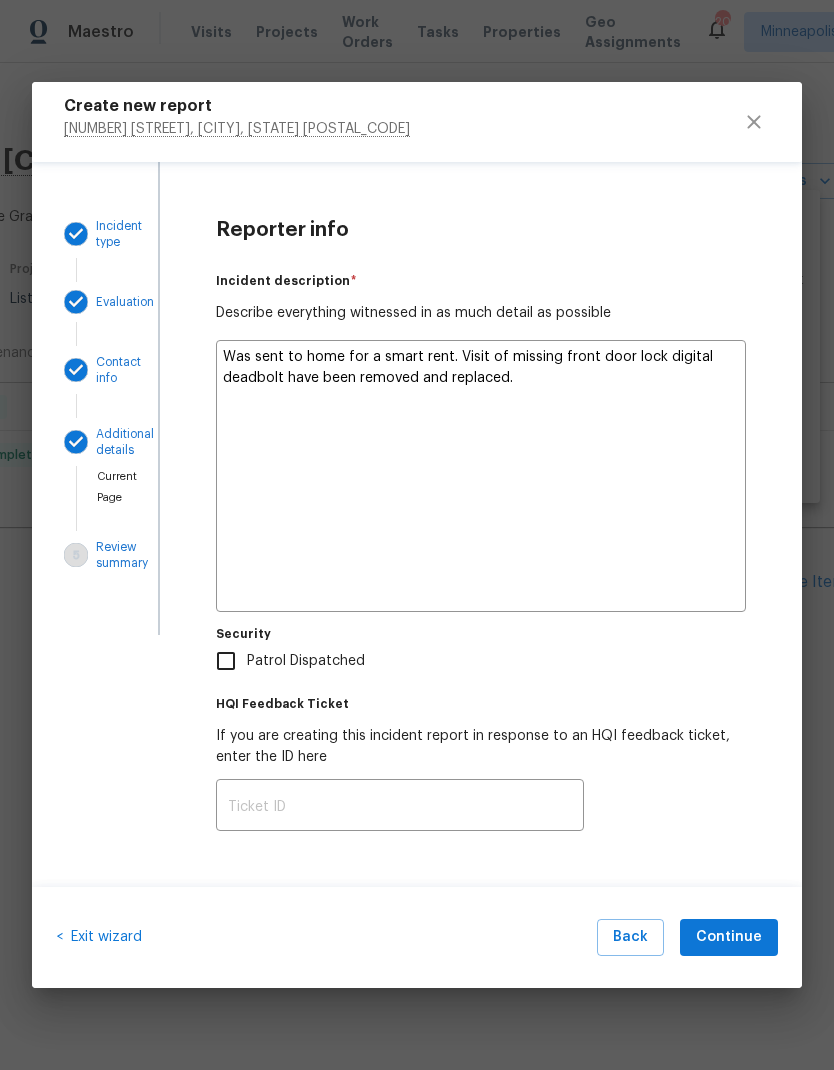 type on "Was sent to home for a smart rent. Visit of missing front door lock digital deadbolt have been removed and replaced with someone" 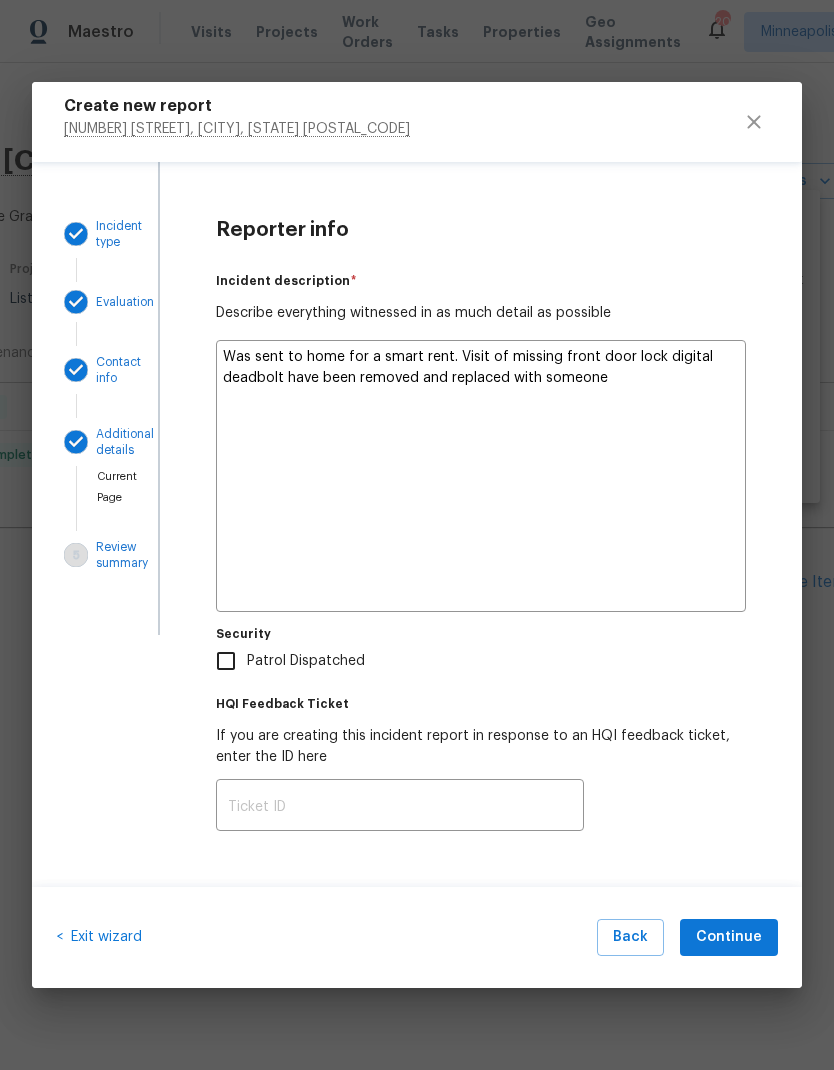 type on "x" 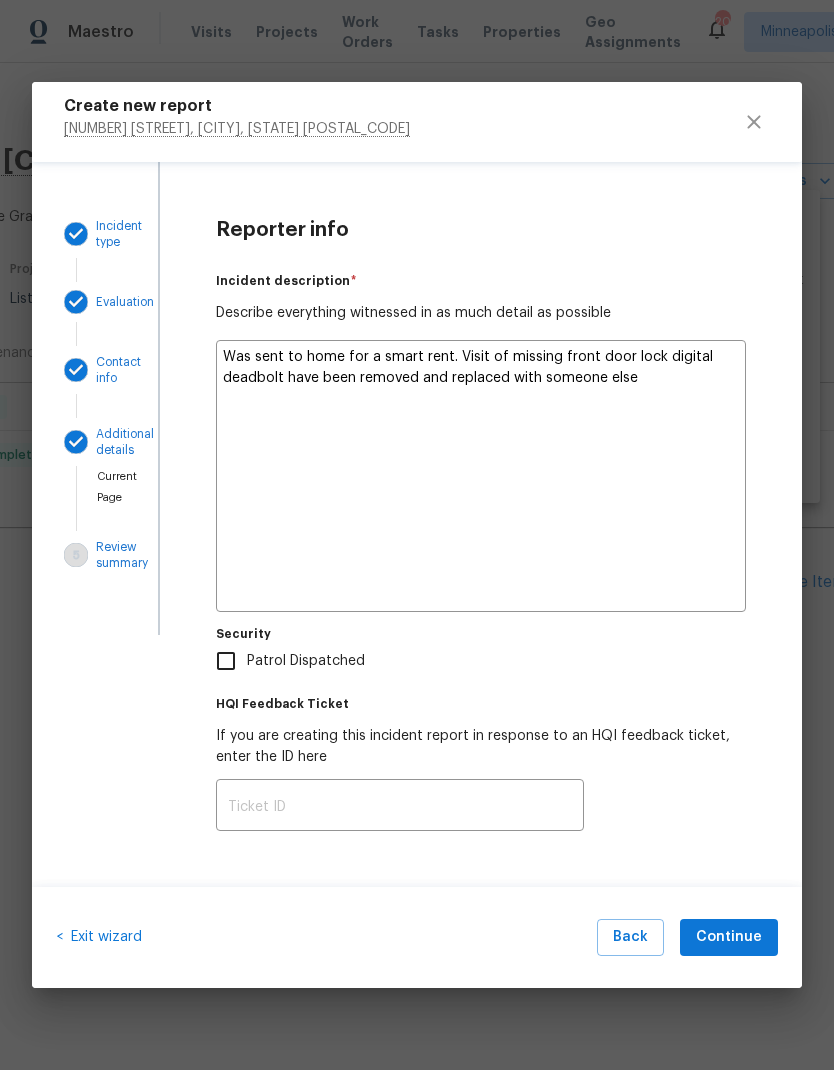 type on "x" 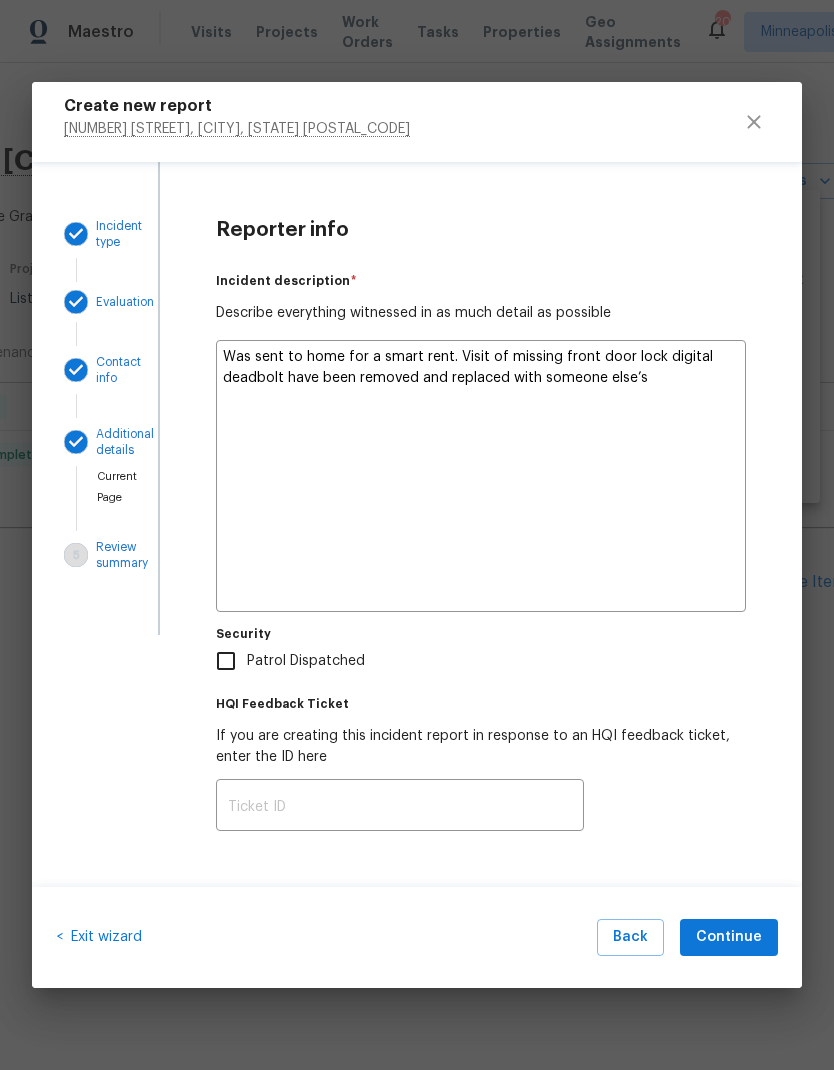 type on "x" 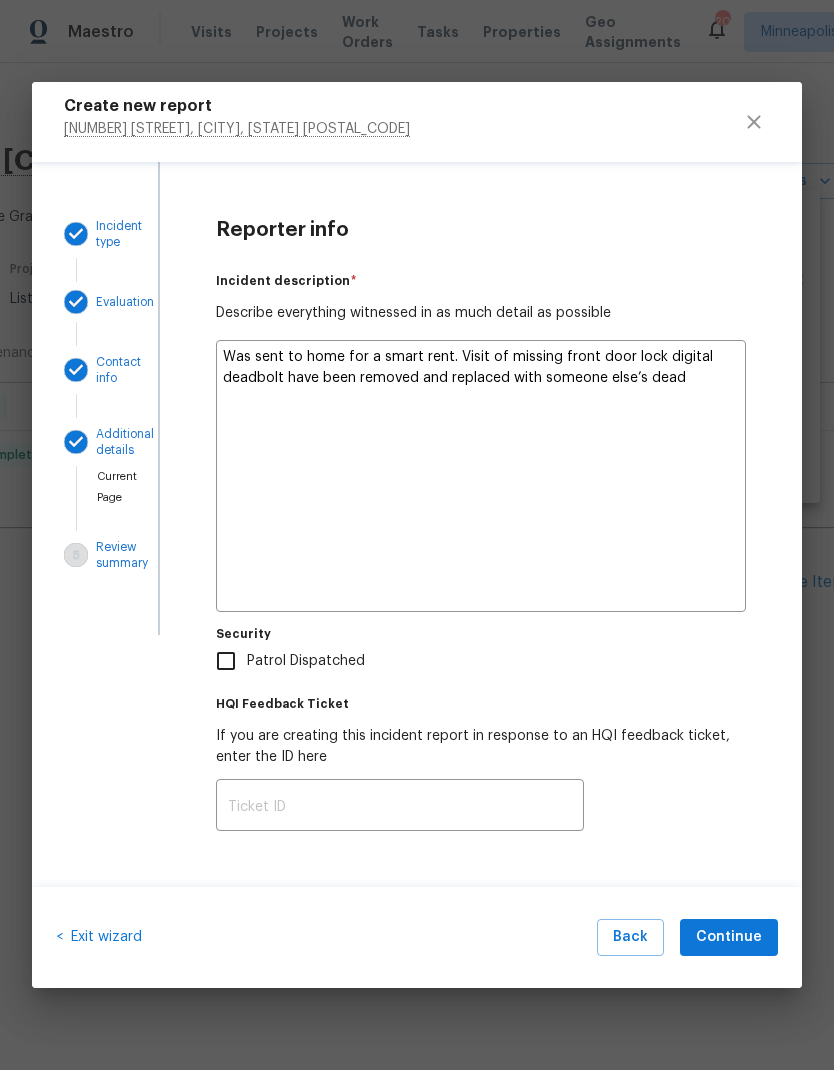 type on "x" 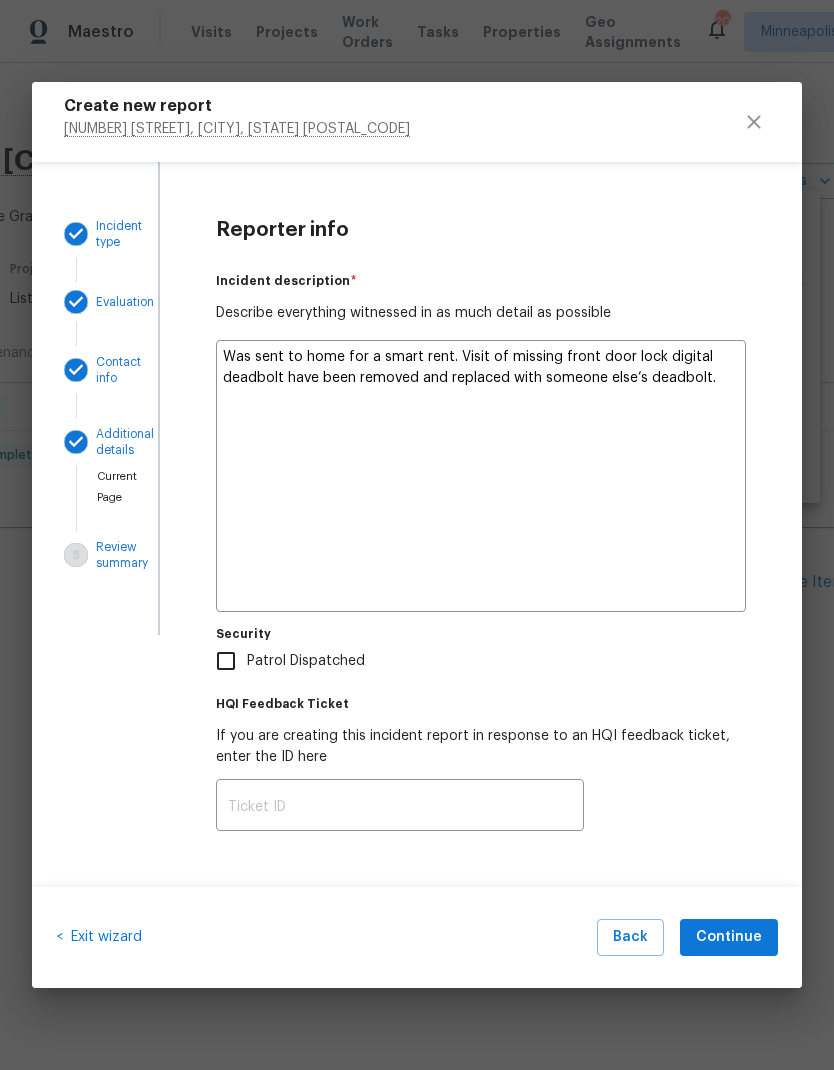 type on "x" 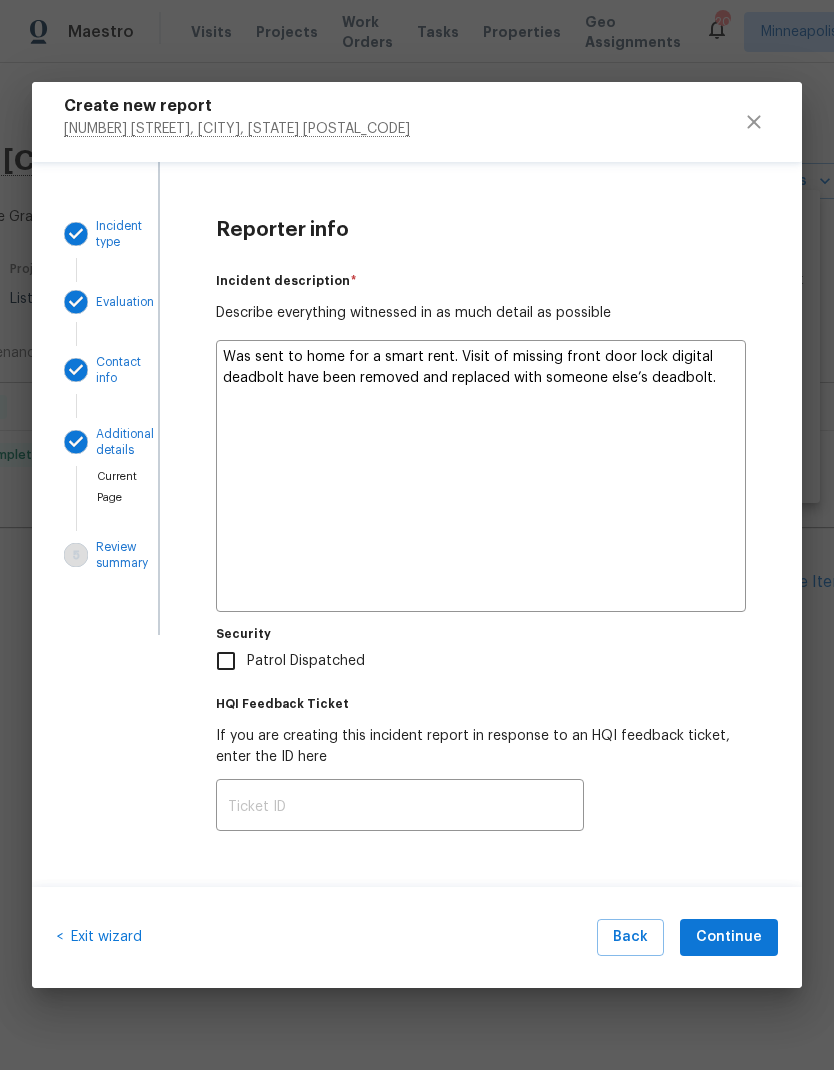 type on "Was sent to home for a smart rent. Visit of missing front door lock digital deadbolt have been removed and replaced with someone else’s deadbolt I was able" 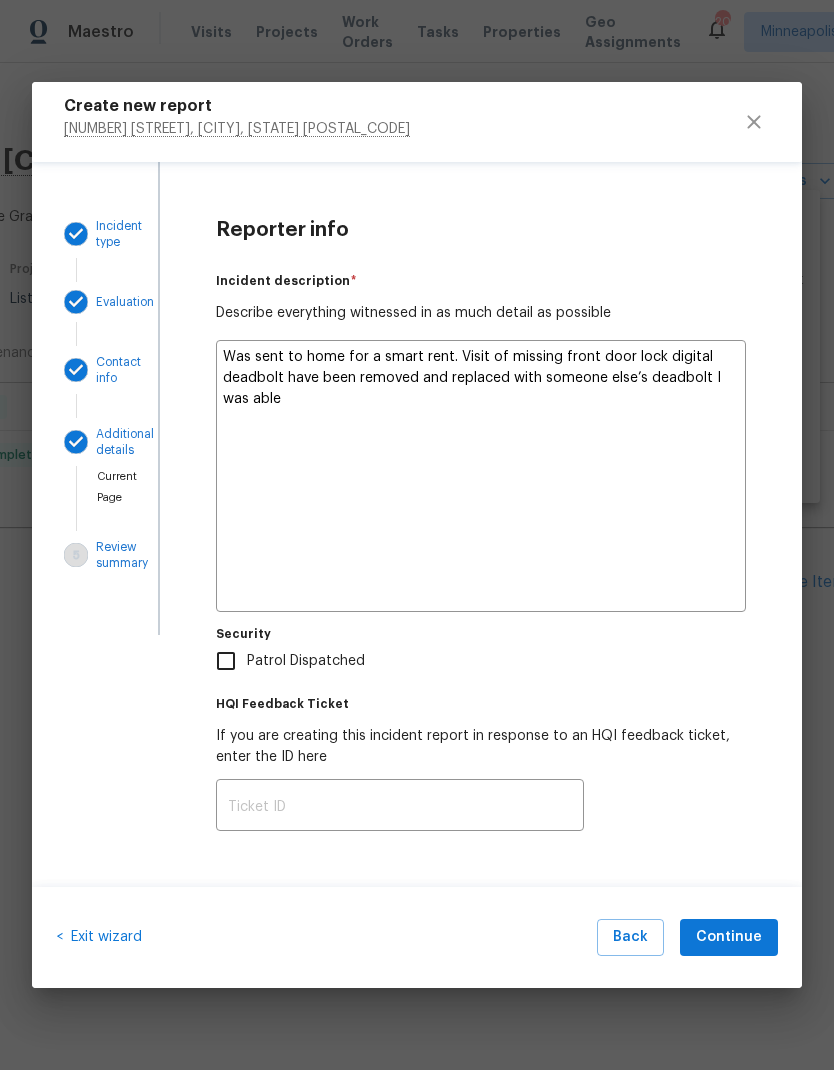 type on "x" 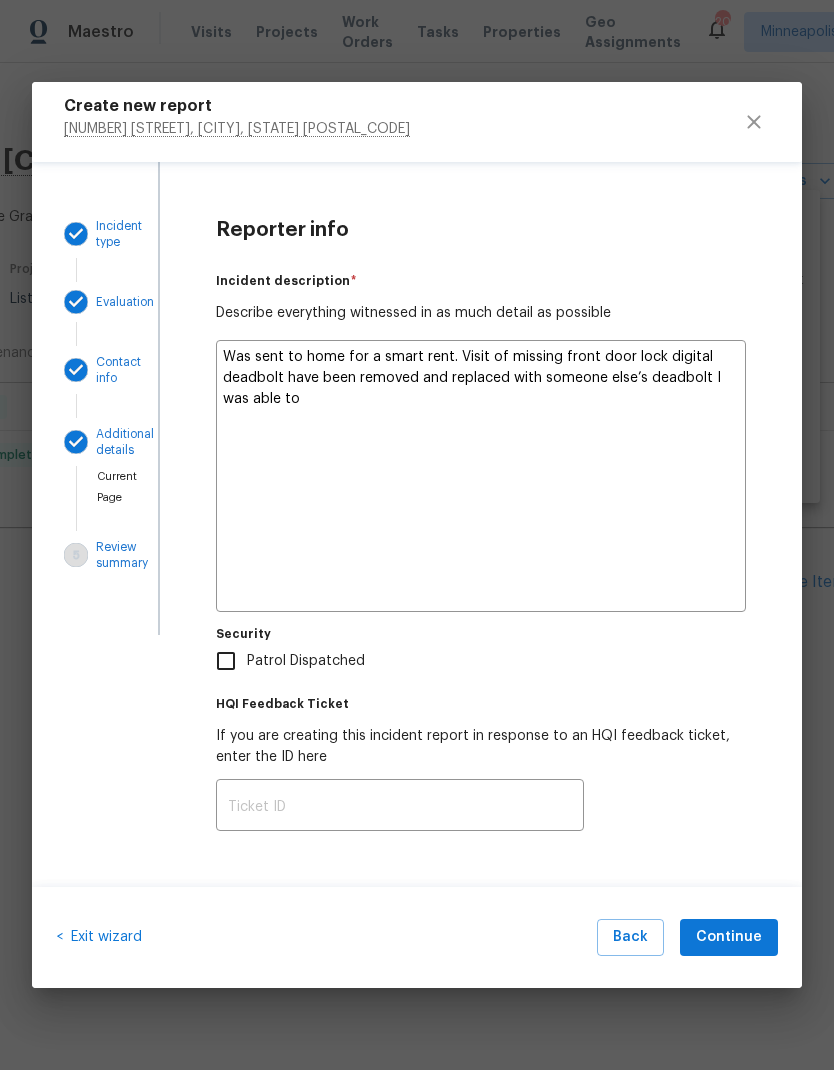 type on "x" 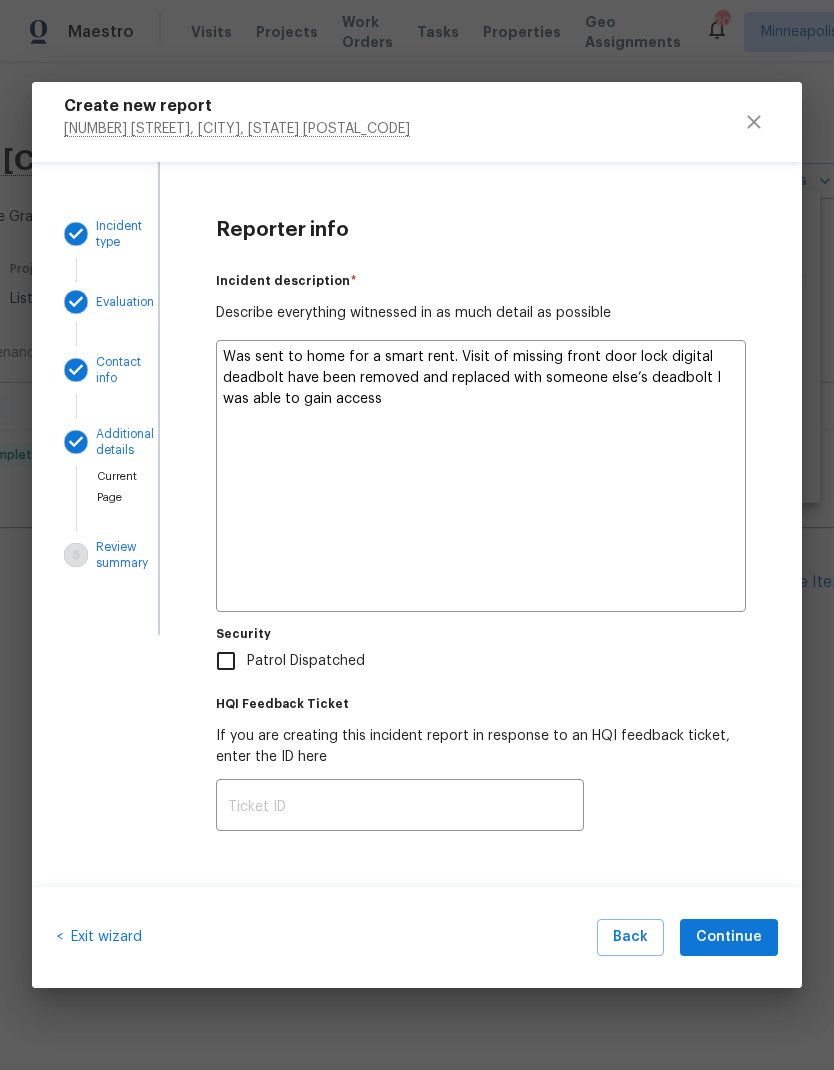 type on "x" 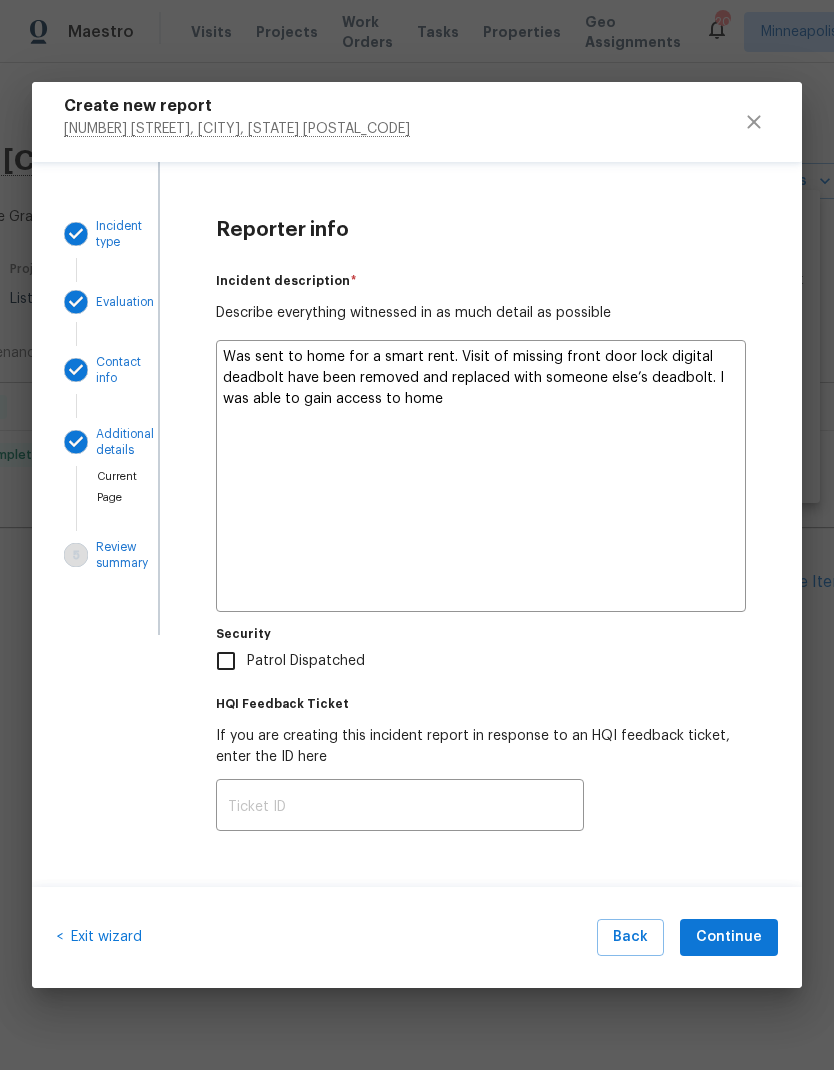 type on "x" 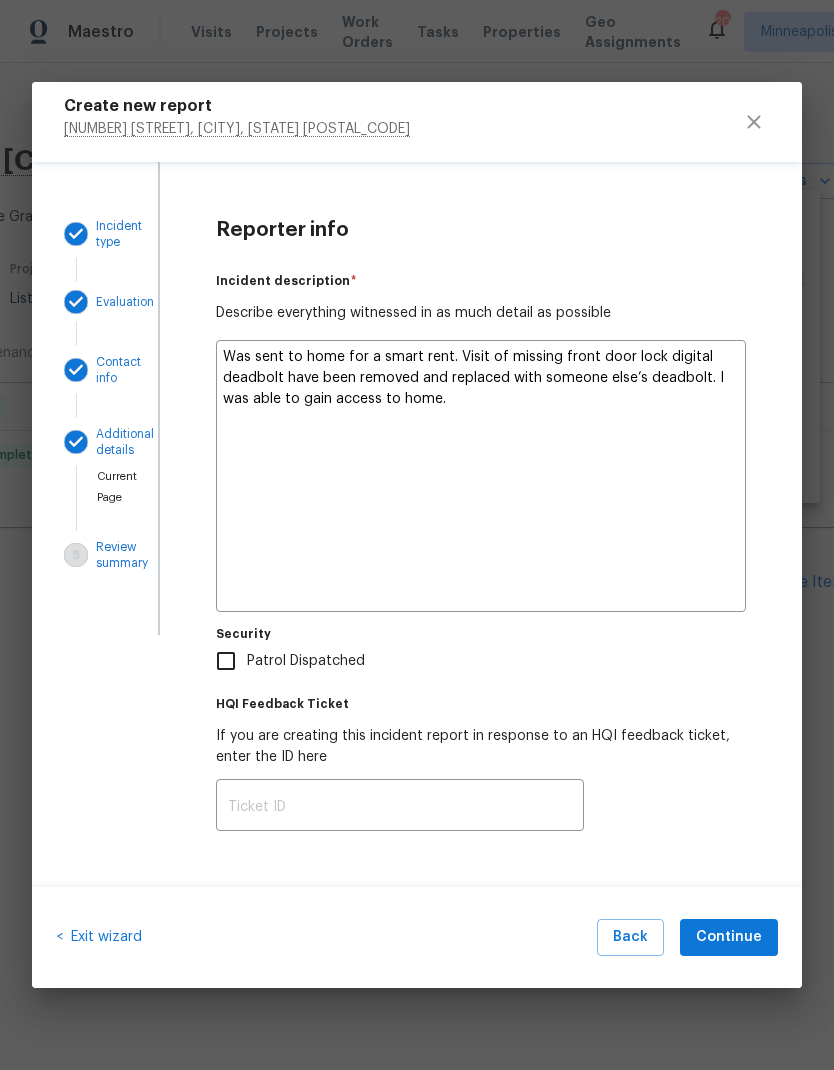 type on "x" 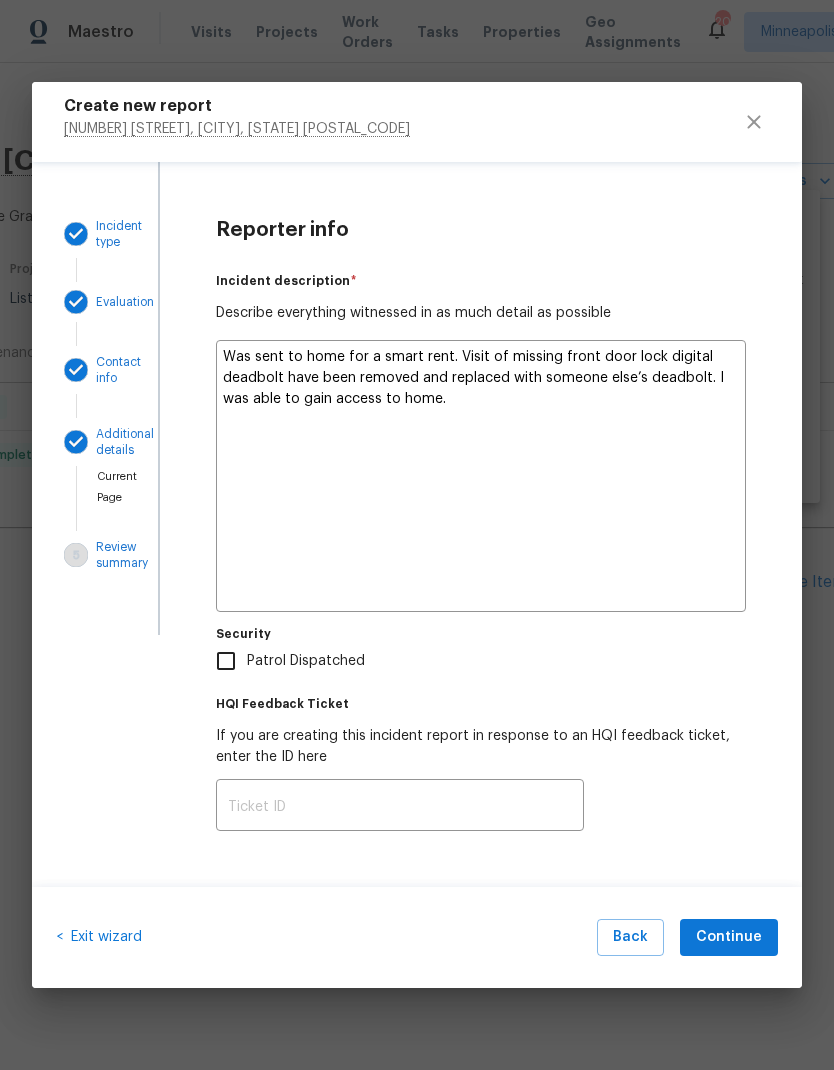 type on "Was sent to home for a smart rent. Visit of missing front door lock digital deadbolt have been removed and replaced with someone else’s deadbolt I was able to gain access to home." 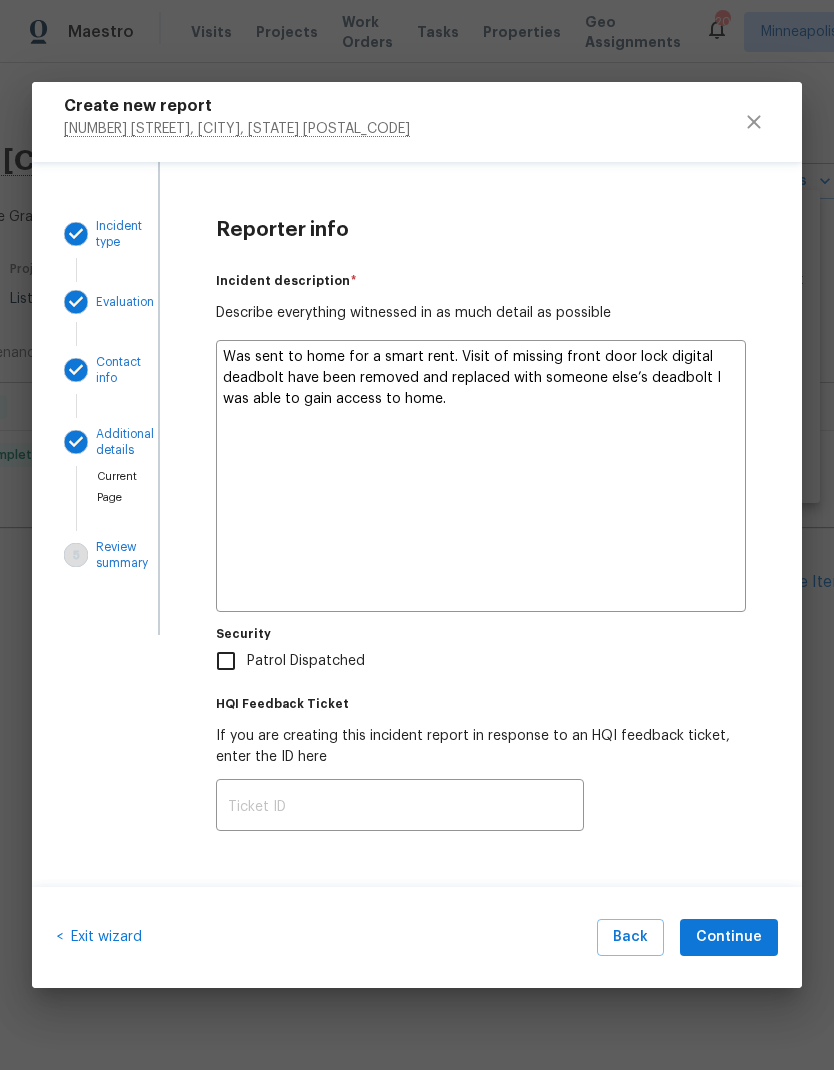 type on "x" 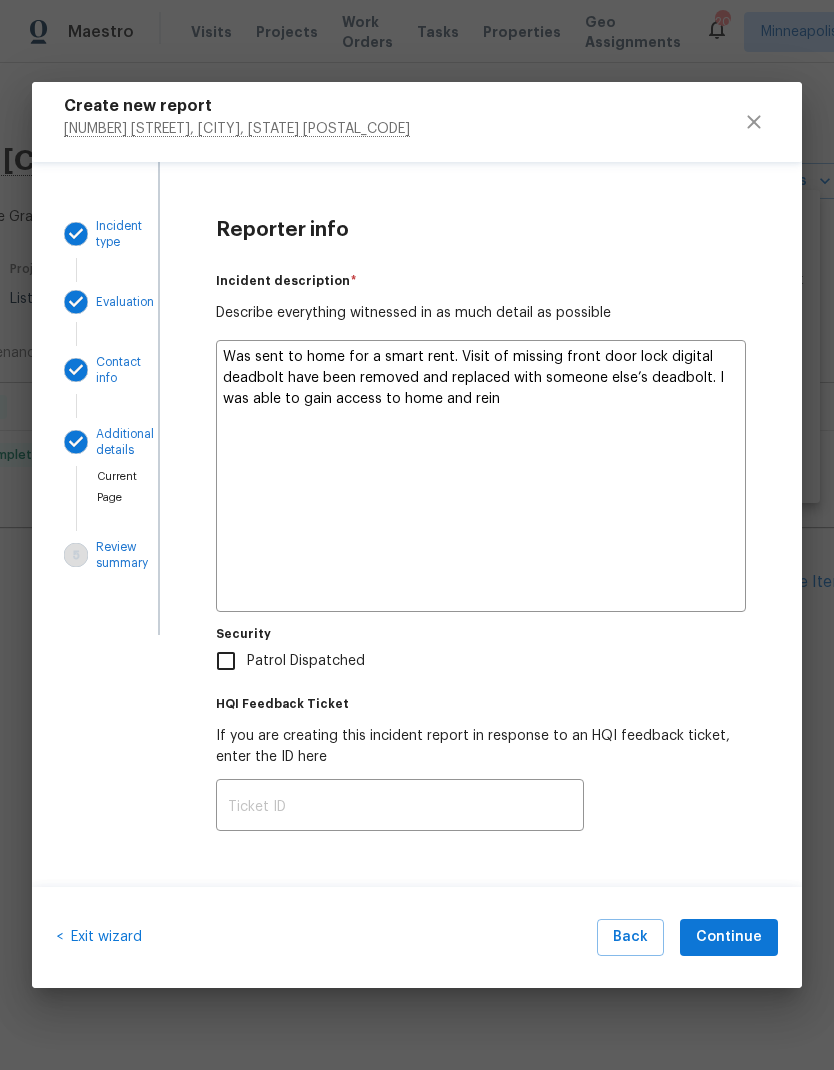 type on "x" 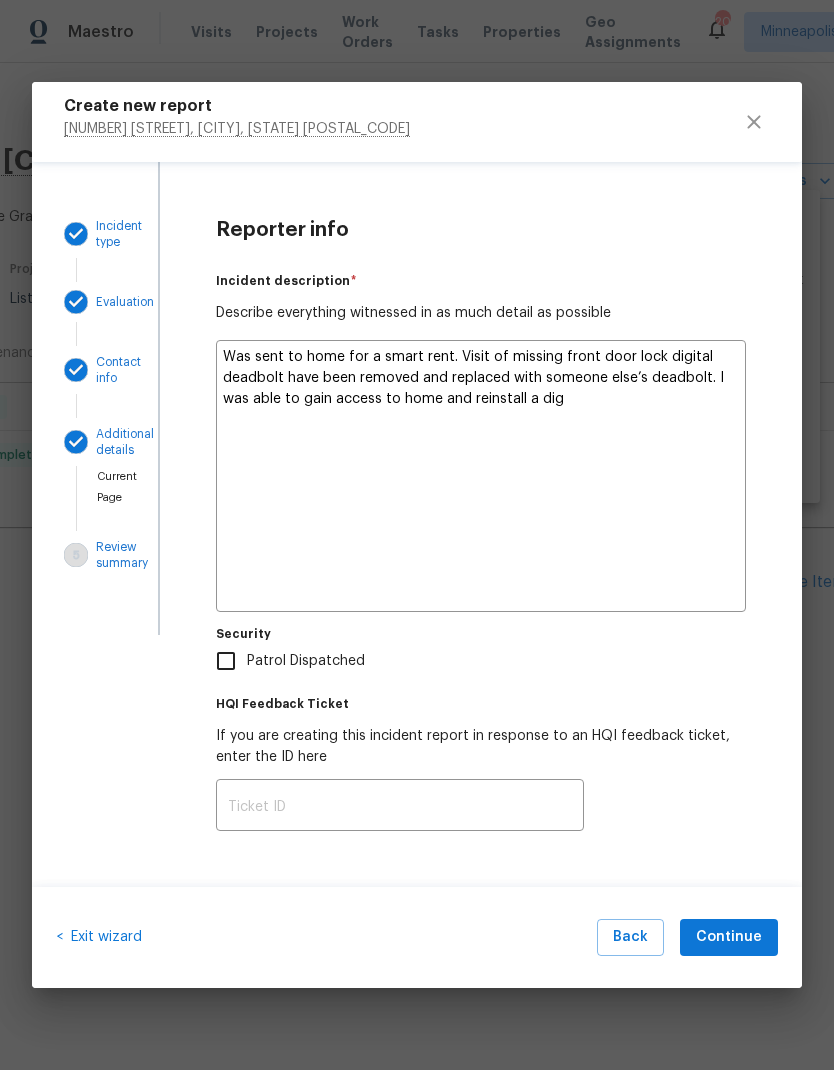 type on "x" 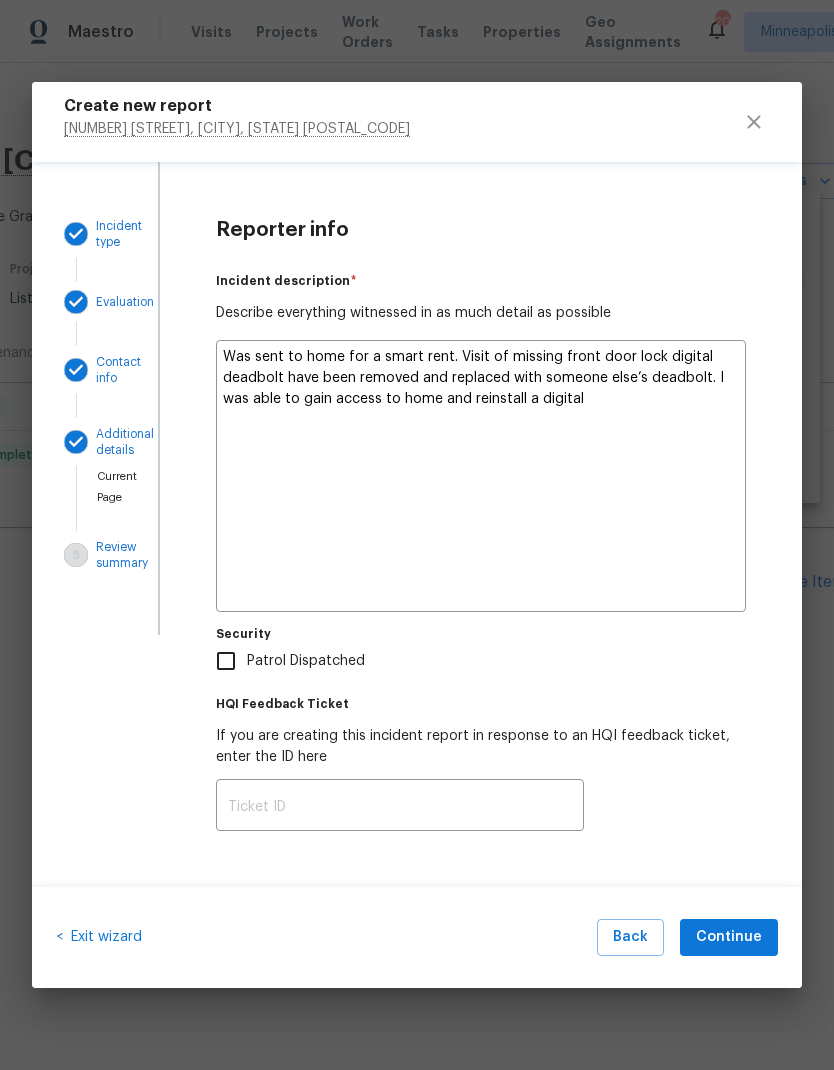 type on "x" 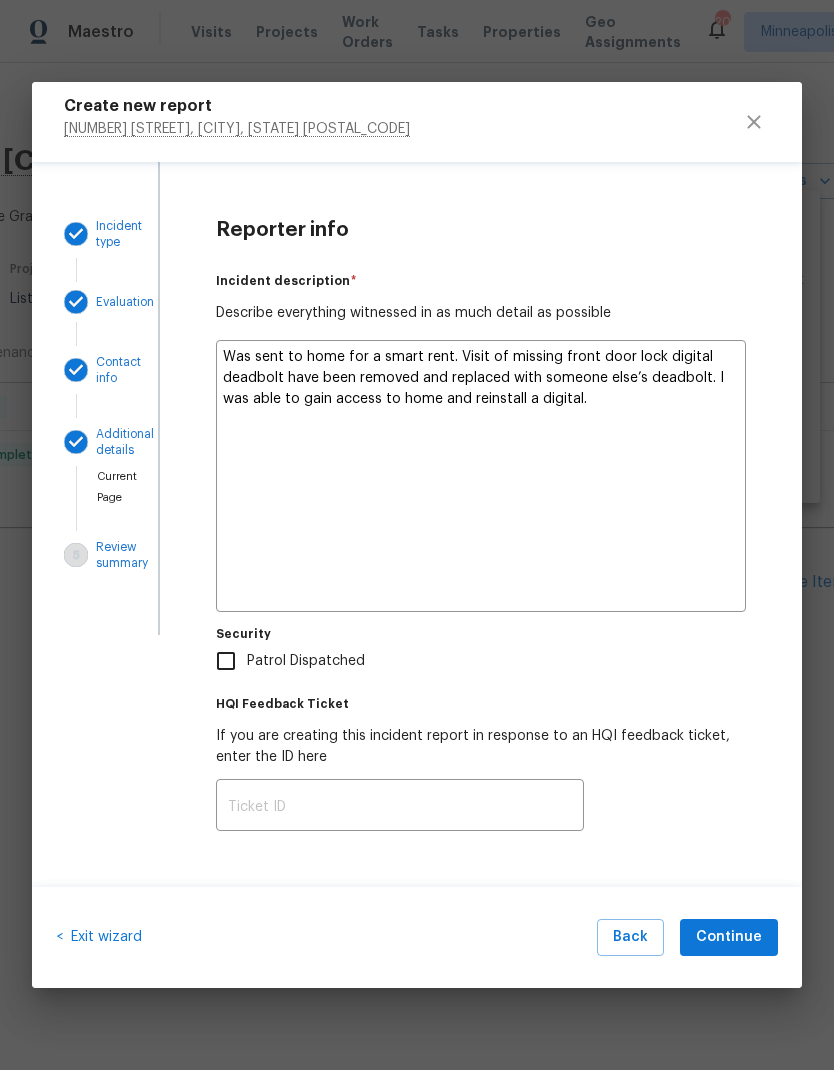 type on "x" 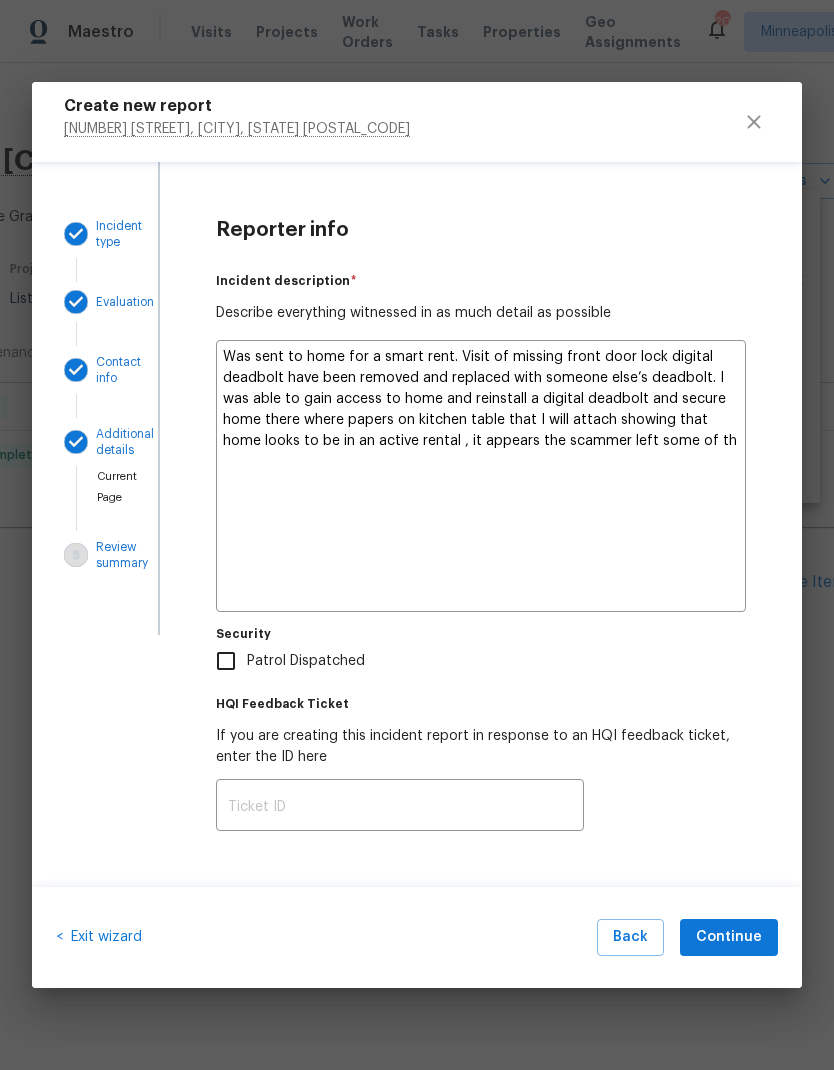 type on "x" 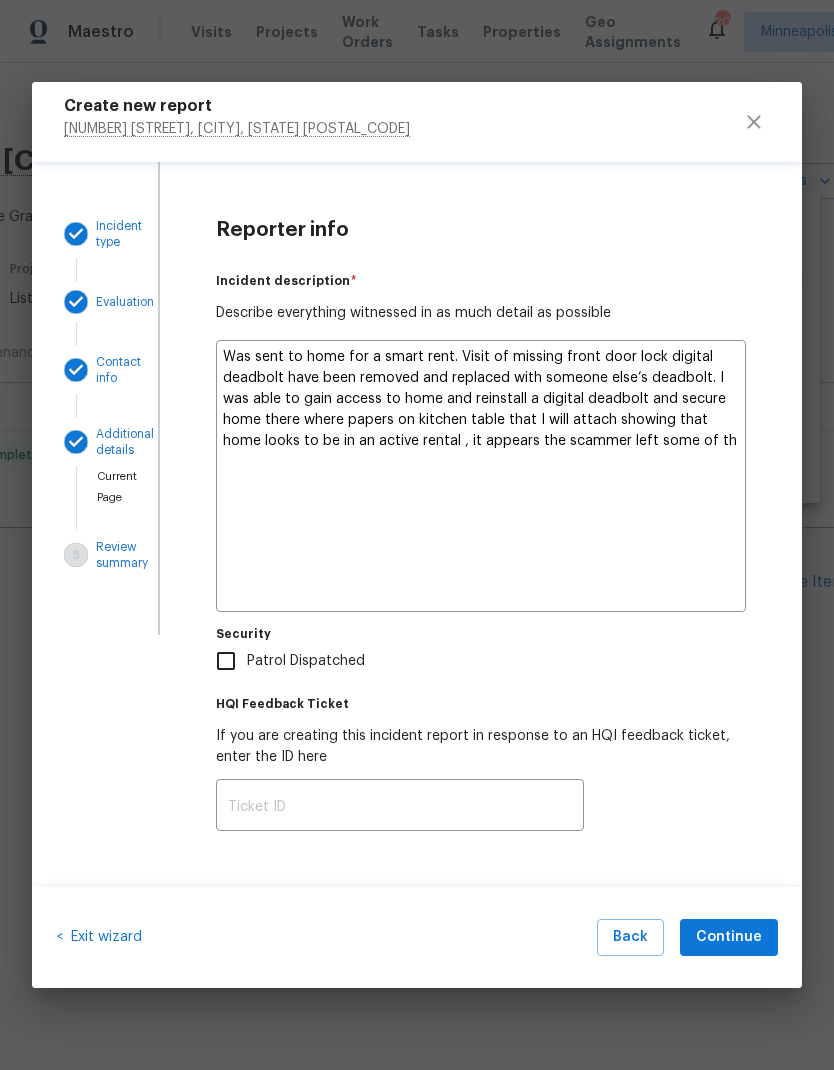 type on "Was sent to home for a smart rent. Visit of missing front door lock digital deadbolt have been removed and replaced with someone else’s deadbolt. I was able to gain access to home and reinstall a digital deadbolt and secure home." 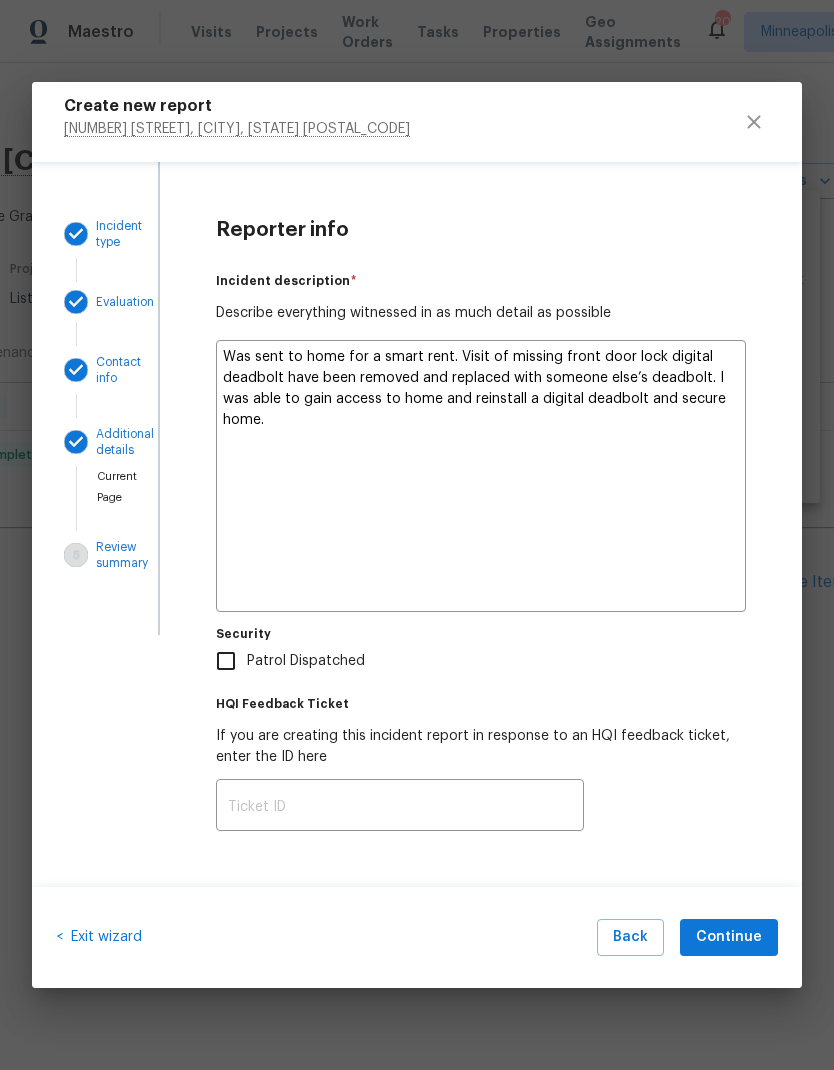 type on "x" 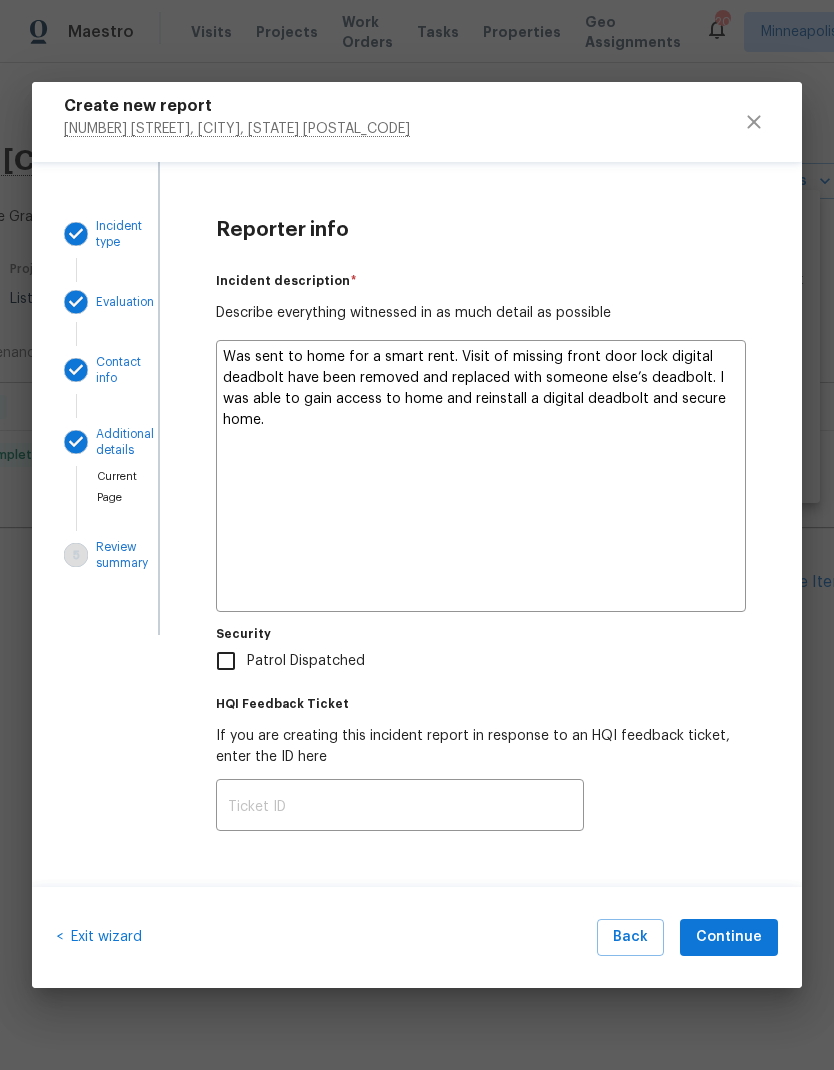 type on "Was sent to home for a smart rent. Visit of missing front door lock digital deadbolt have been removed and replaced with someone else’s deadbolt. I was able to gain access to home and reinstall a digital deadbolt and secure home there were." 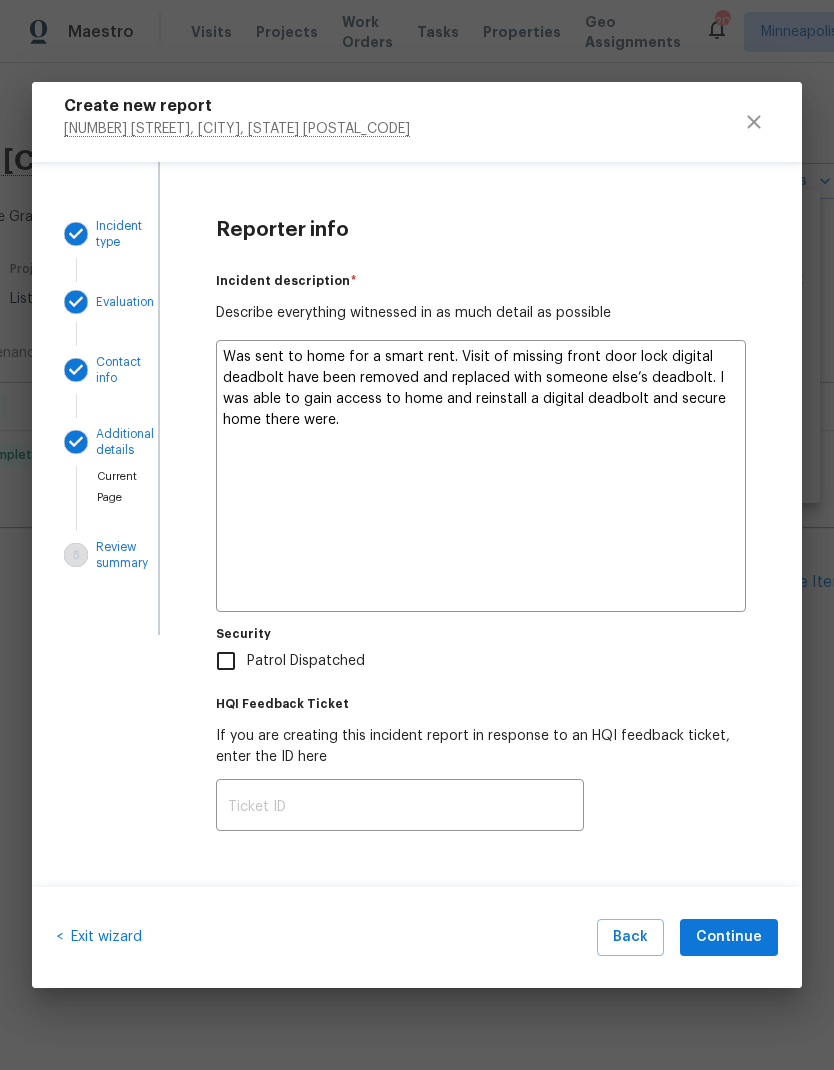 type on "x" 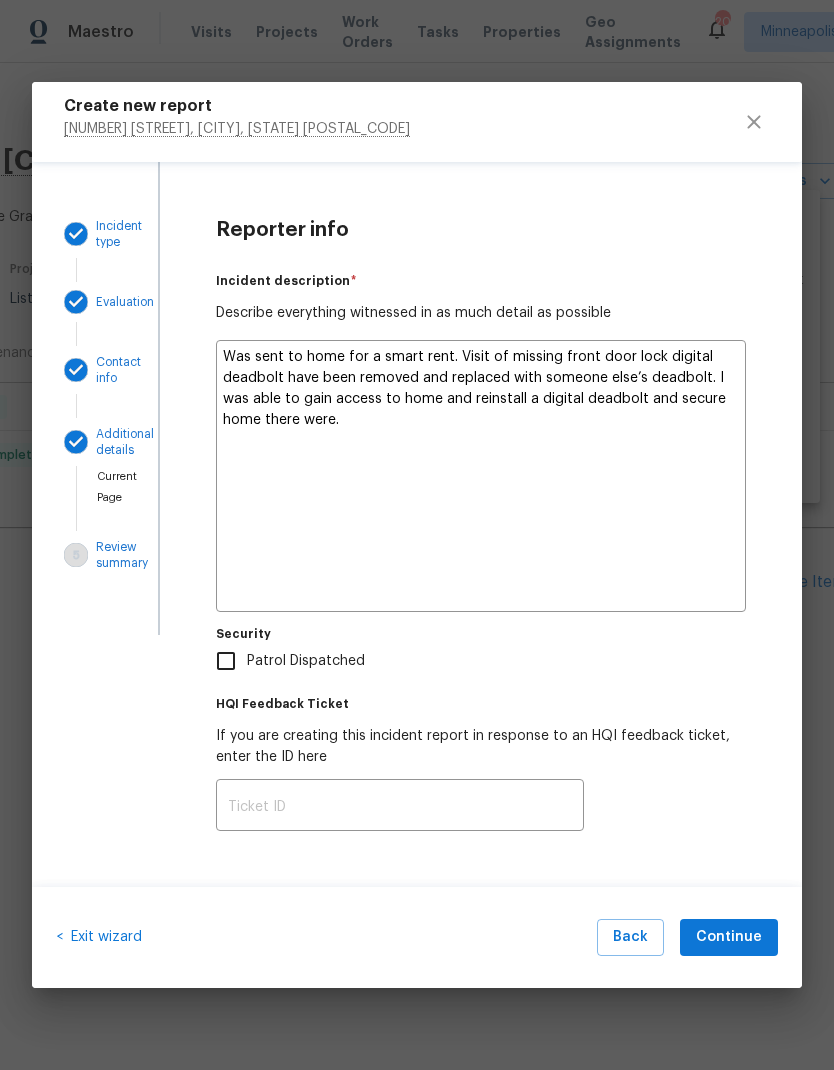 type on "Was sent to home for a smart rent. Visit of missing front door lock digital deadbolt have been removed and replaced with someone else’s deadbolt. I was able to gain access to home and reinstall a digital deadbolt and secure home there where" 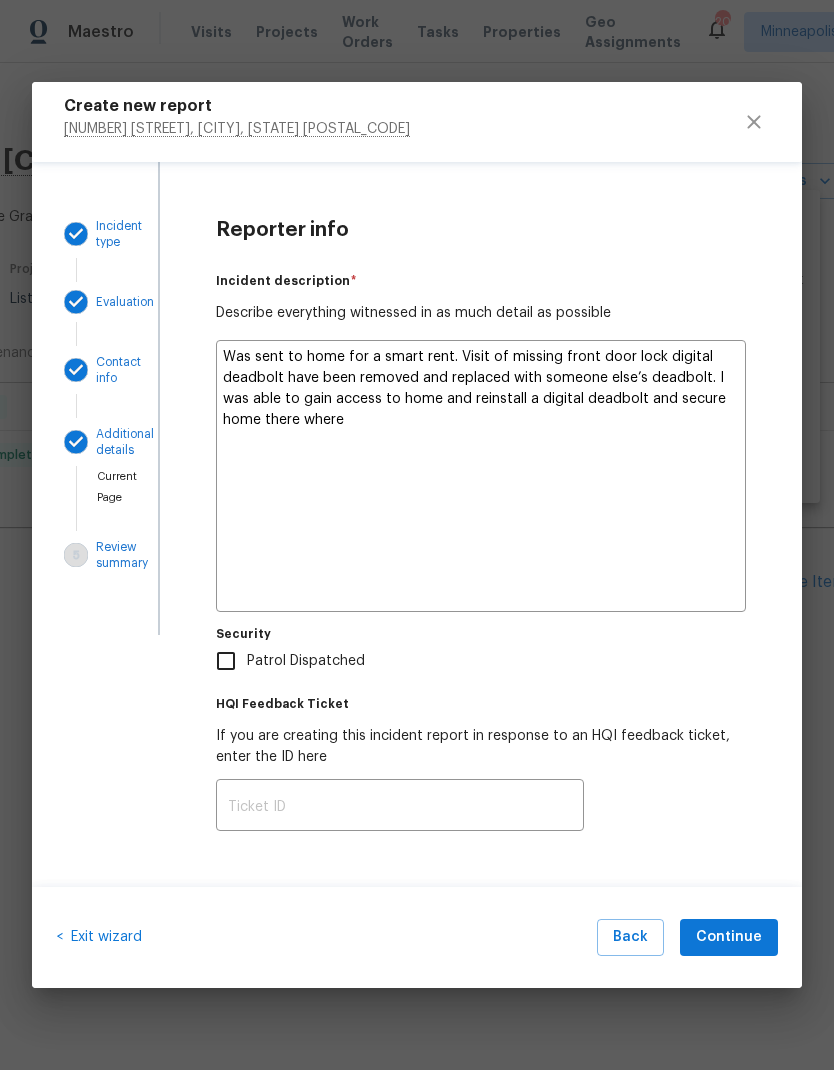 type on "x" 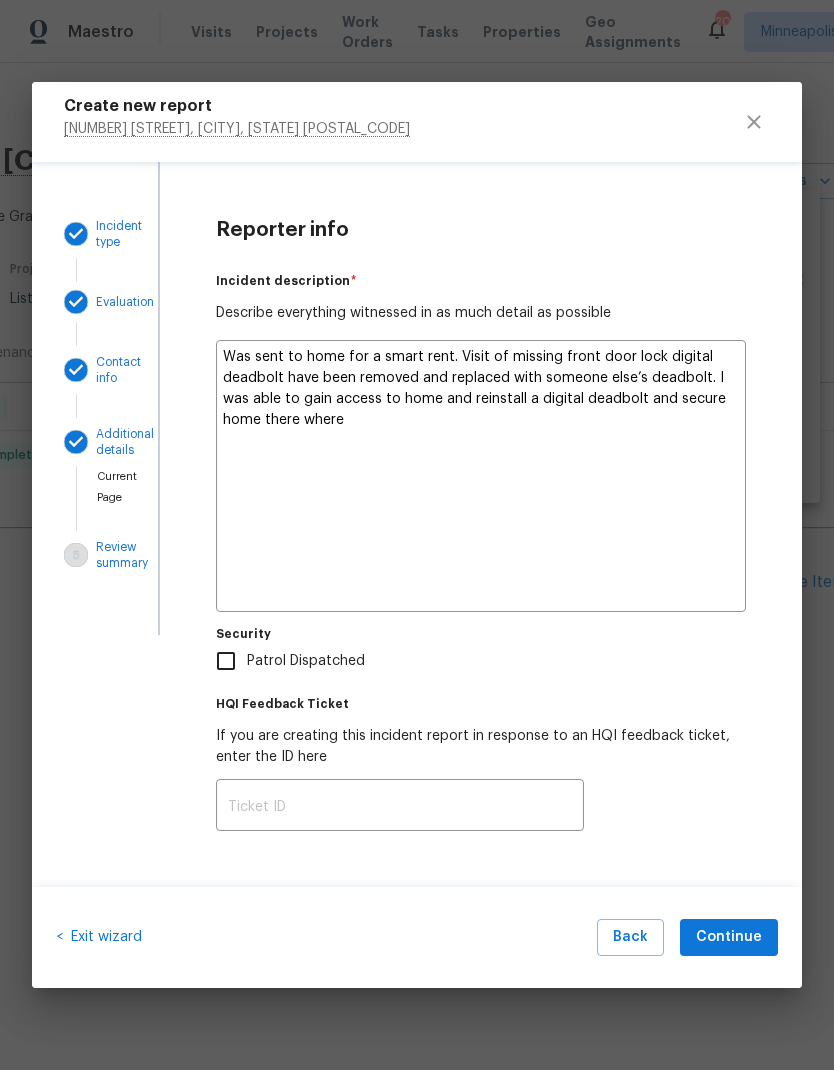 type on "Was sent to home for a smart rent. Visit of missing front door lock digital deadbolt have been removed and replaced with someone else’s deadbolt. I was able to gain access to home and reinstall a digital deadbolt and secure home there where papers" 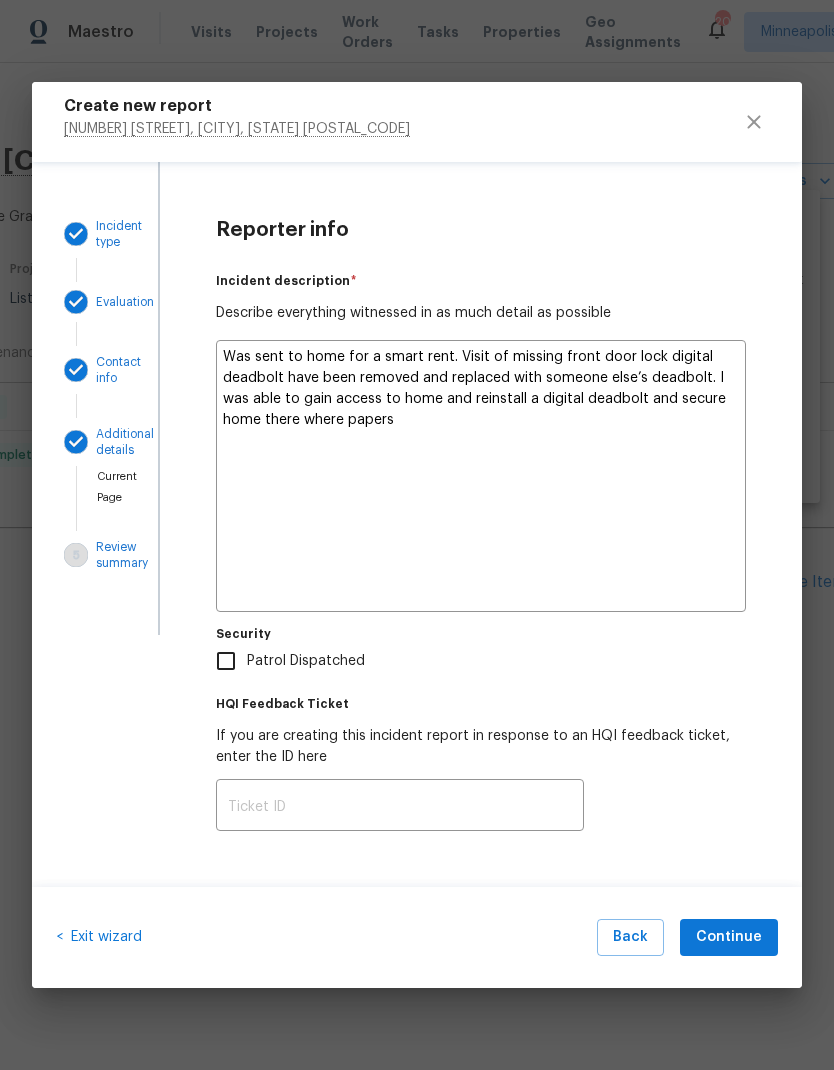 type on "x" 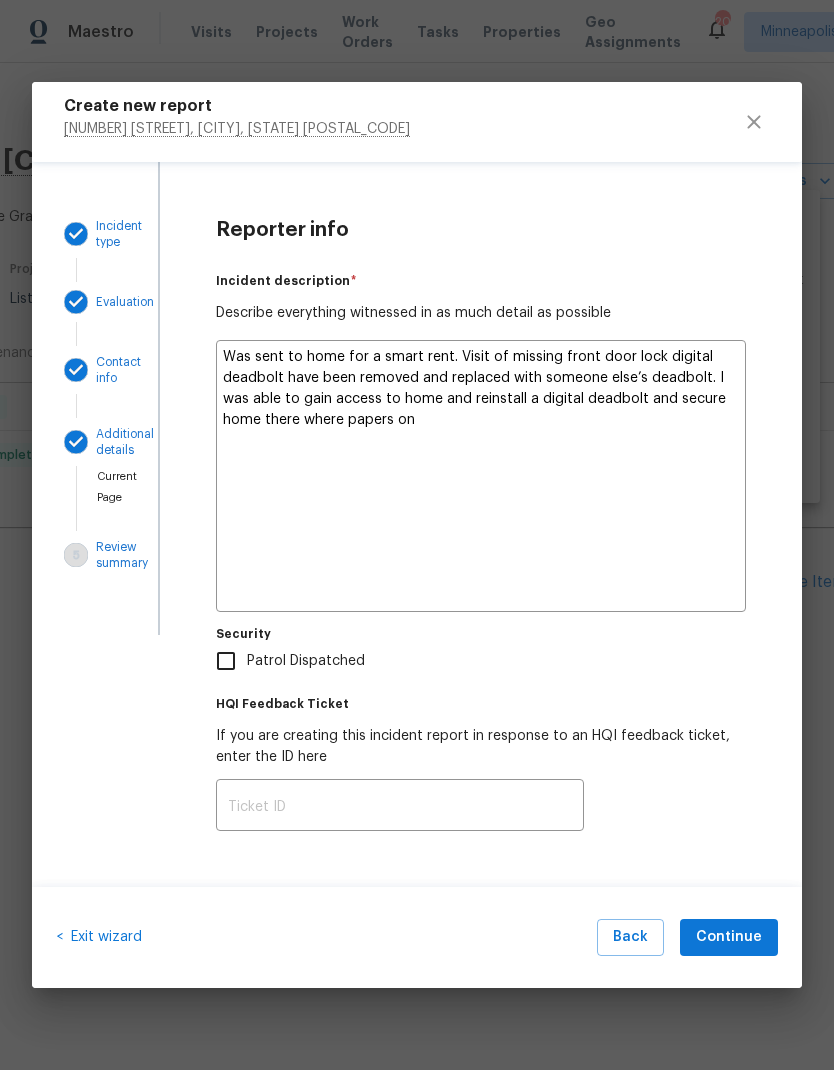 type on "x" 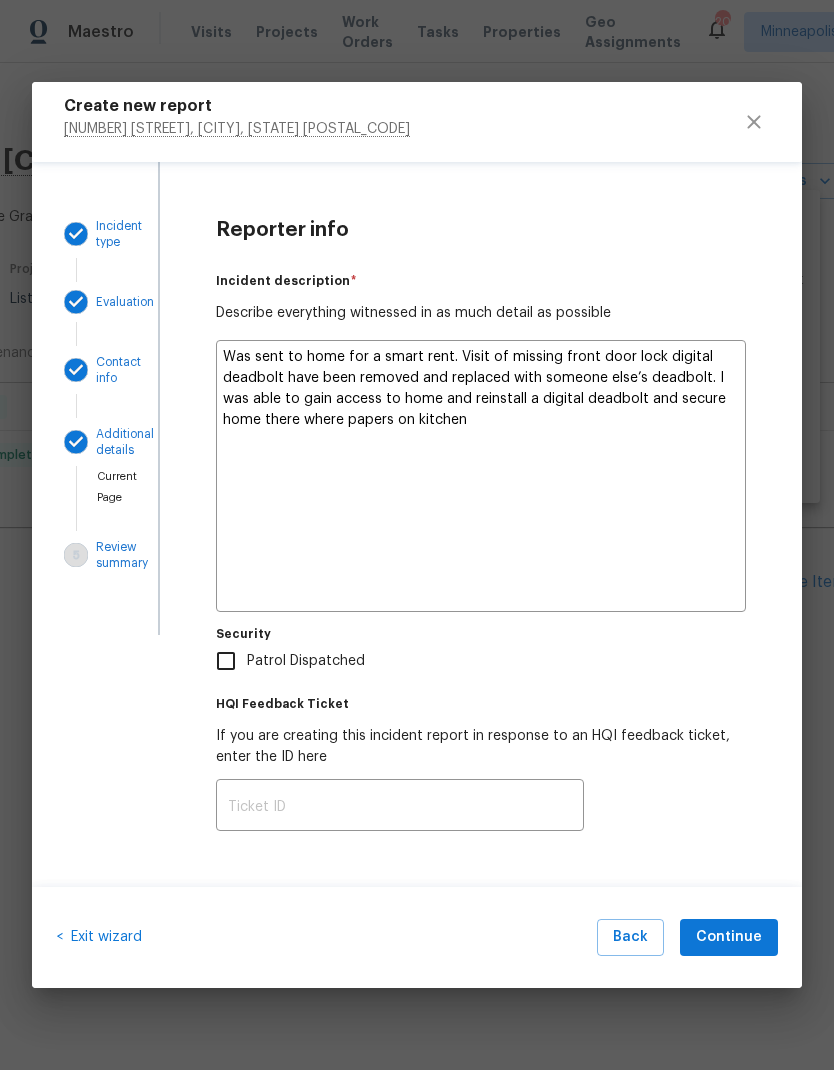 type on "x" 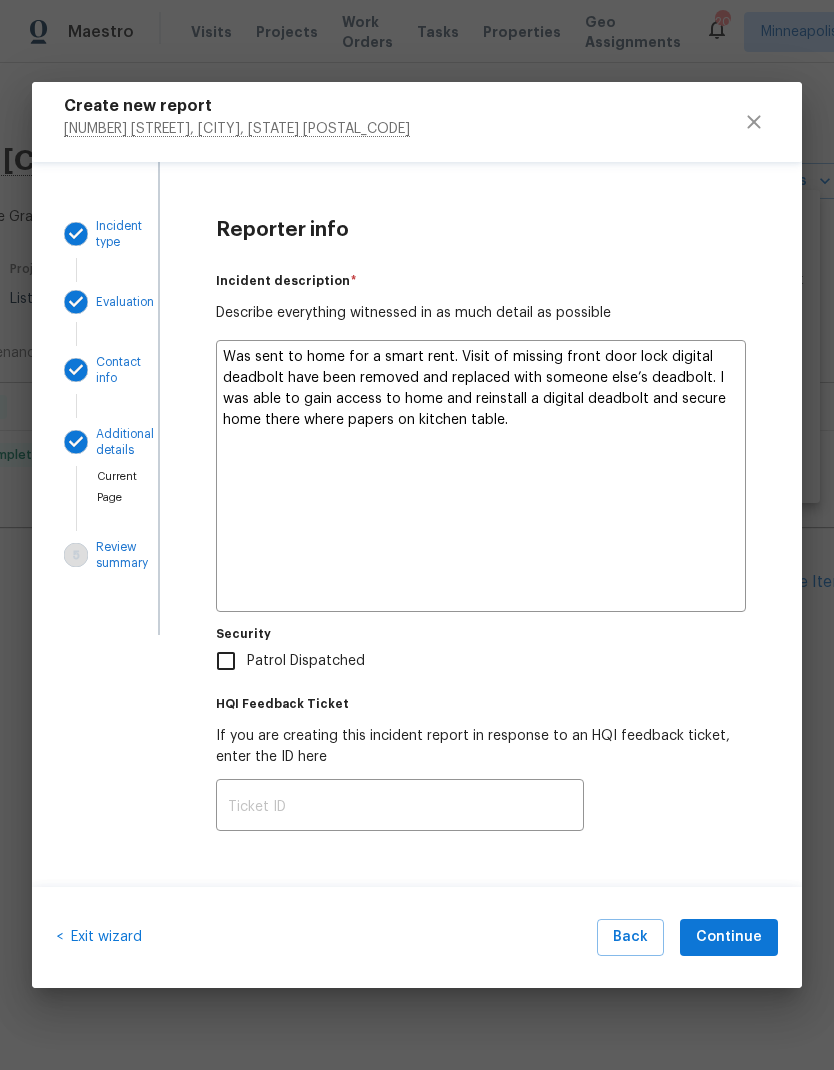 type on "x" 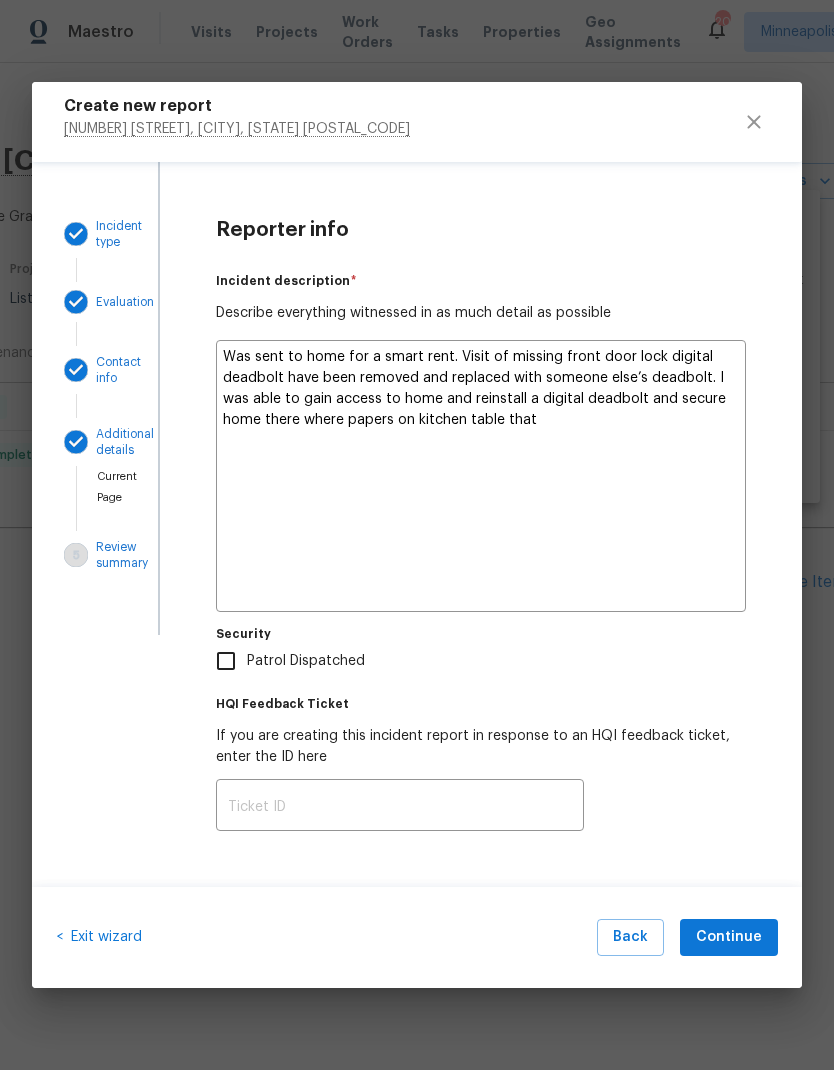 type on "x" 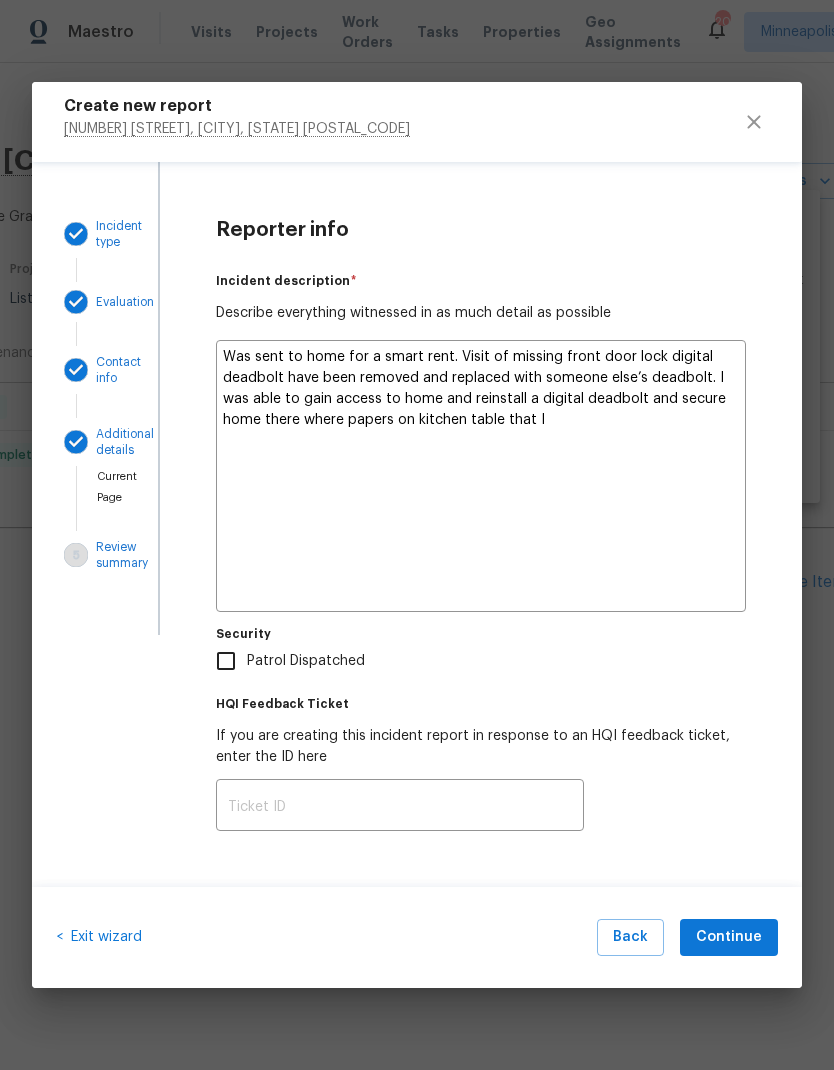 type on "x" 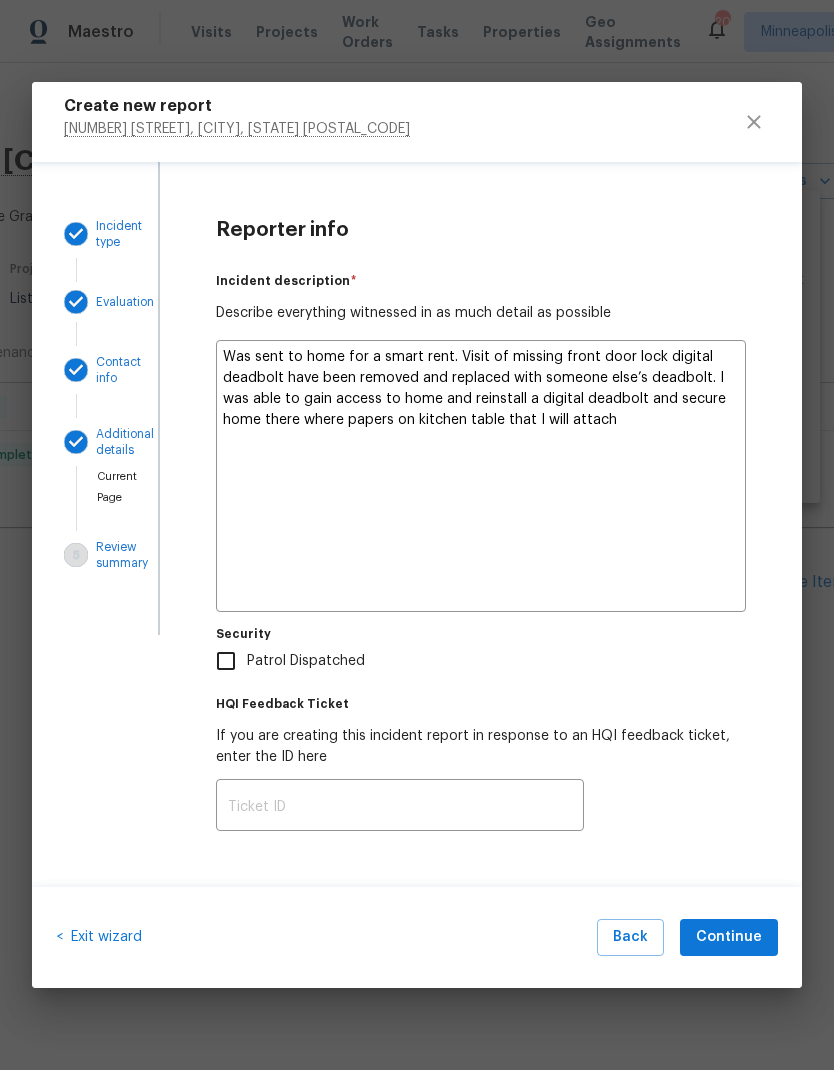 type on "x" 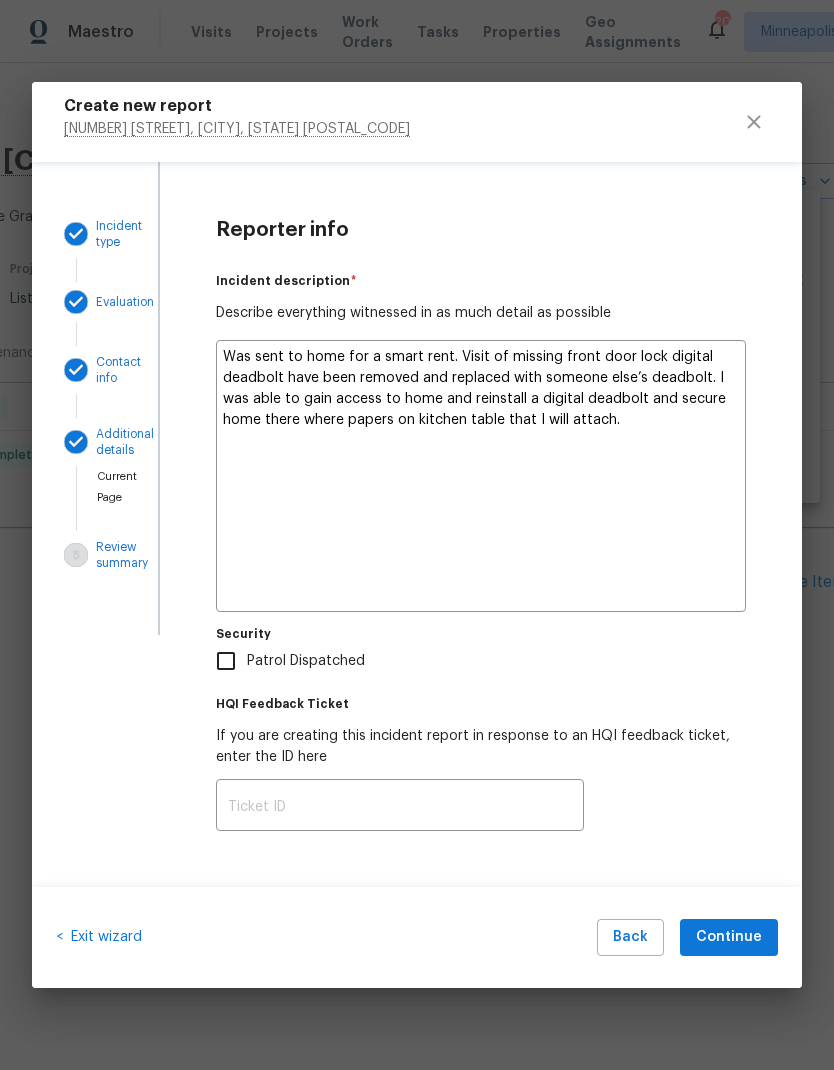 type on "x" 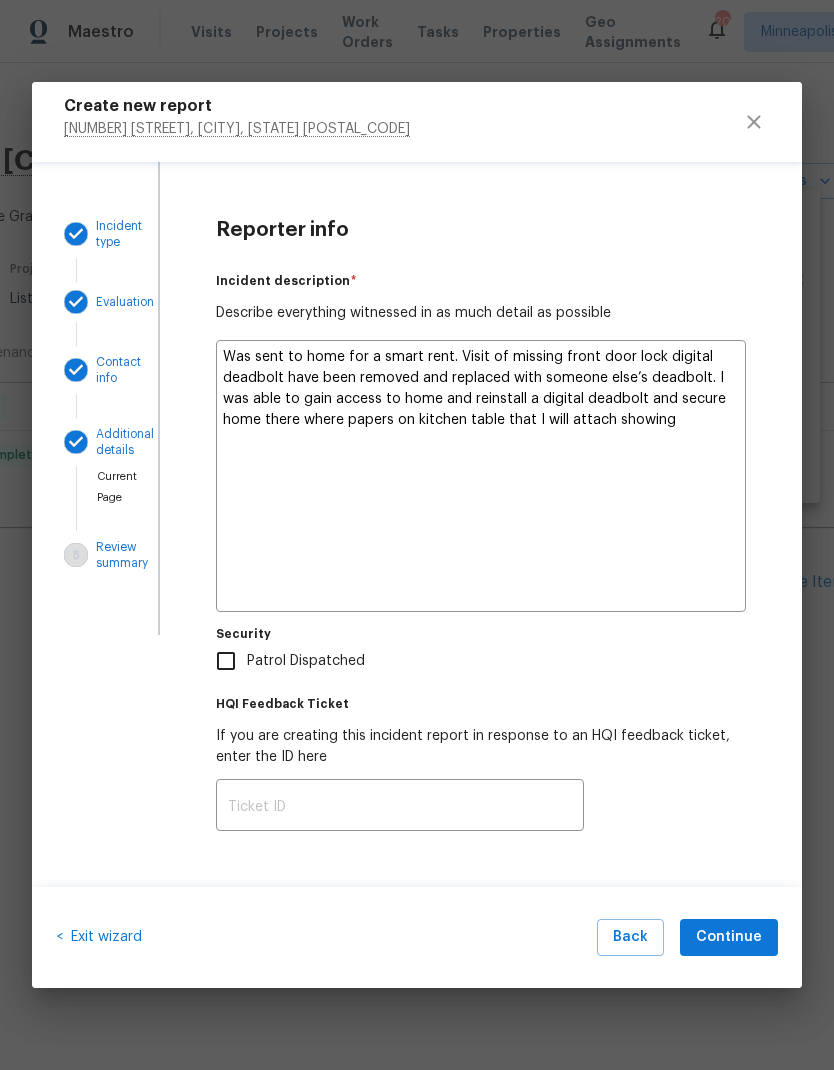 type on "x" 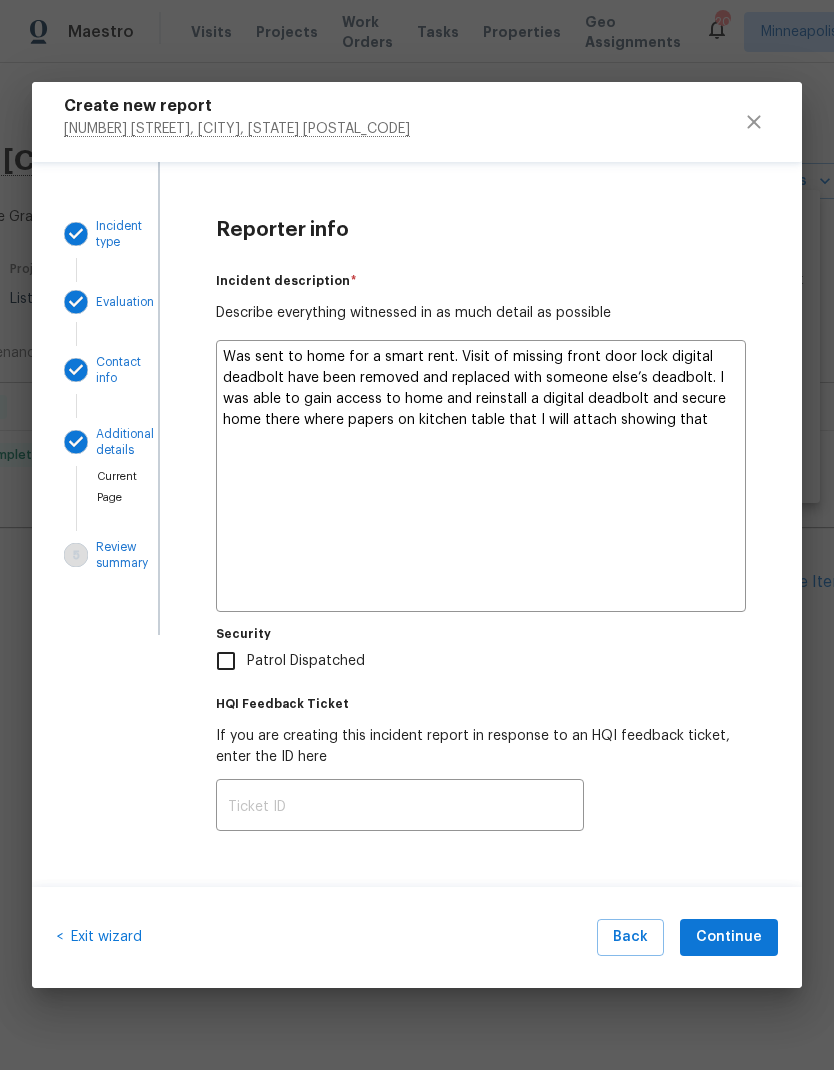 type on "x" 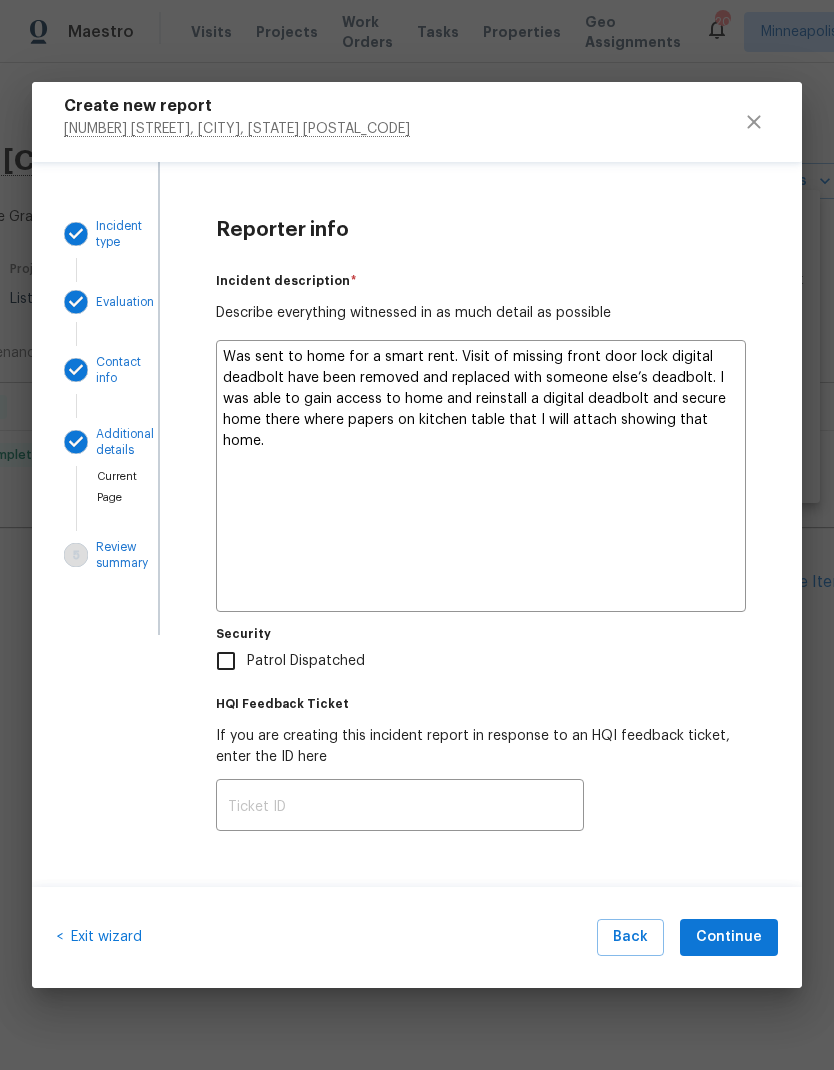 type on "x" 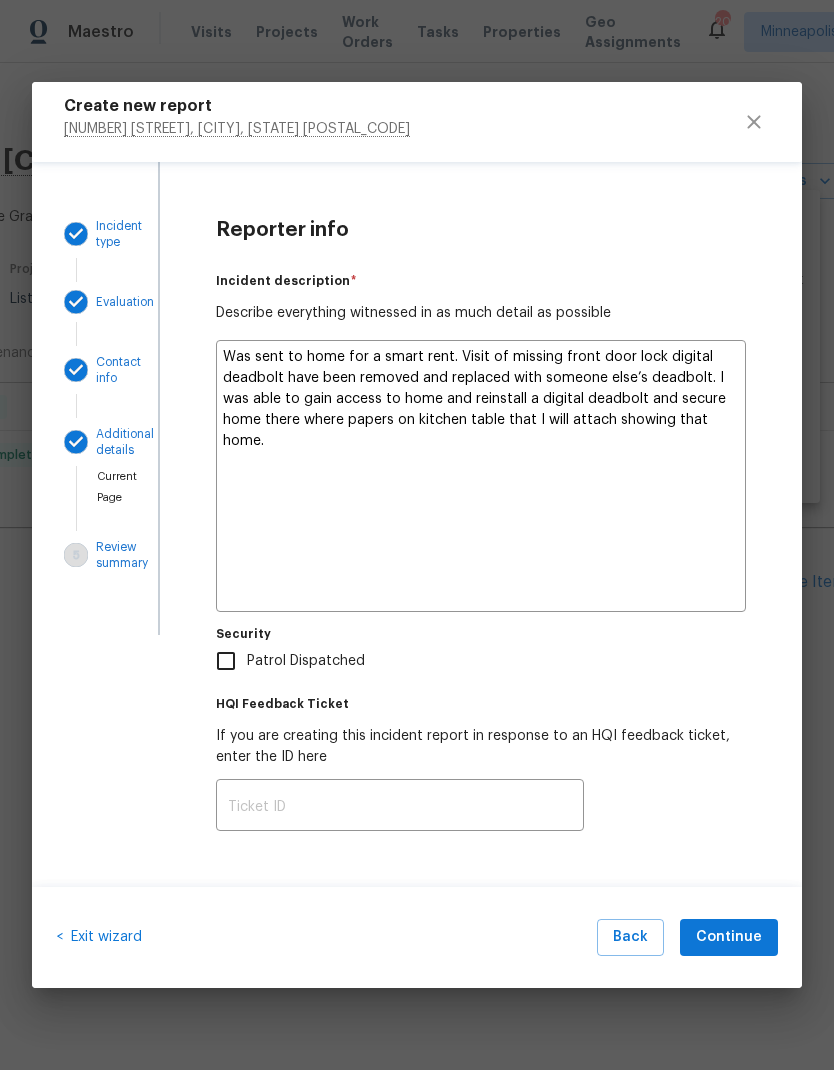 type on "Was sent to home for a smart rent. Visit of missing front door lock digital deadbolt have been removed and replaced with someone else’s deadbolt. I was able to gain access to home and reinstall a digital deadbolt and secure home there where papers on kitchen table that I will attach showing that home looks" 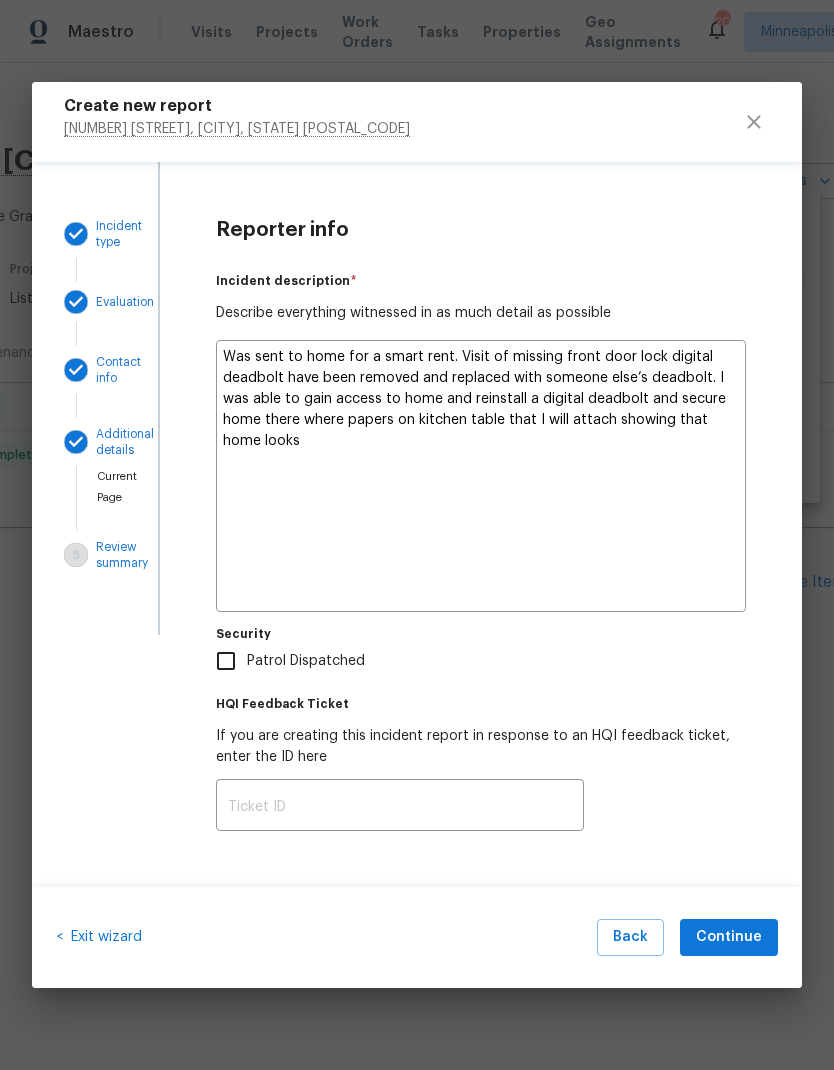 type on "x" 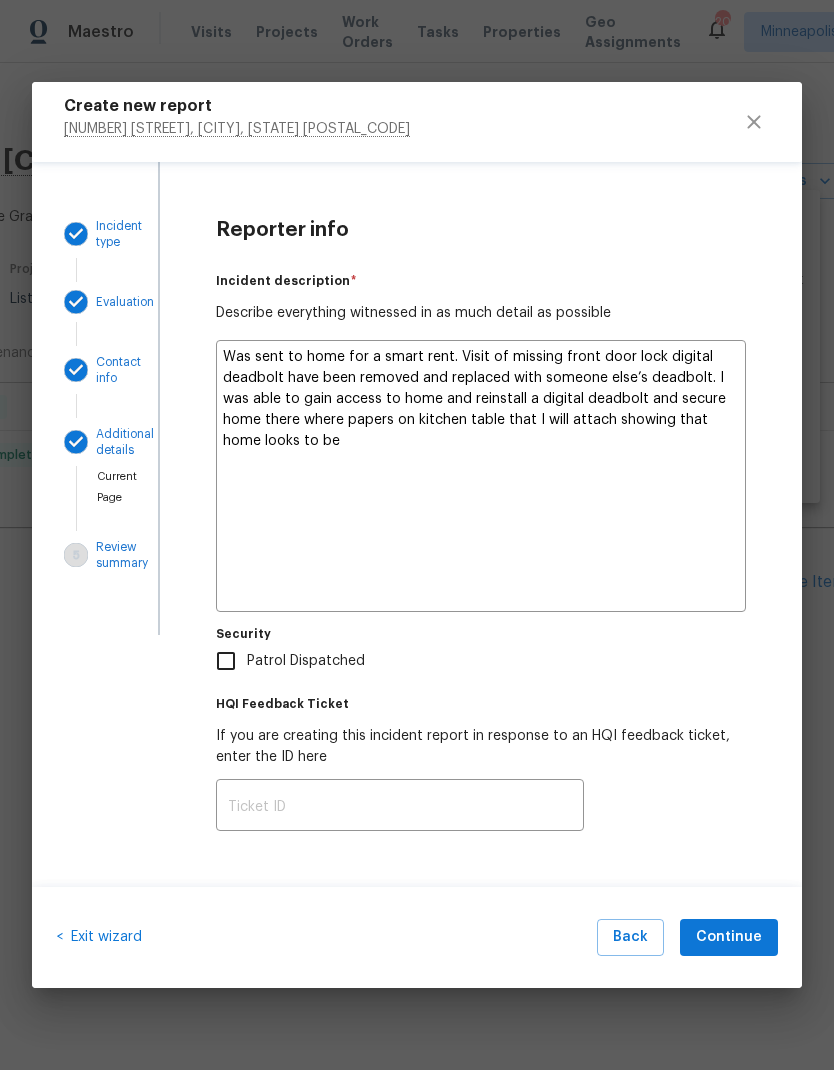 type on "x" 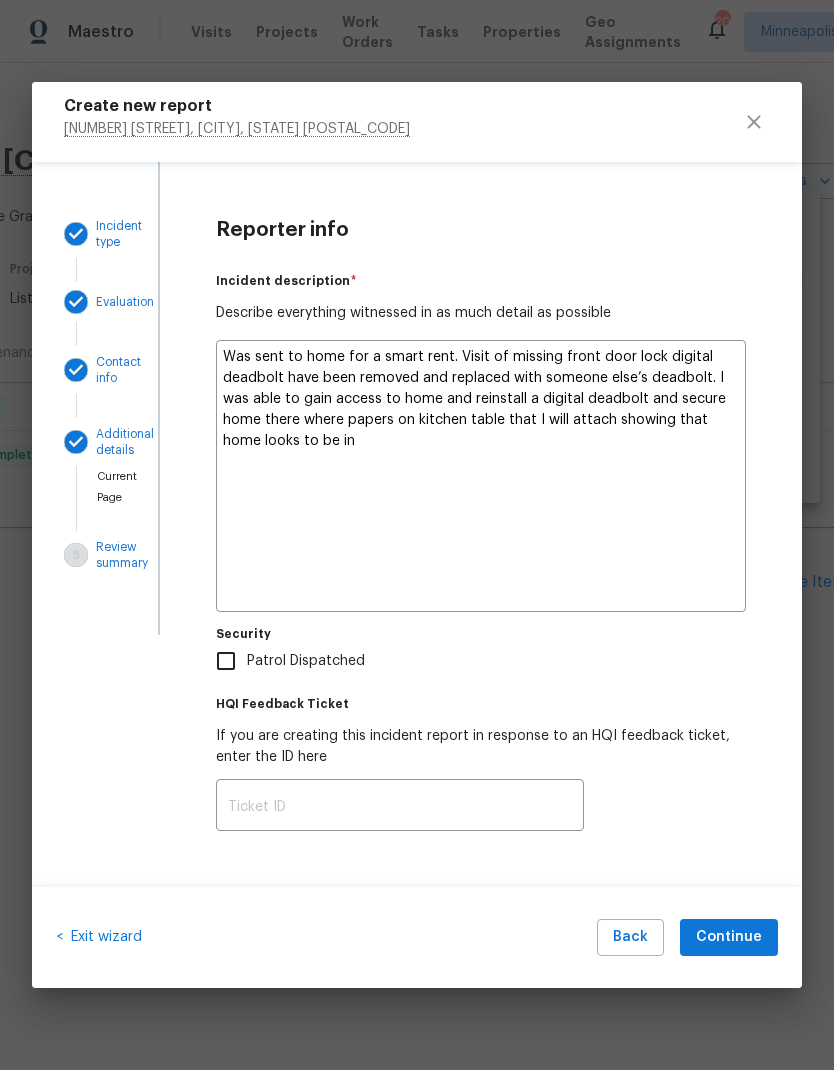 type on "x" 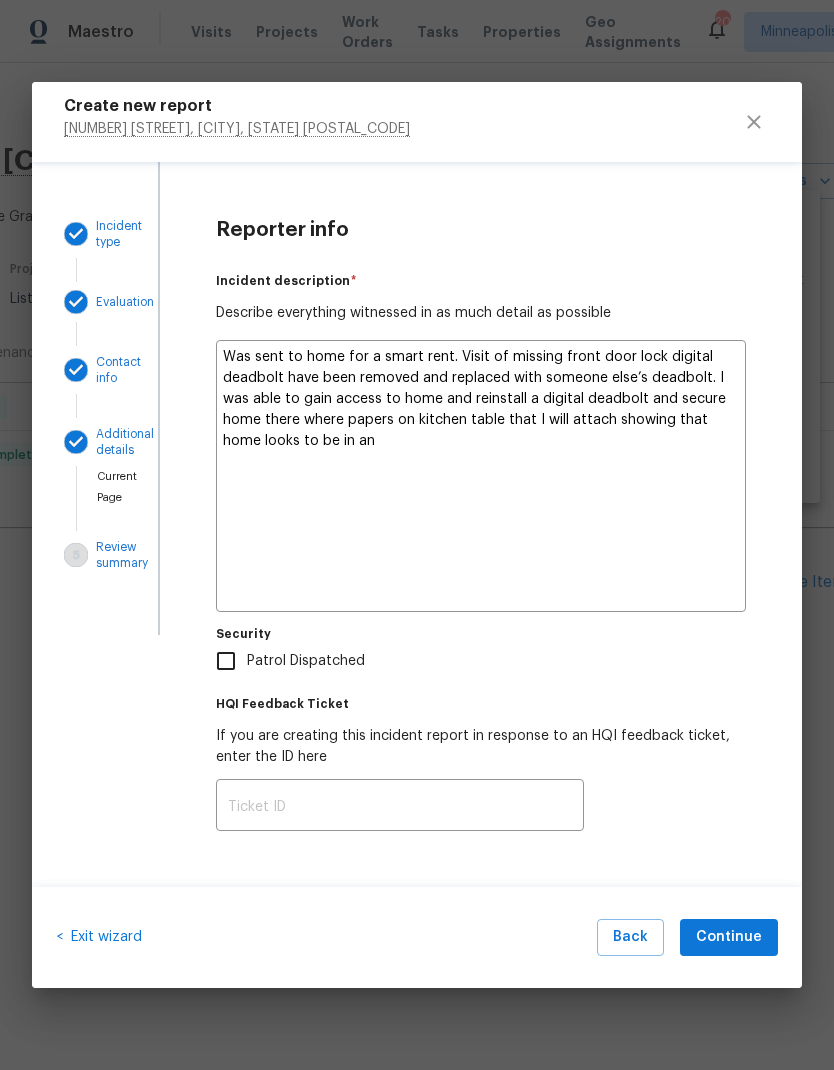 type on "x" 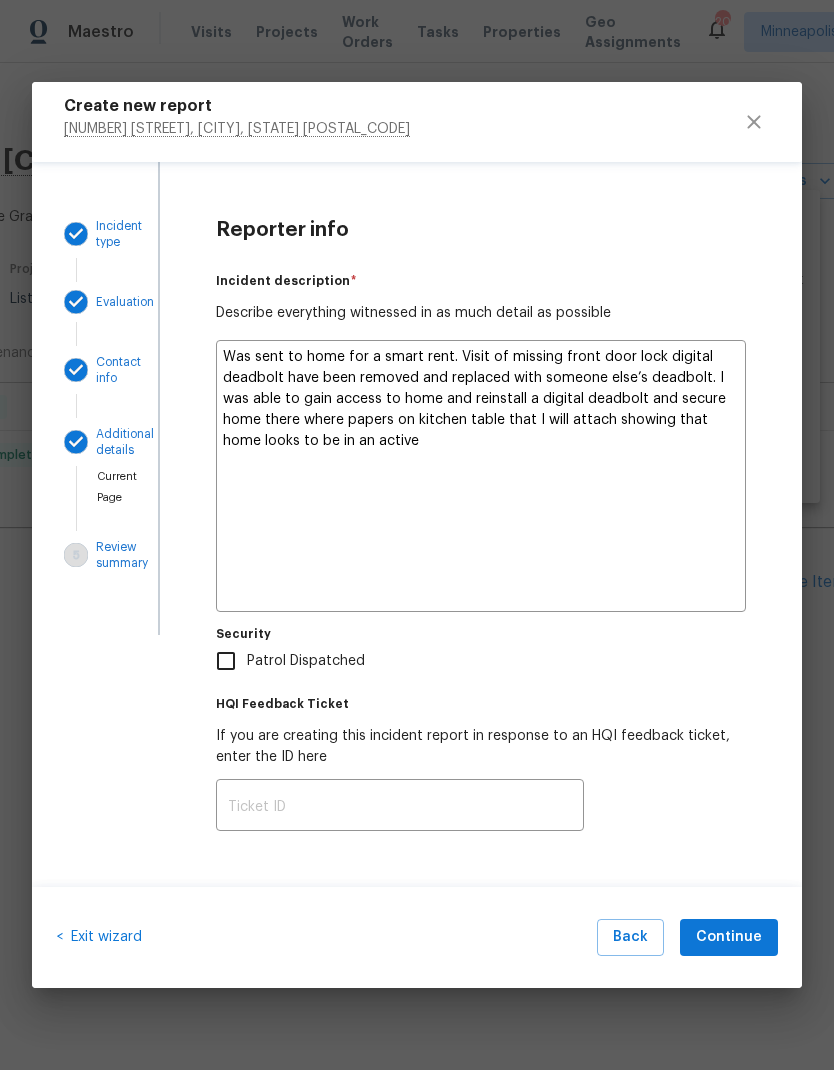 type on "x" 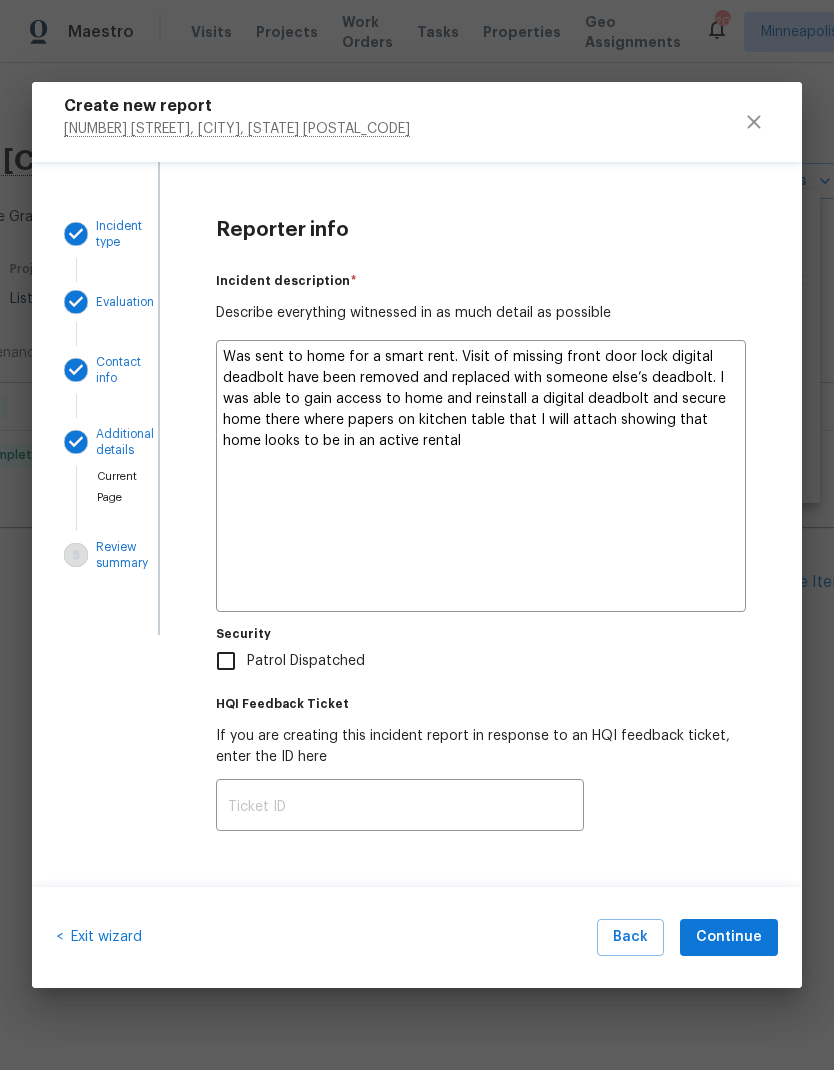 type on "x" 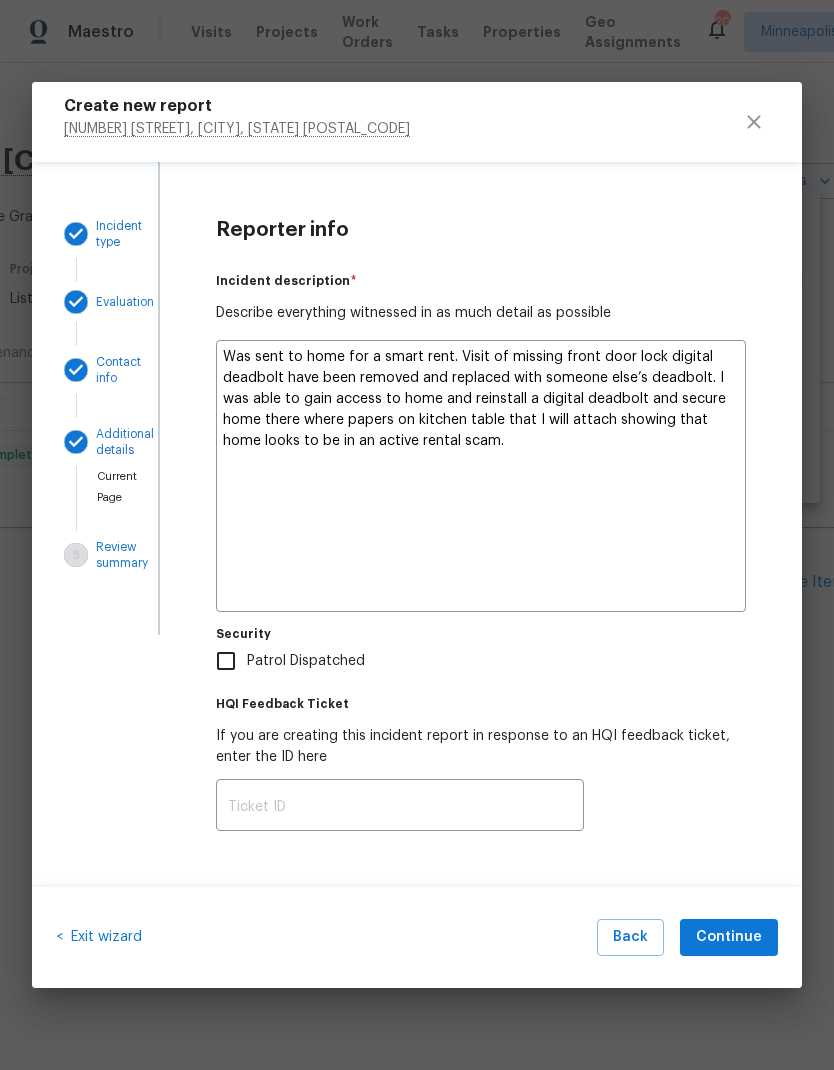 type on "x" 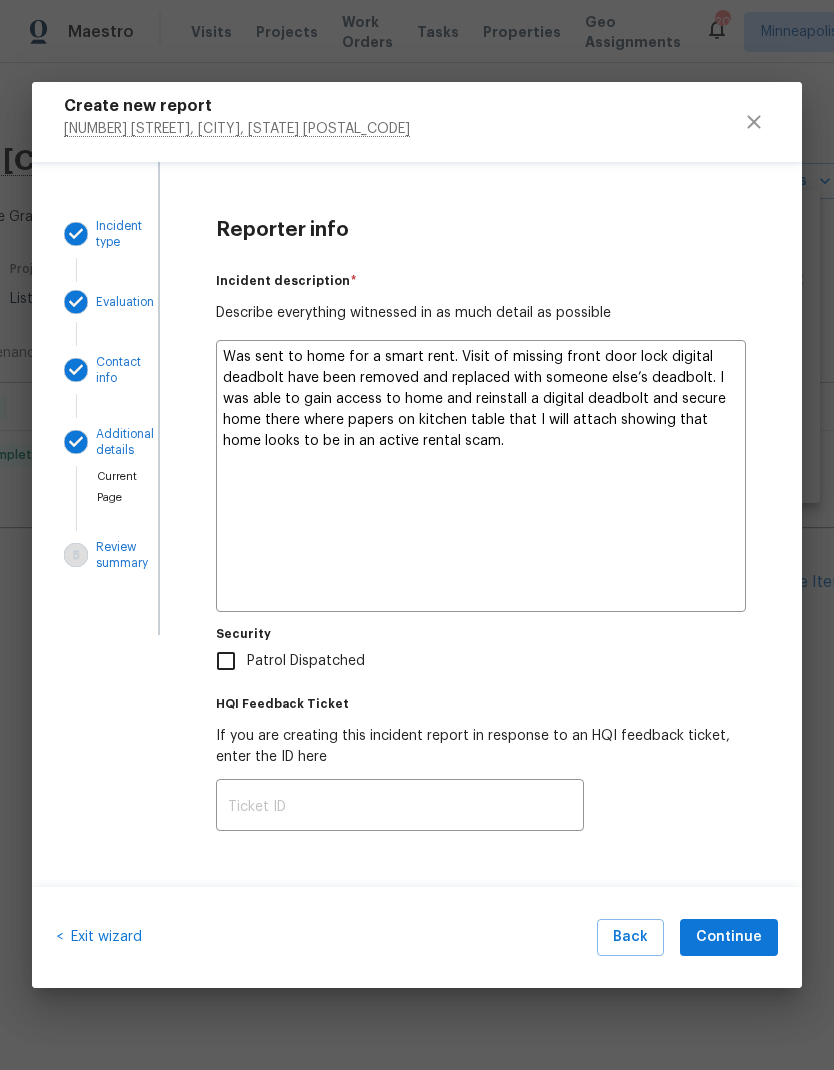 type on "Was sent to home for a smart rent. Visit of missing front door lock digital deadbolt have been removed and replaced with someone else’s deadbolt. I was able to gain access to home and reinstall a digital deadbolt and secure home there where papers on kitchen table that I will attach showing that home looks to be" 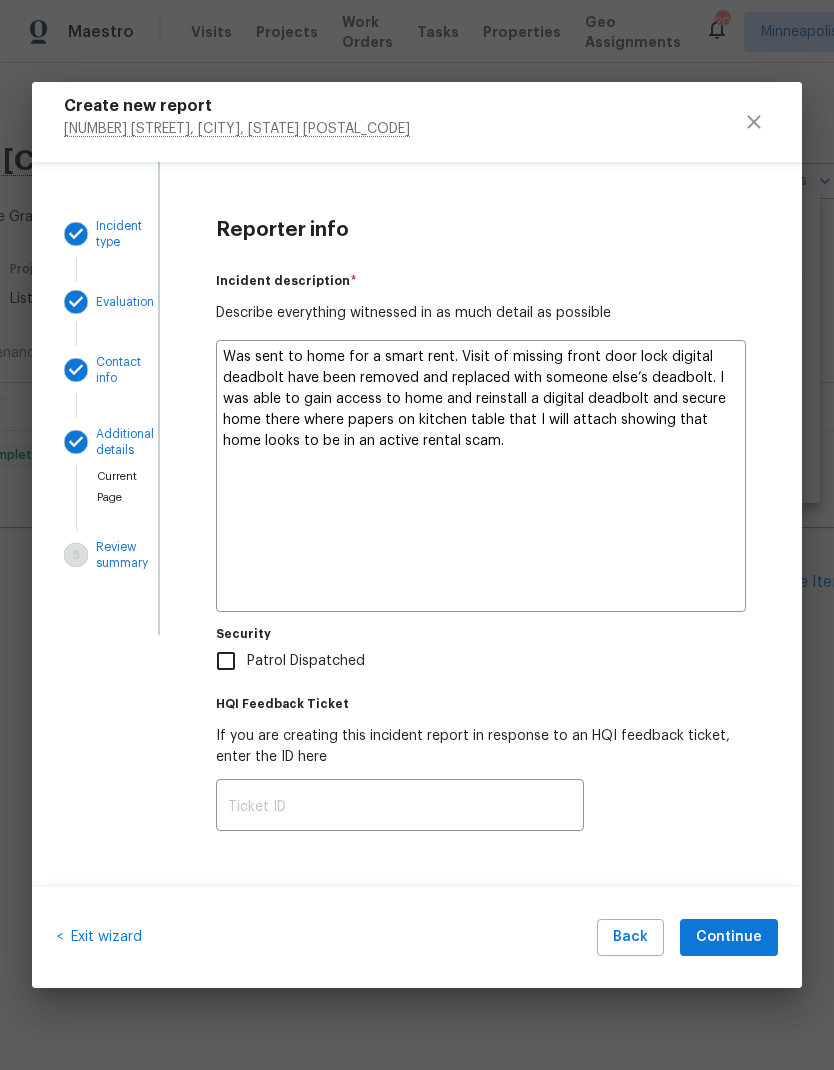type on "x" 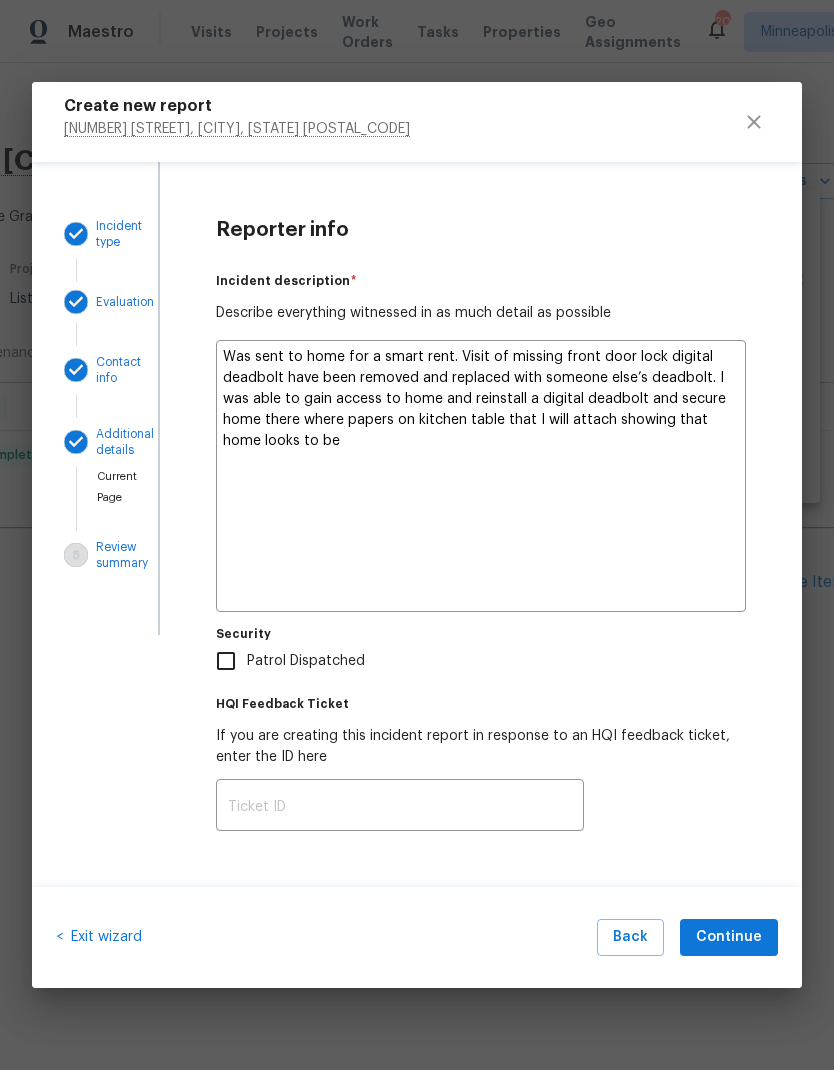 type on "Was sent to home for a smart rent. Visit of missing front door lock digital deadbolt have been removed and replaced with someone else’s deadbolt. I was able to gain access to home and reinstall a digital deadbolt and secure home there where papers on kitchen table that I will attach showing that home looks to be in an active rental scam" 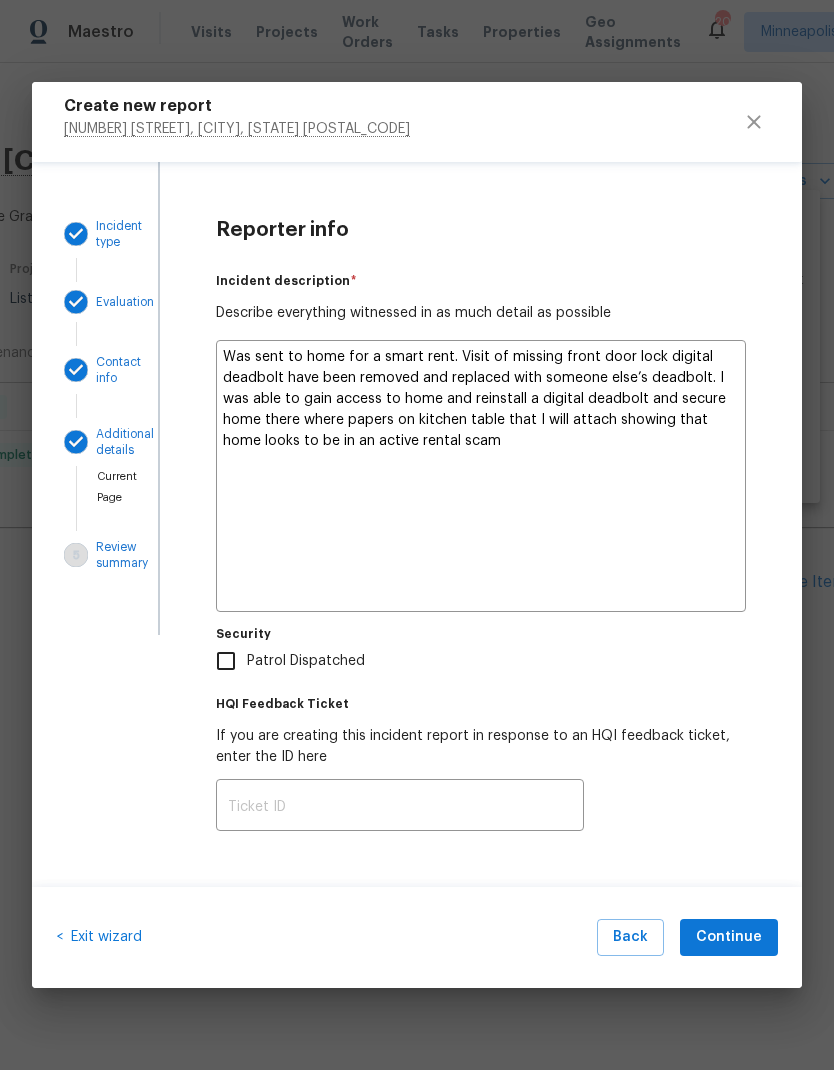 type on "Was sent to home for a smart rent. Visit of missing front door lock digital deadbolt have been removed and replaced with someone else’s deadbolt. I was able to gain access to home and reinstall a digital deadbolt and secure home there where papers on kitchen table that I will attach showing that home looks to be in an active rental scamthe" 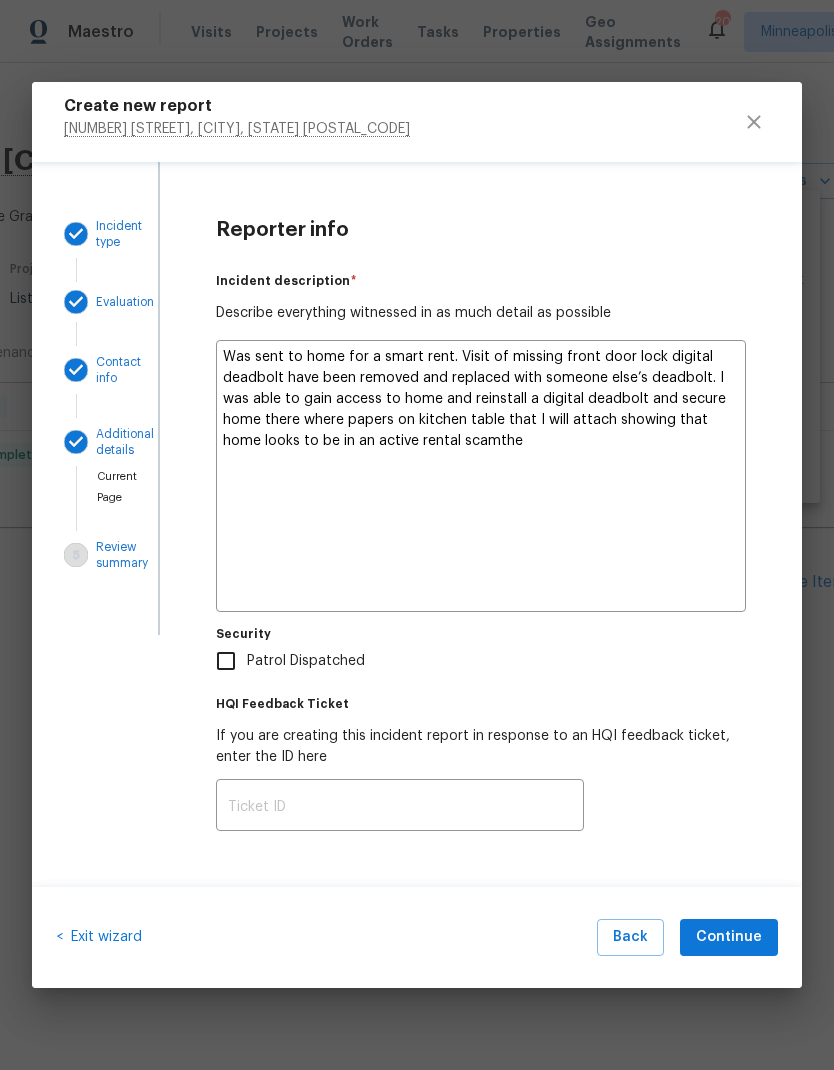 type on "x" 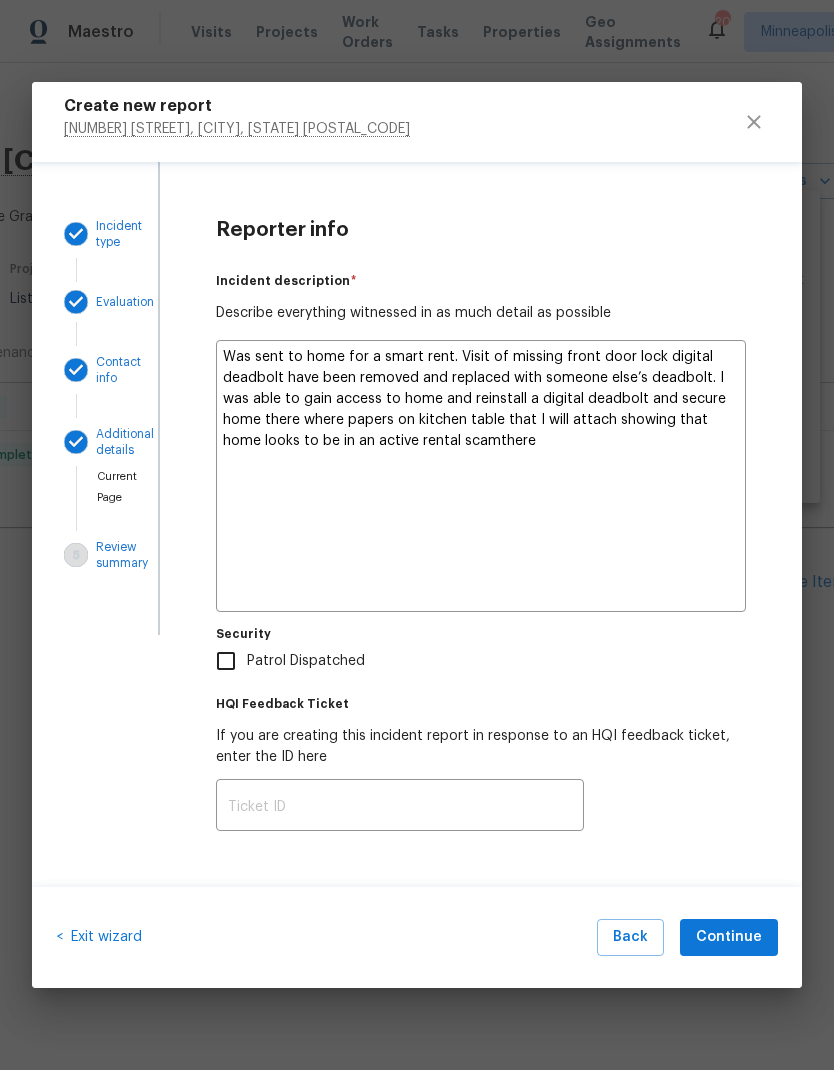 type on "x" 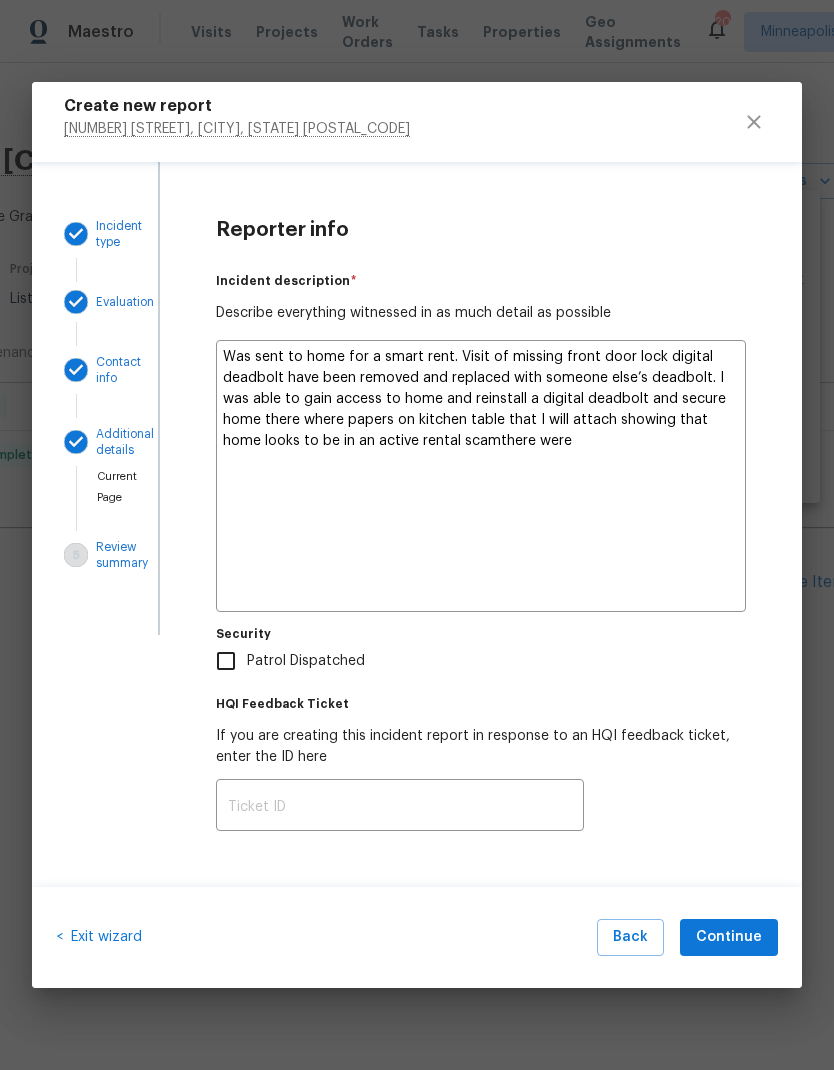 type on "x" 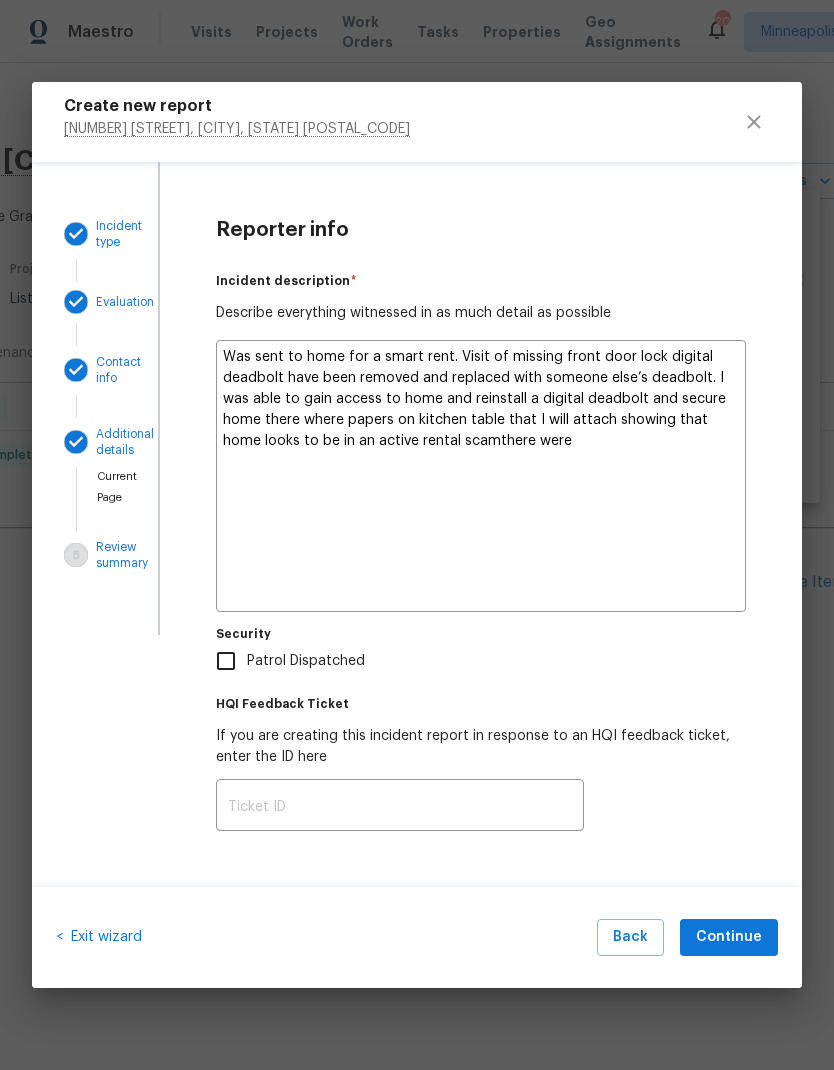 type on "Was sent to home for a smart rent. Visit of missing front door lock digital deadbolt have been removed and replaced with someone else’s deadbolt. I was able to gain access to home and reinstall a digital deadbolt and secure home there where papers on kitchen table that I will attach showing that home looks to be in an active rental scam" 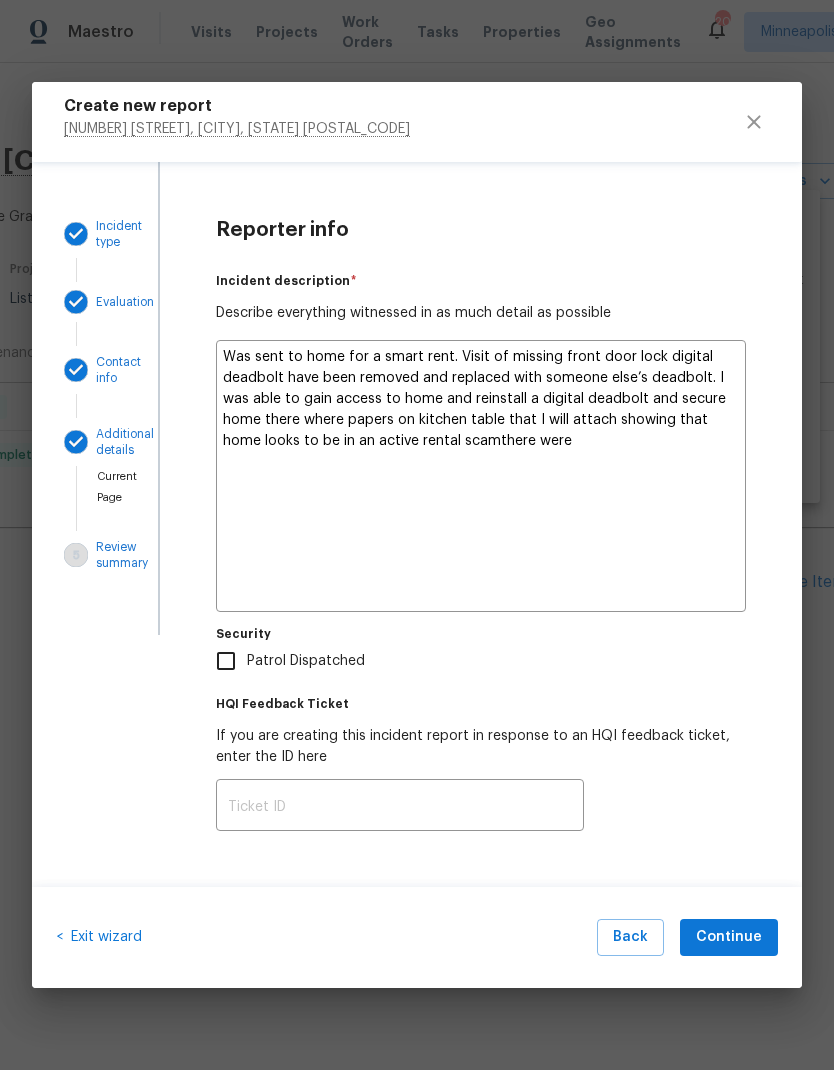 type on "x" 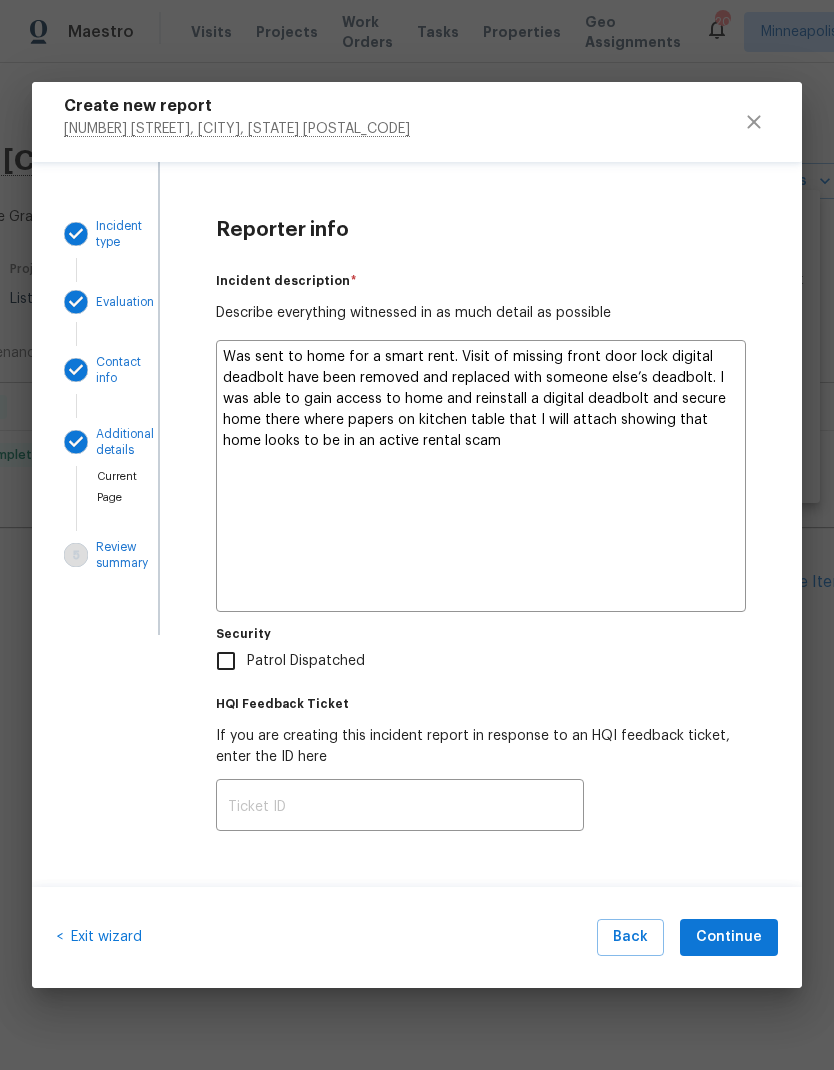 type on "Was sent to home for a smart rent. Visit of missing front door lock digital deadbolt have been removed and replaced with someone else’s deadbolt. I was able to gain access to home and reinstall a digital deadbolt and secure home there where papers on kitchen table that I will attach showing that home looks to be in an active rental scam There were" 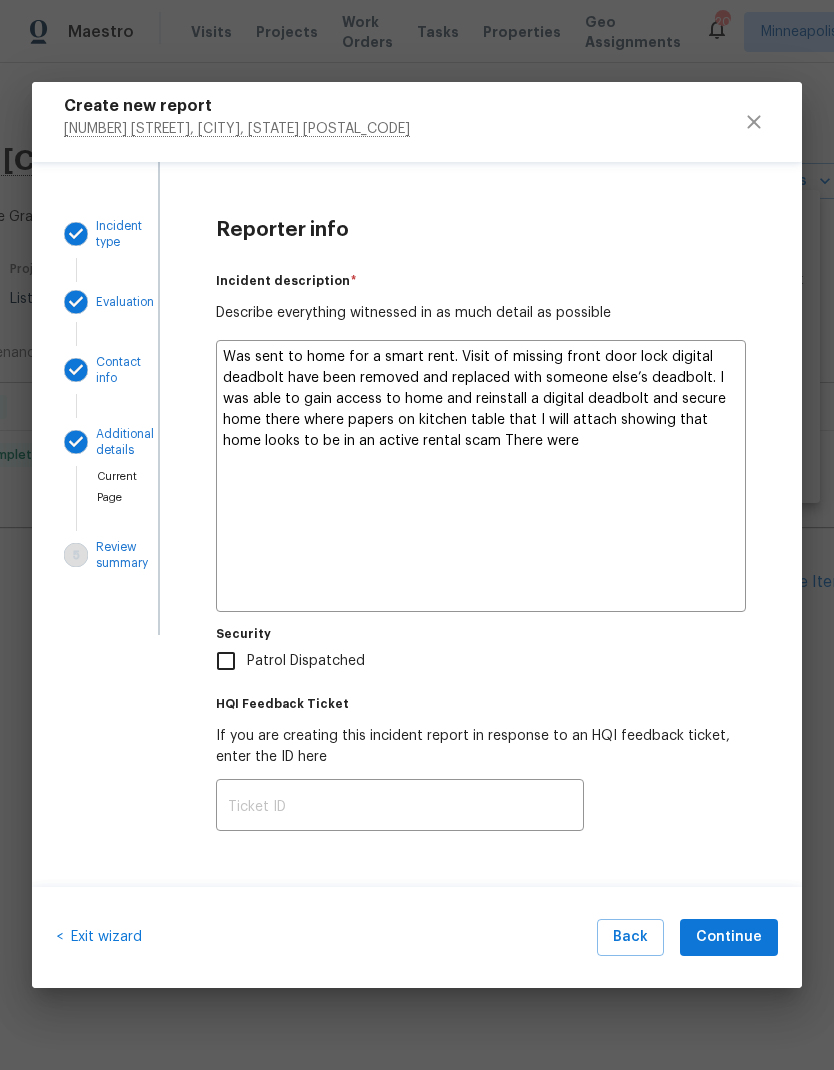 type on "Was sent to home for a smart rent. Visit of missing front door lock digital deadbolt have been removed and replaced with someone else’s deadbolt. I was able to gain access to home and reinstall a digital deadbolt and secure home there where papers on kitchen table that I will attach showing that home looks to be in an active rental scam There" 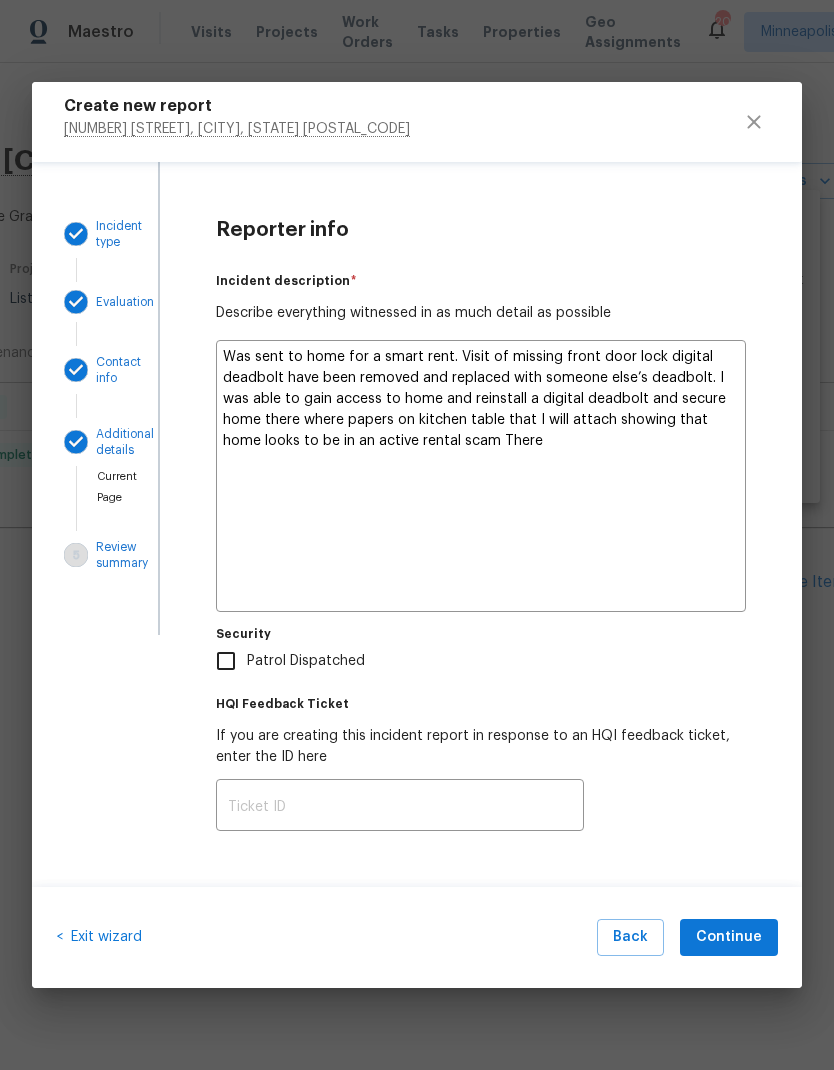 type on "x" 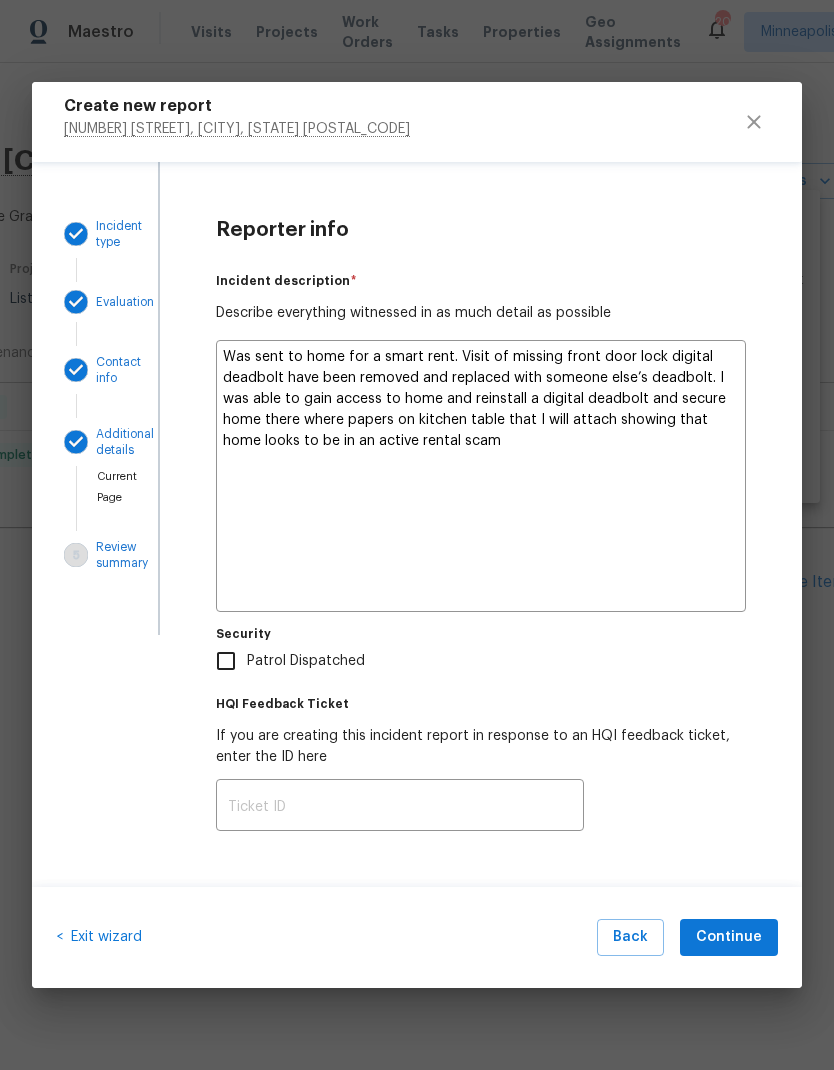type on "x" 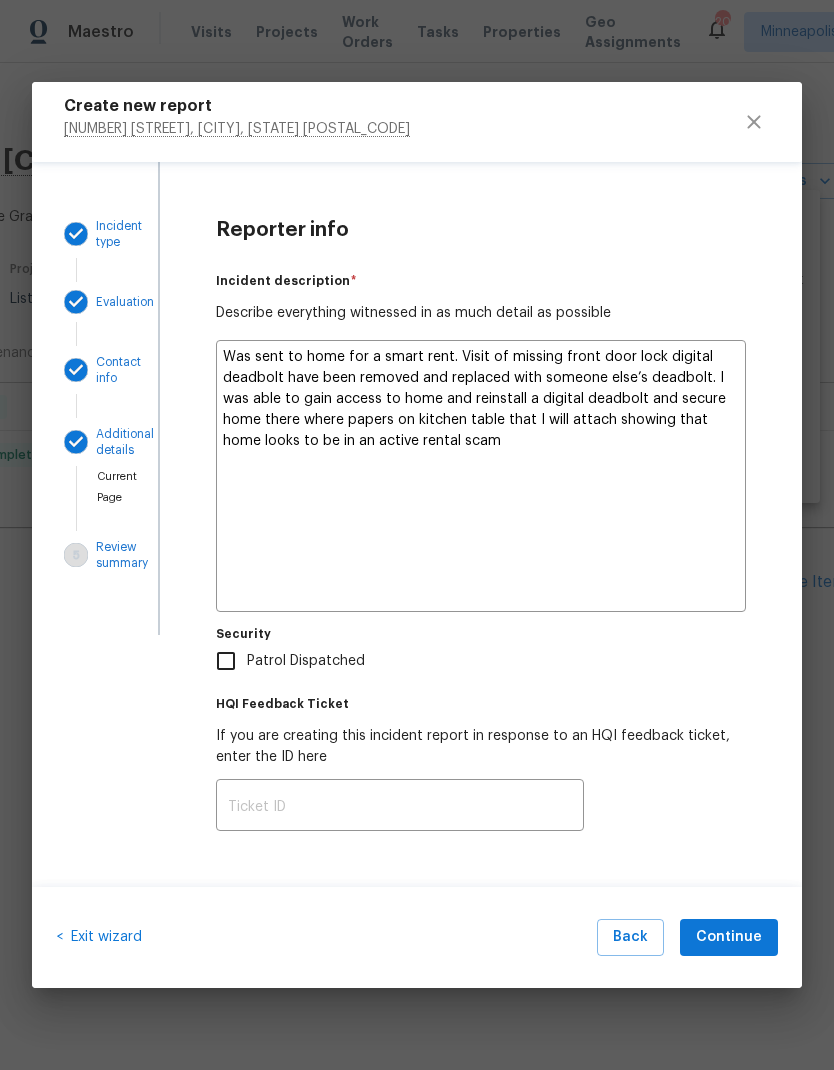 type on "Was sent to home for a smart rent. Visit of missing front door lock digital deadbolt have been removed and replaced with someone else’s deadbolt. I was able to gain access to home and reinstall a digital deadbolt and secure home there where papers on kitchen table that I will attach showing that home looks to be in an active rental" 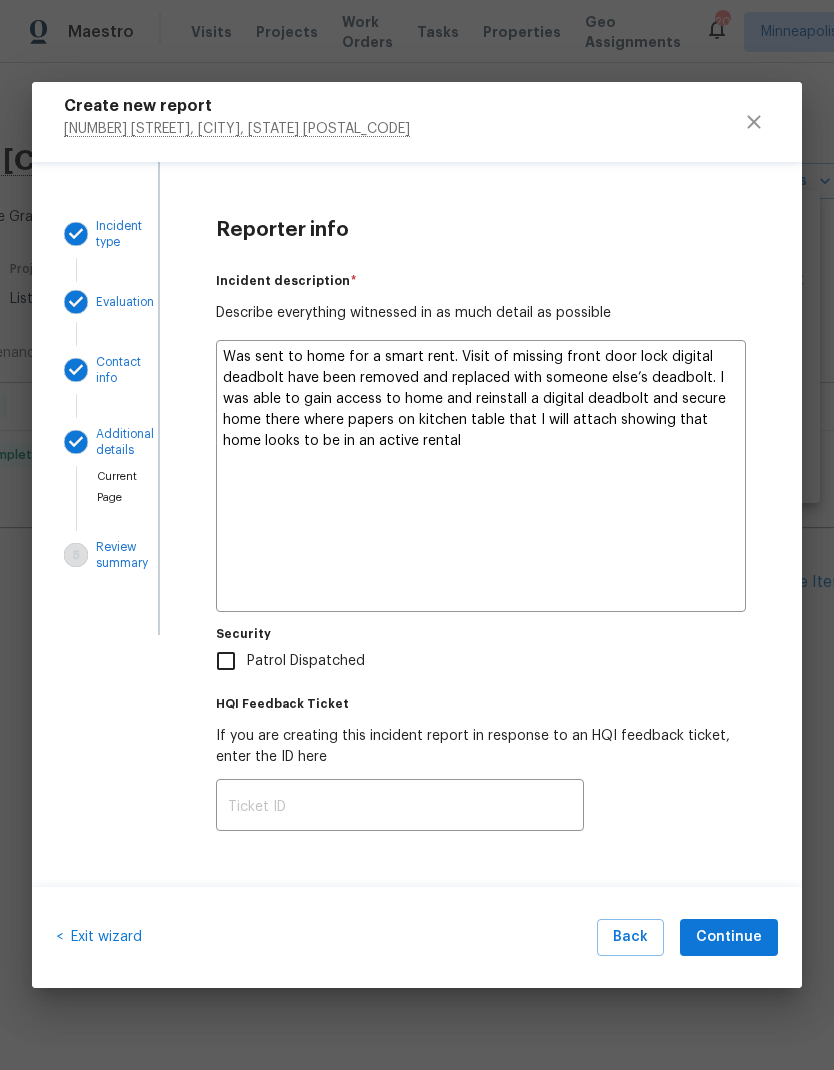 type on "x" 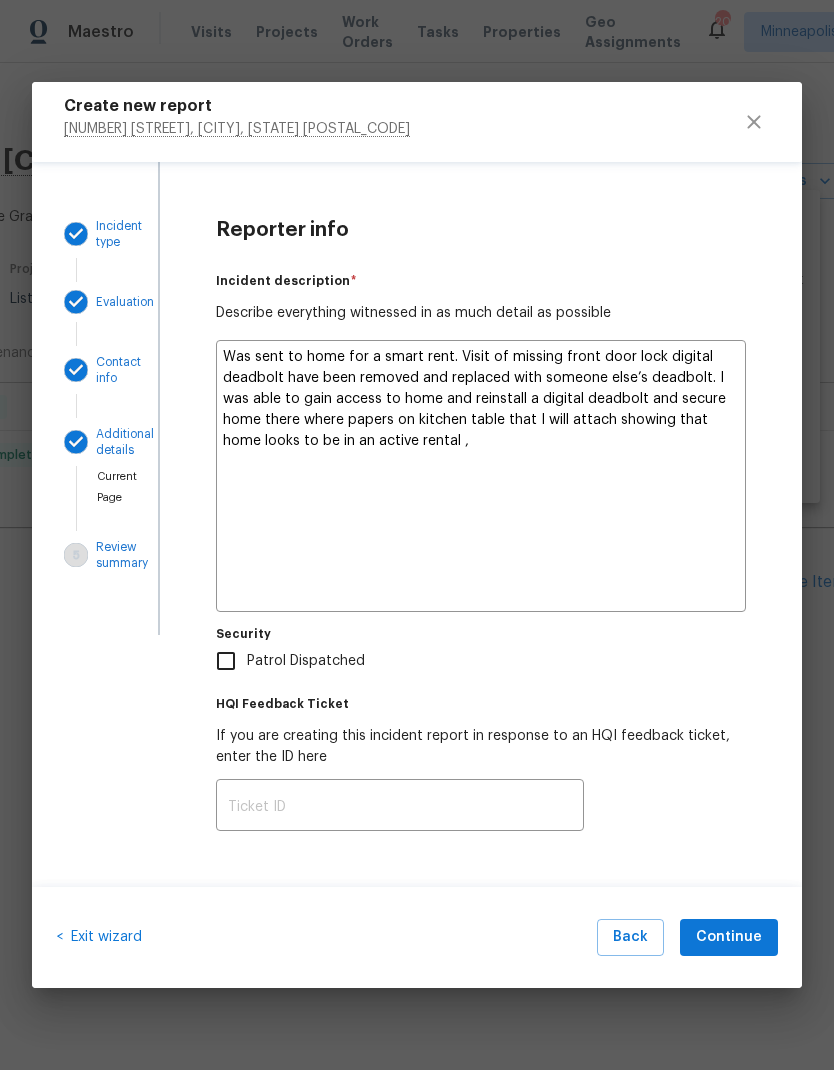 type on "x" 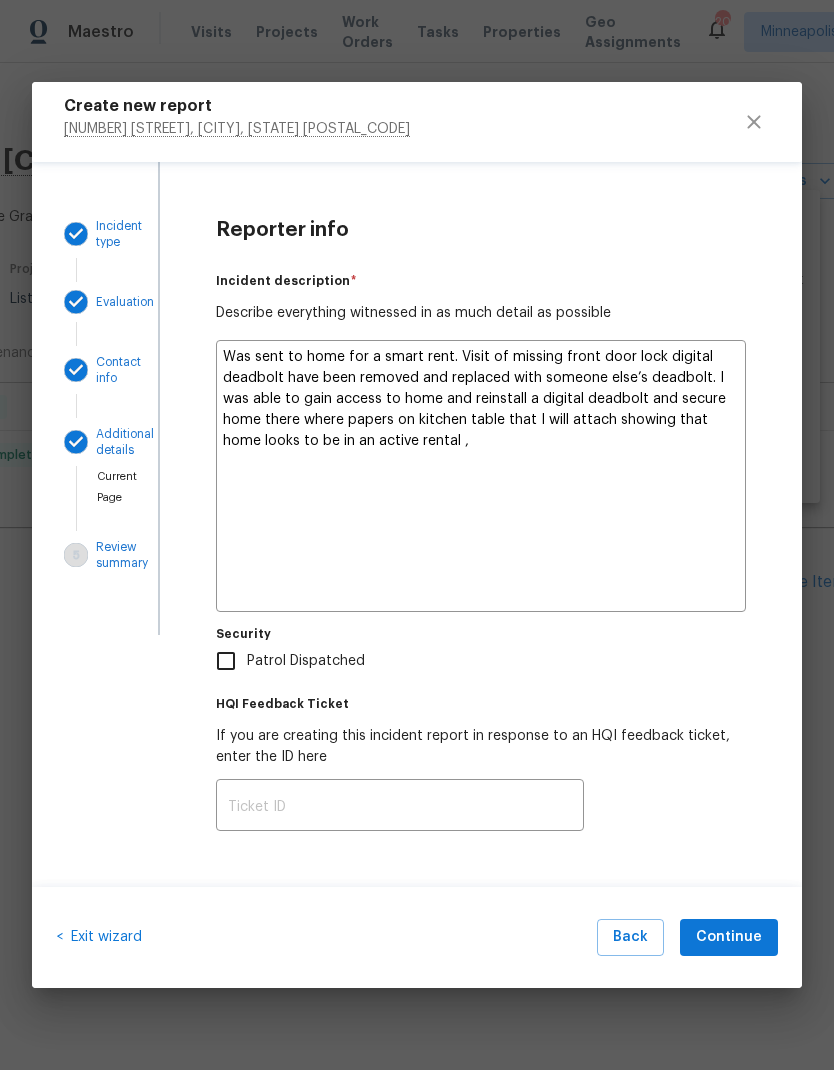 type on "Was sent to home for a smart rent. Visit of missing front door lock digital deadbolt have been removed and replaced with someone else’s deadbolt. I was able to gain access to home and reinstall a digital deadbolt and secure home there where papers on kitchen table that I will attach showing that home looks to be in an active rental , it" 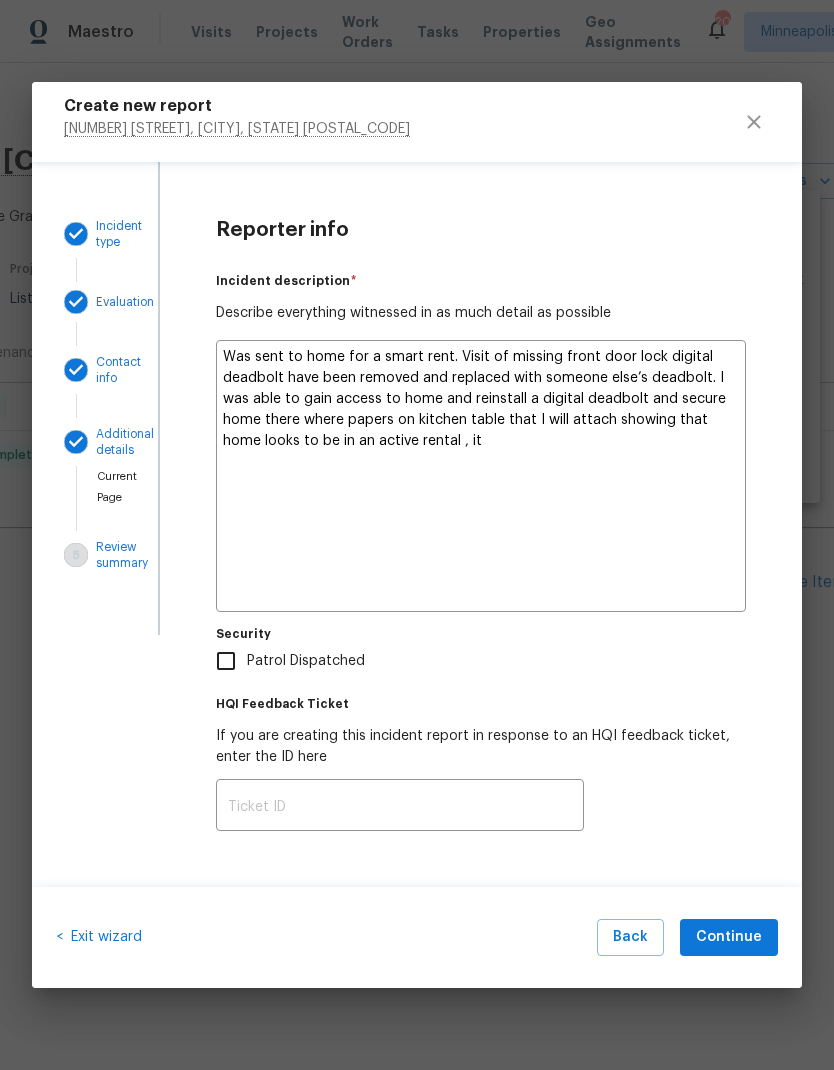 type on "x" 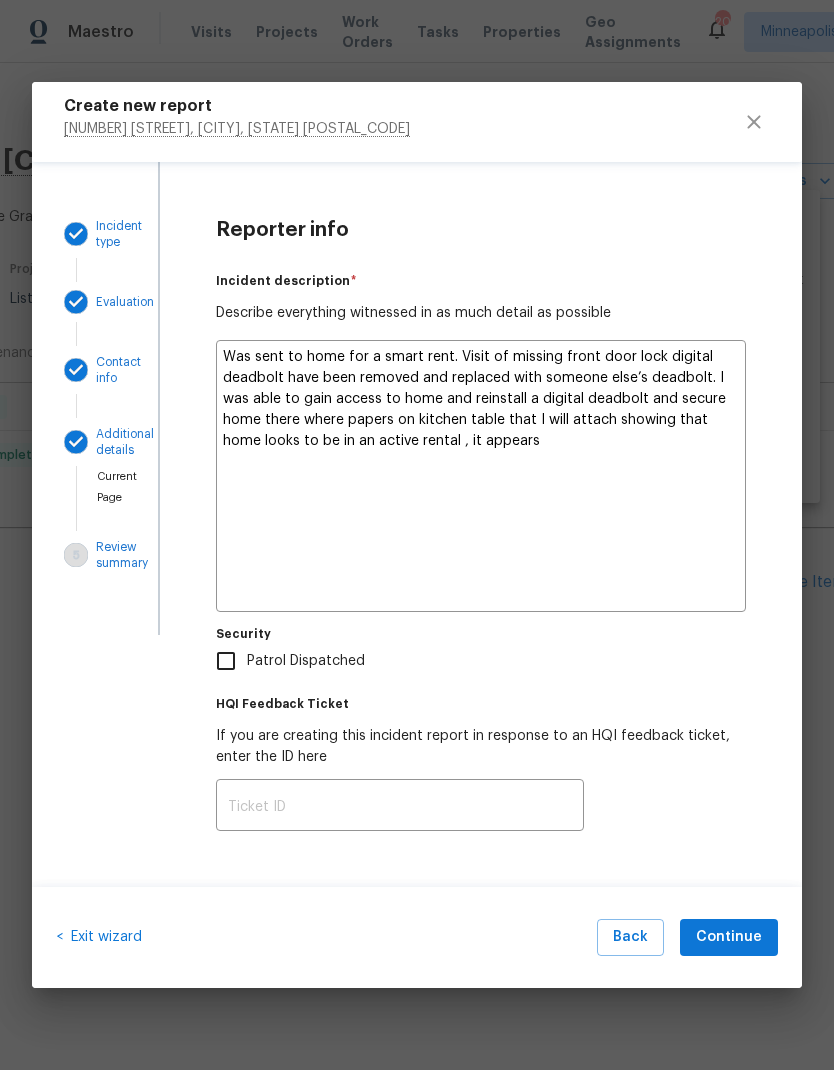 type on "x" 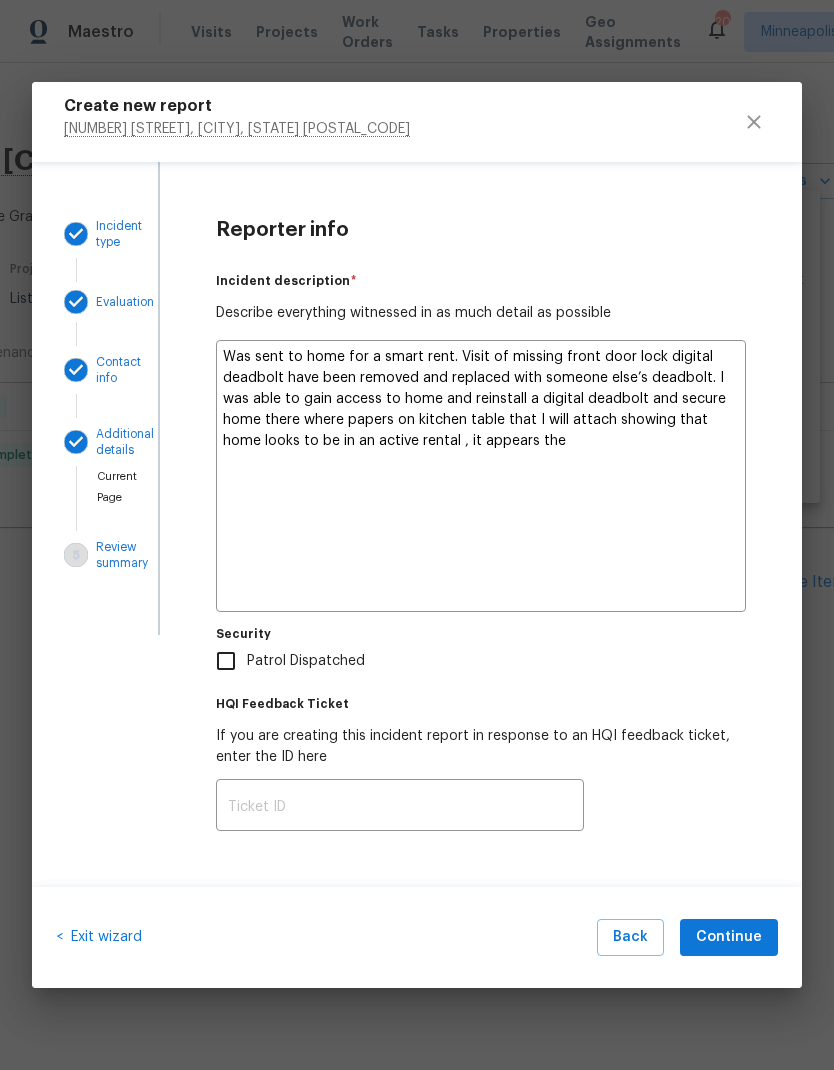 type on "x" 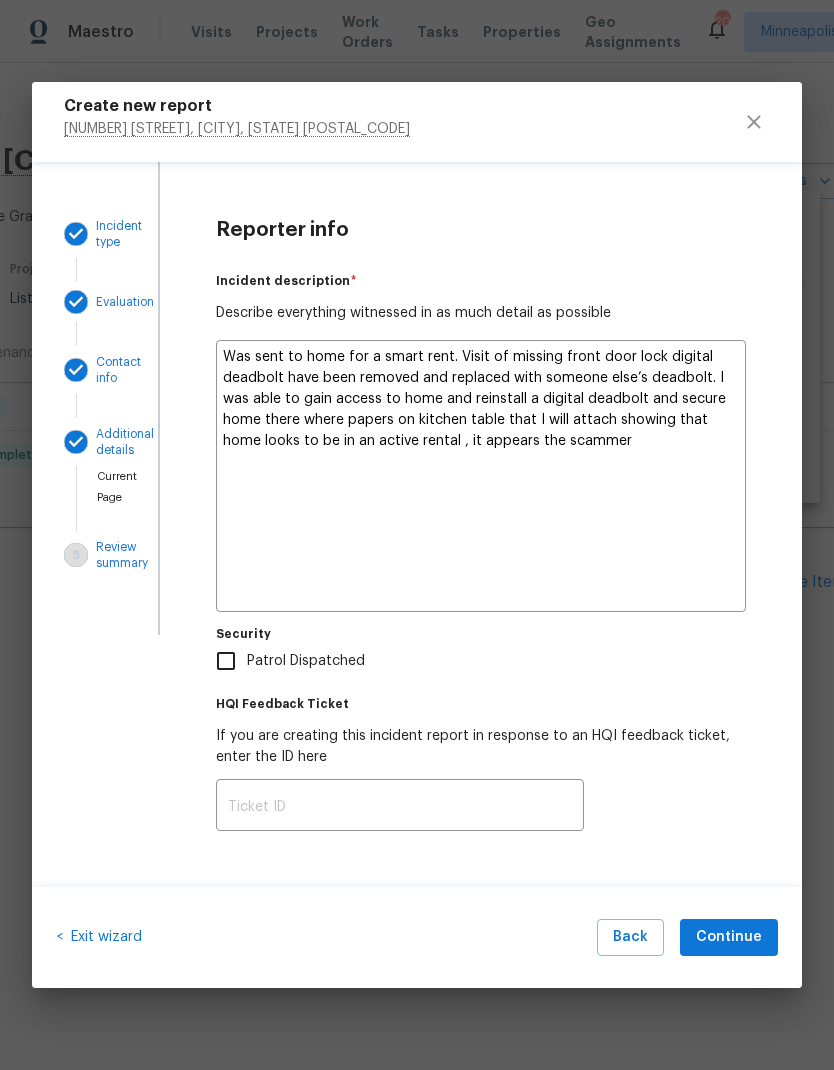 type on "x" 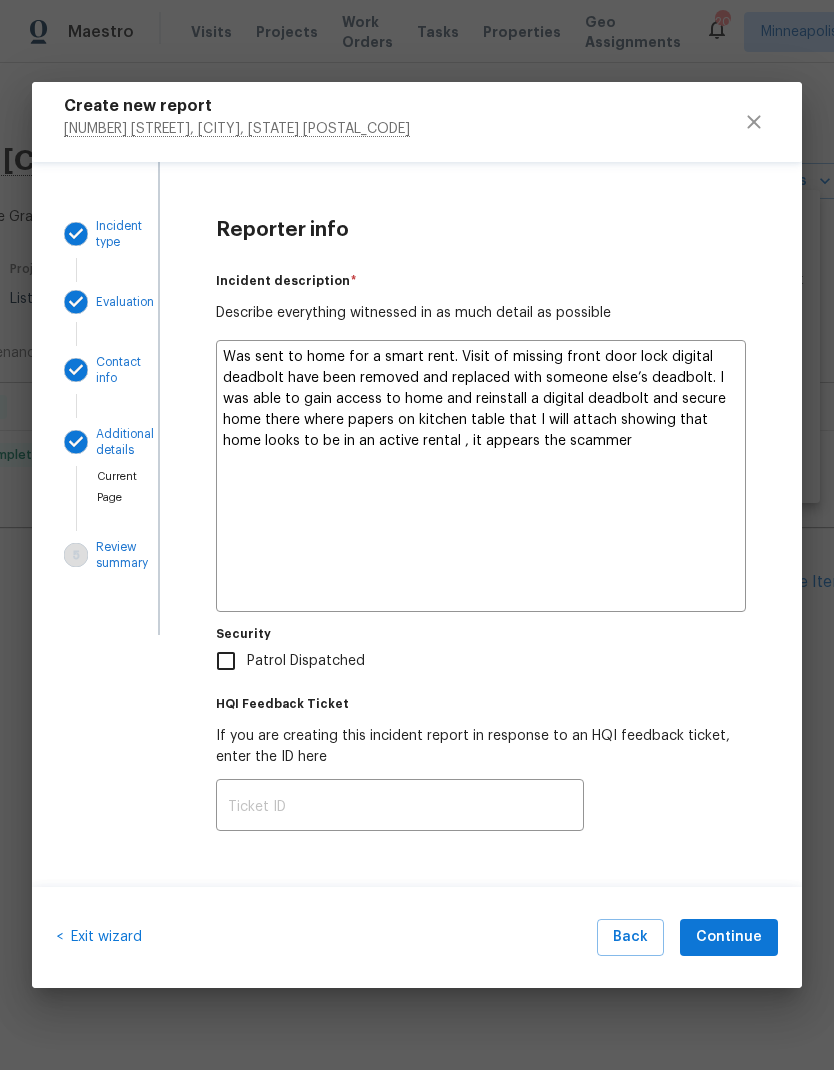 type on "Was sent to home for a smart rent. Visit of missing front door lock digital deadbolt have been removed and replaced with someone else’s deadbolt. I was able to gain access to home and reinstall a digital deadbolt and secure home there where papers on kitchen table that I will attach showing that home looks to be in an active rental , it appears the scammer left some" 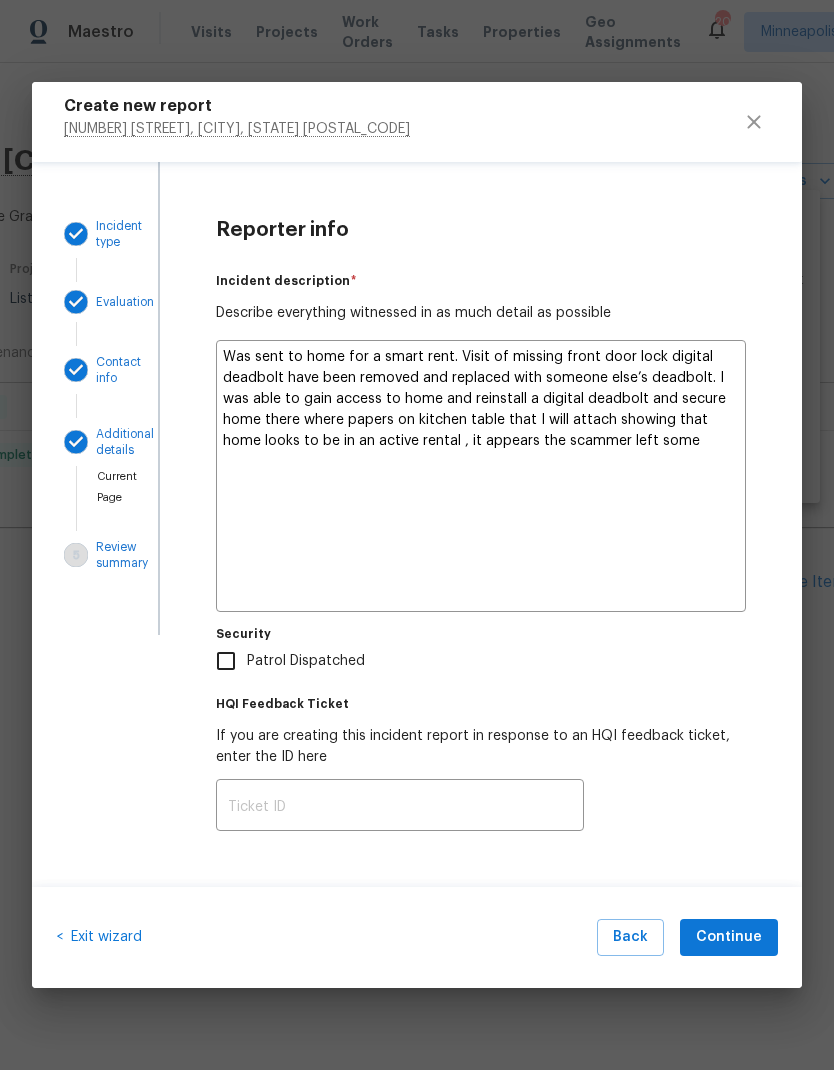 type on "x" 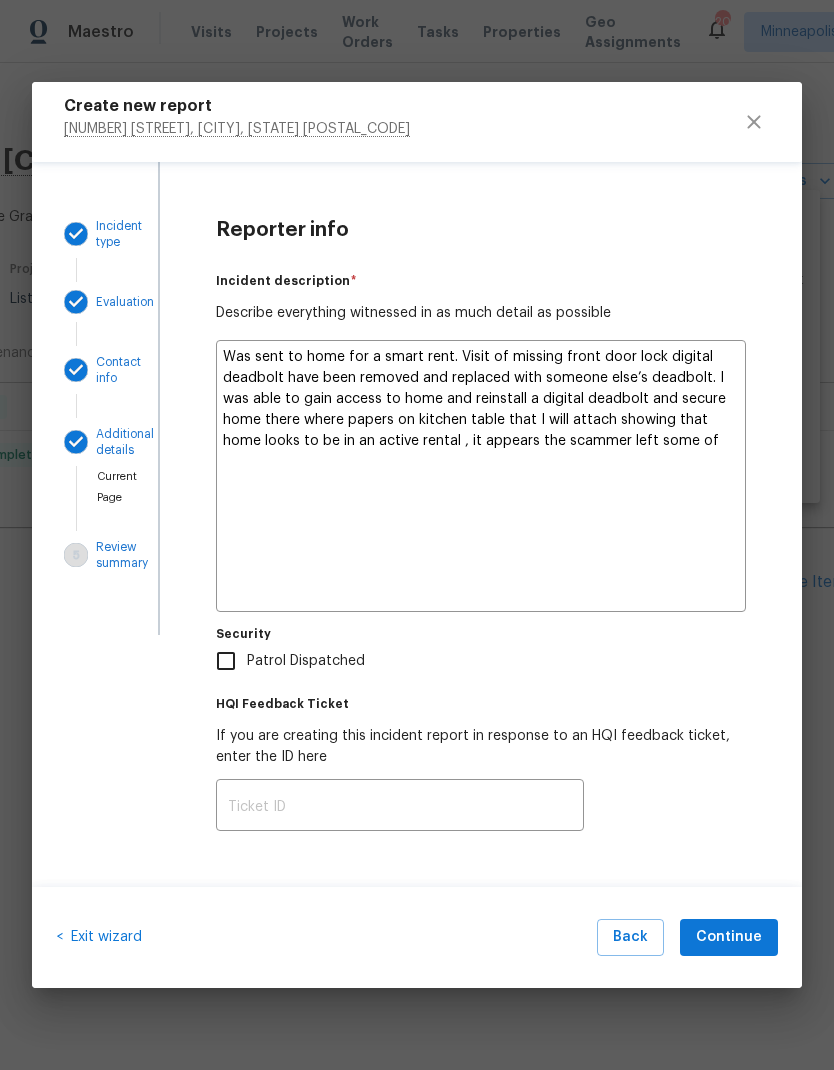 type on "x" 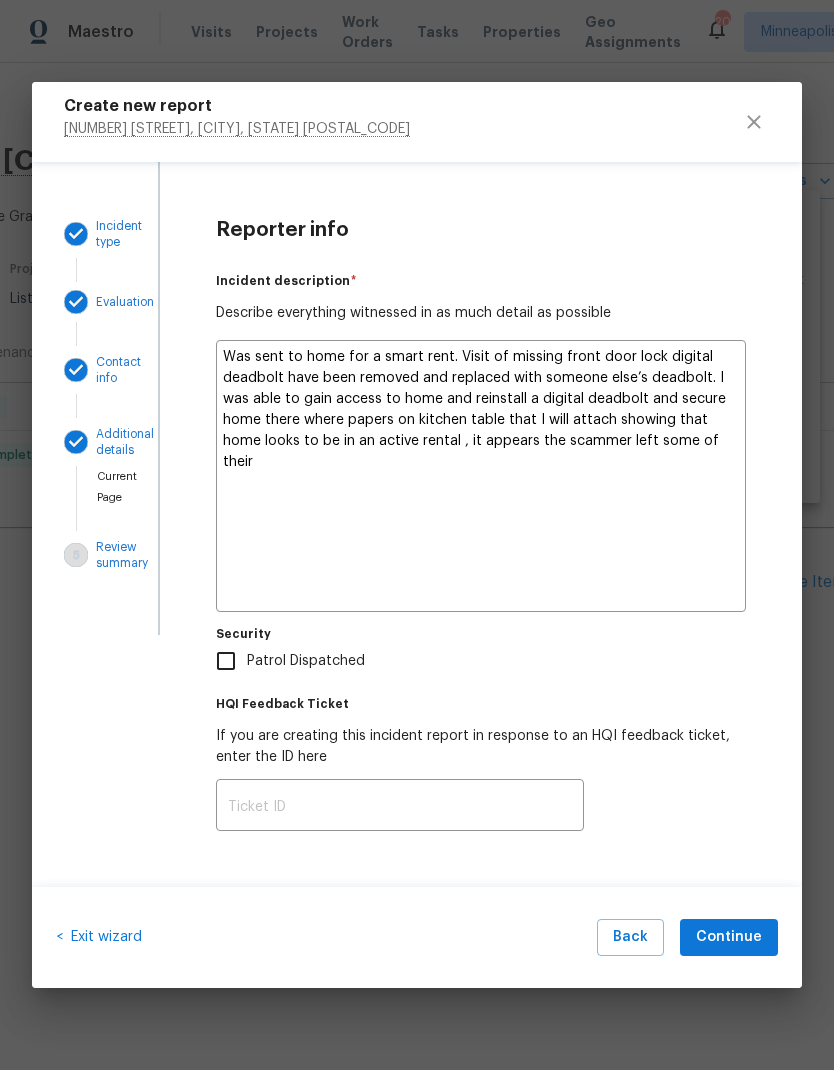 type on "x" 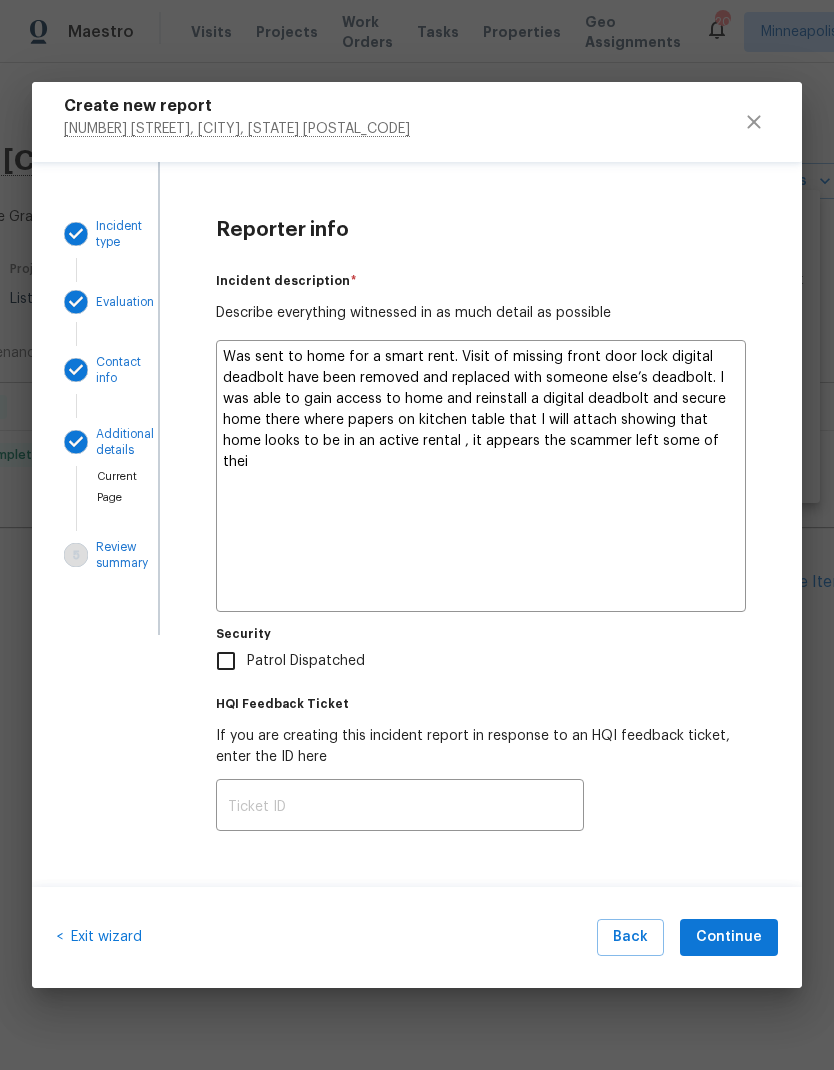 type on "x" 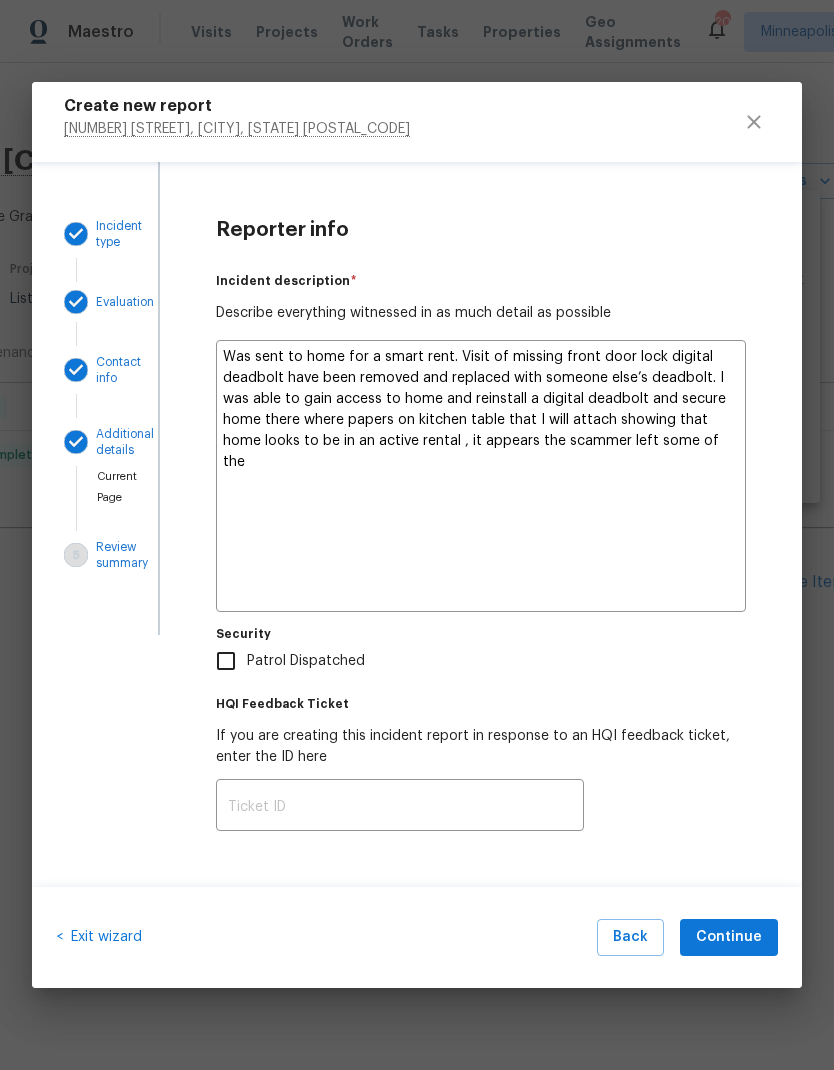 type on "x" 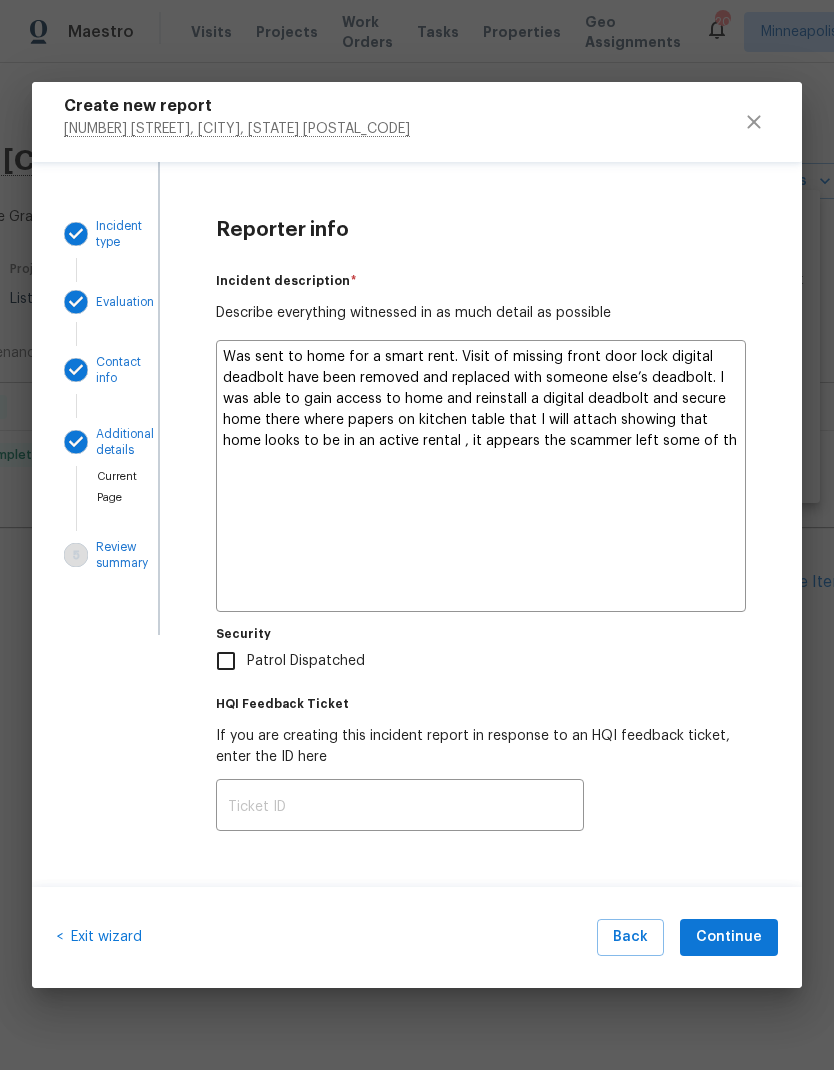type on "x" 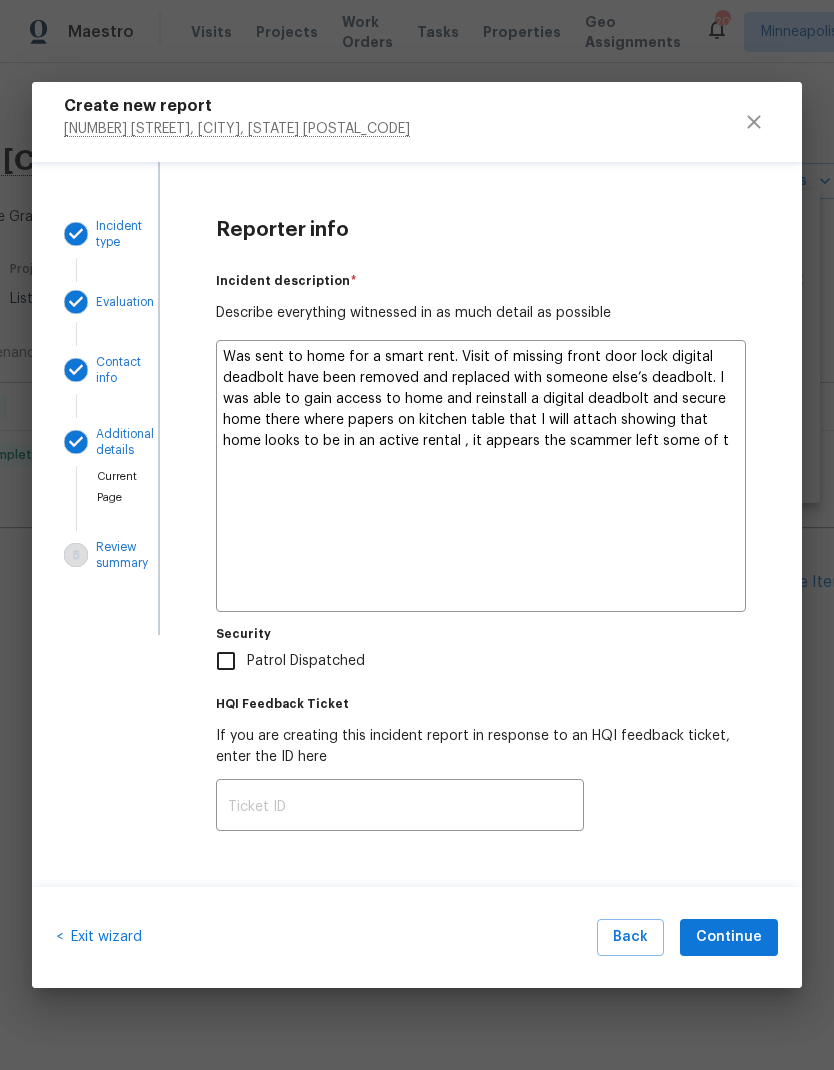 type on "x" 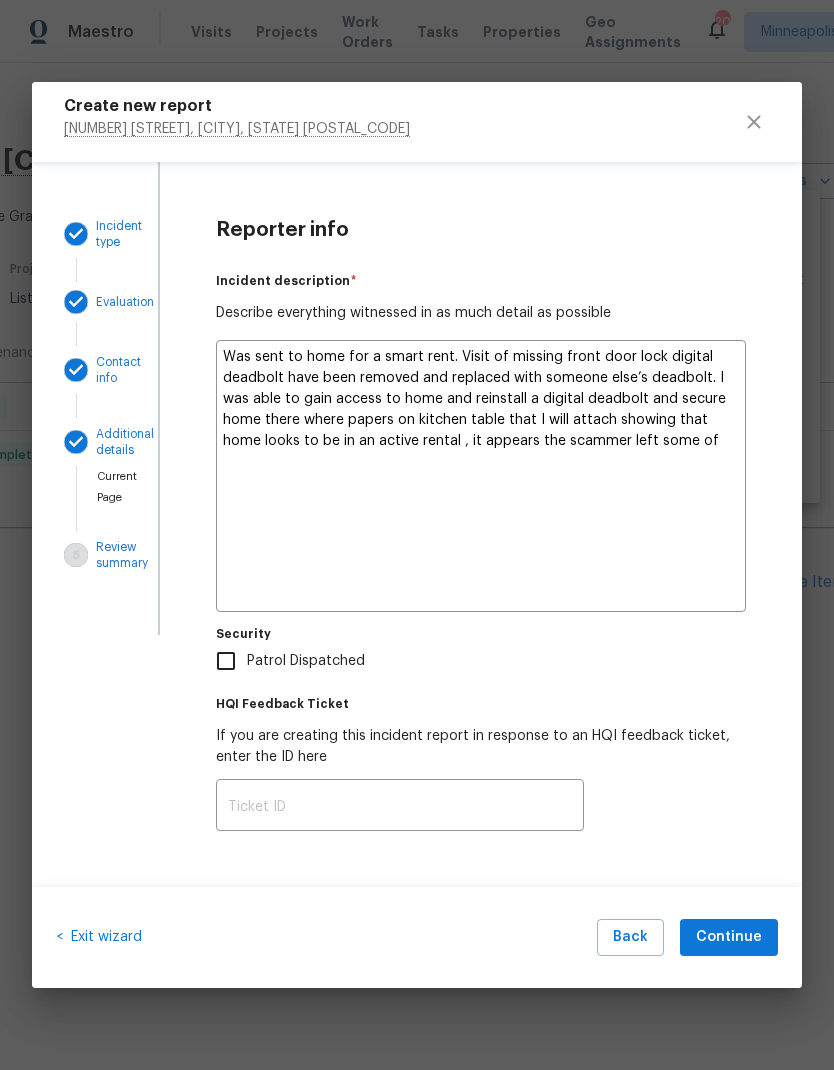 type on "x" 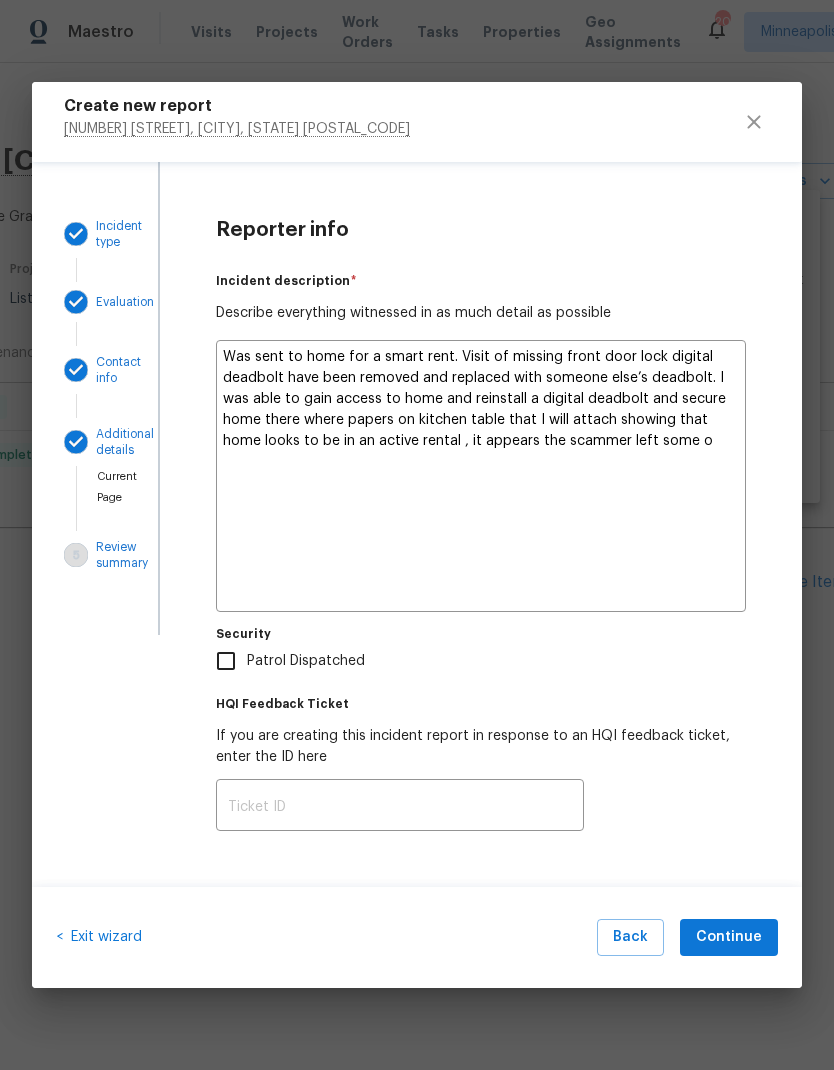 type on "x" 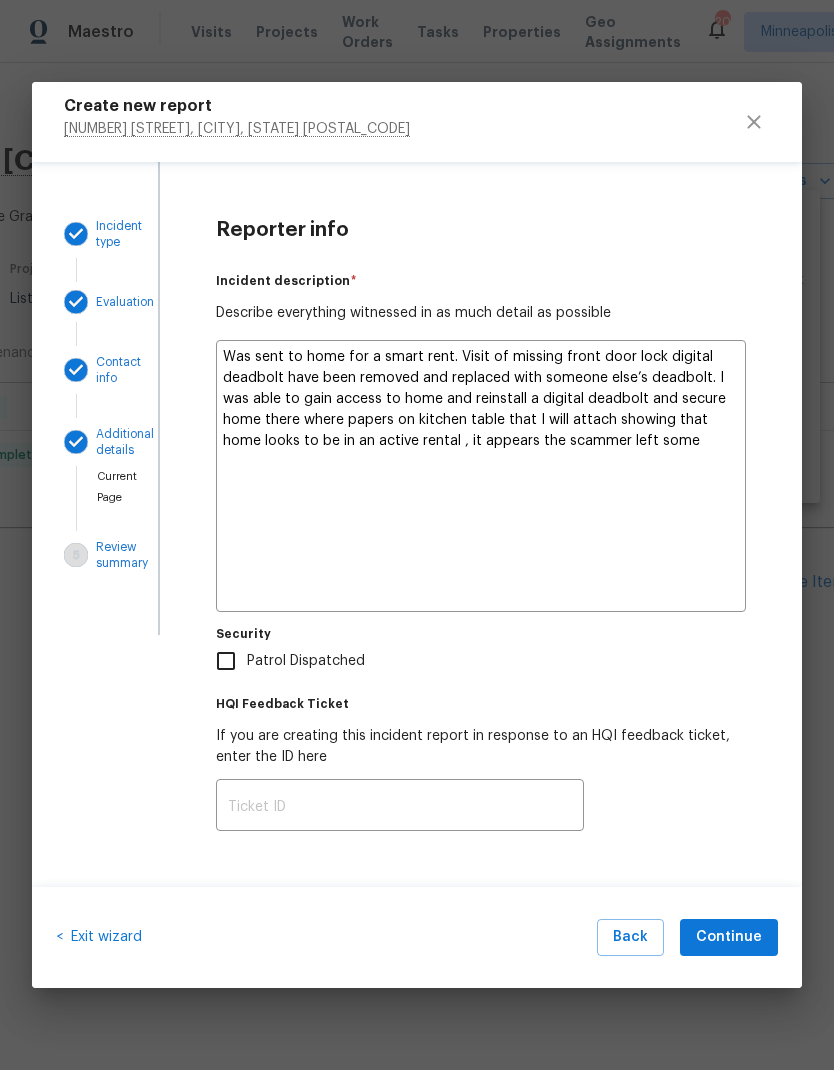 type on "x" 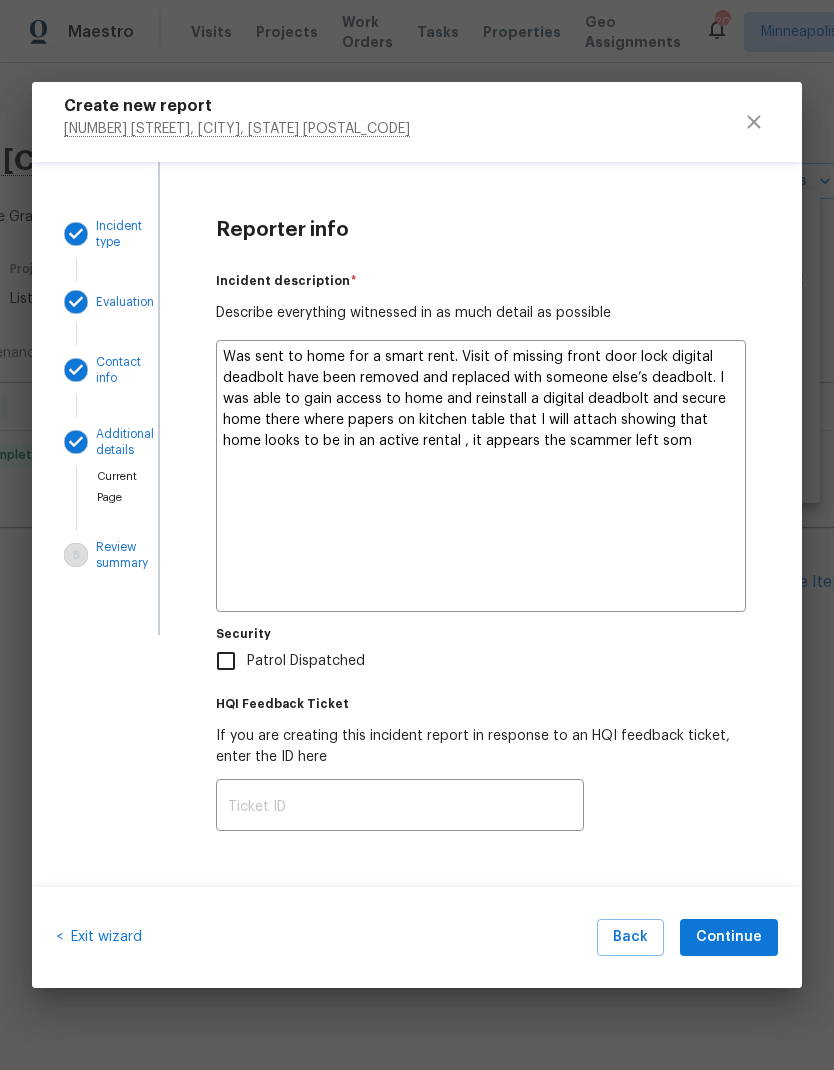 type on "x" 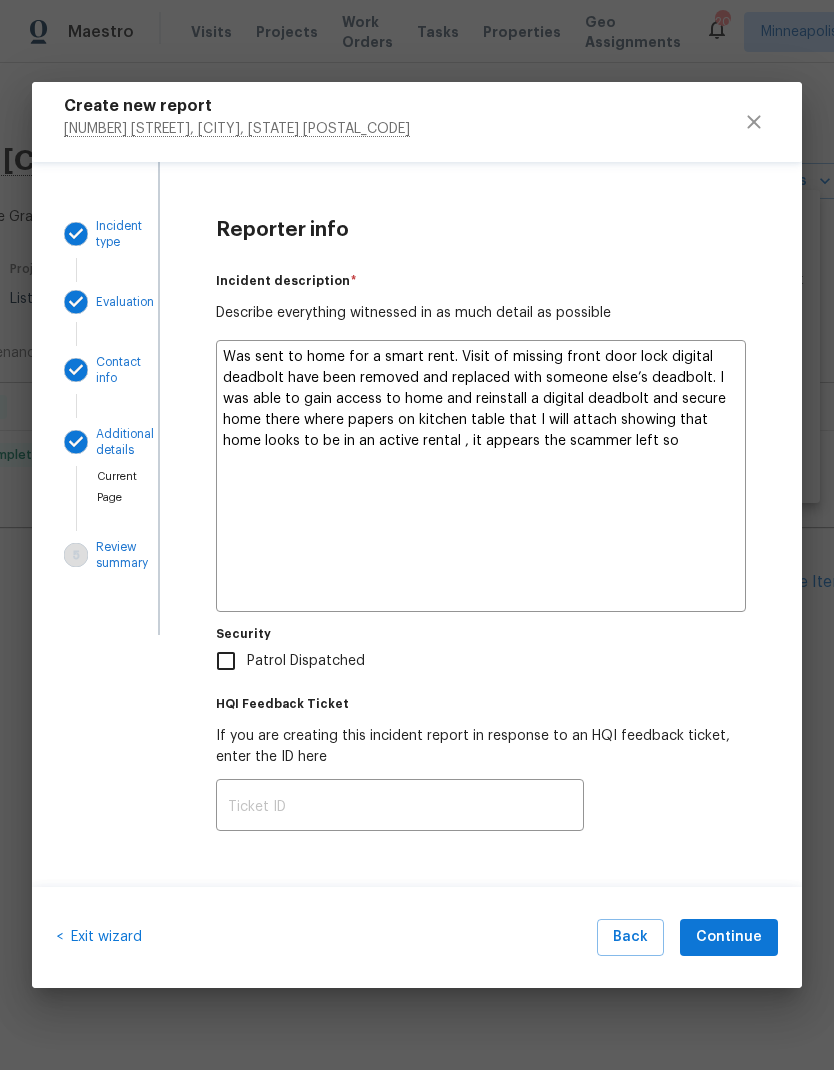 type on "x" 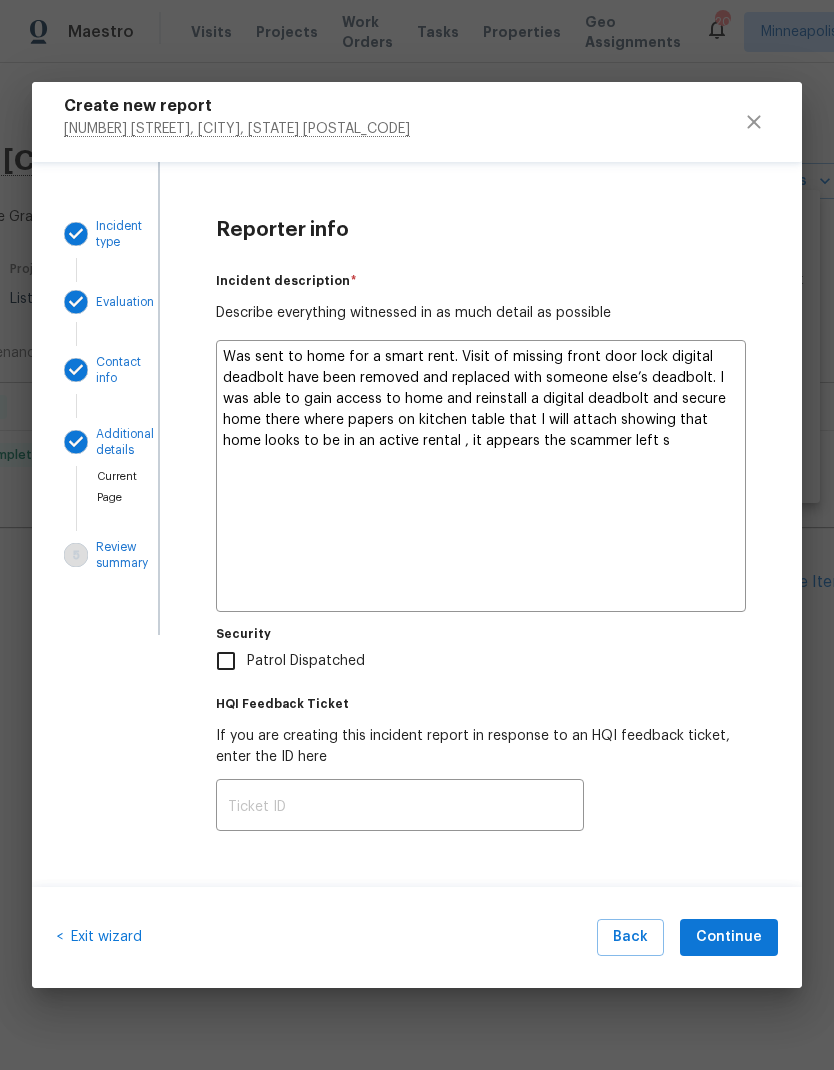 type on "x" 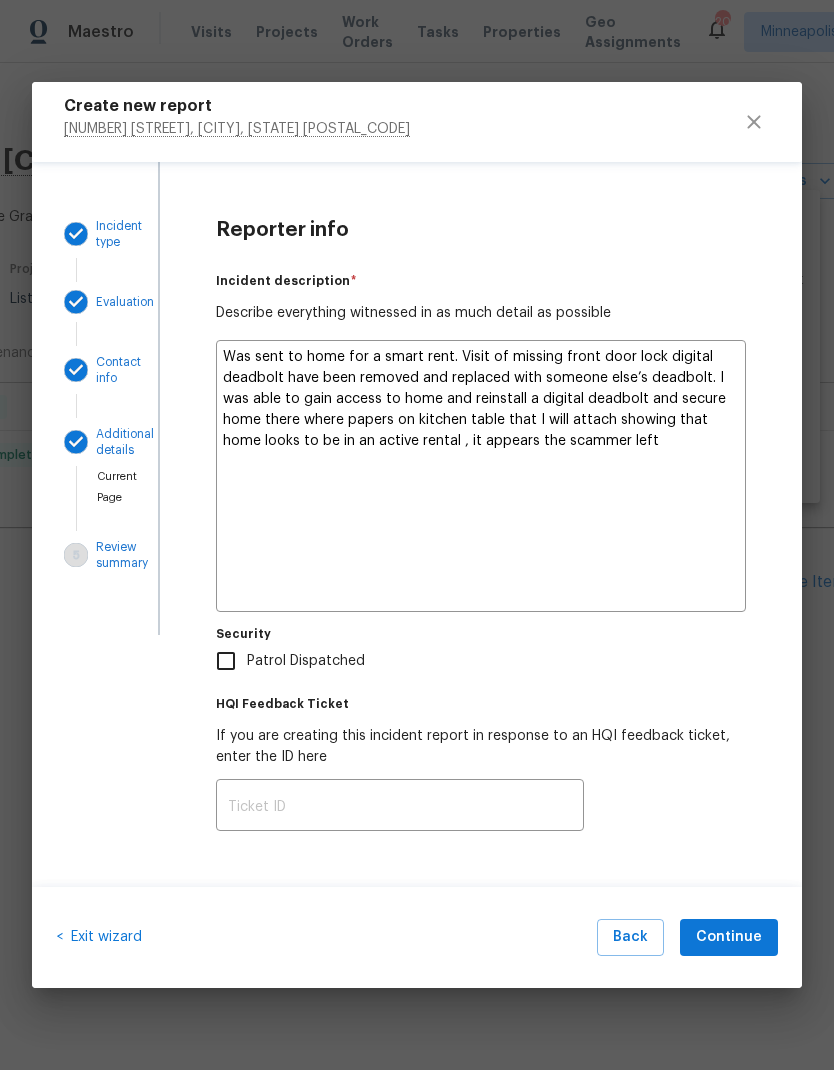 type on "x" 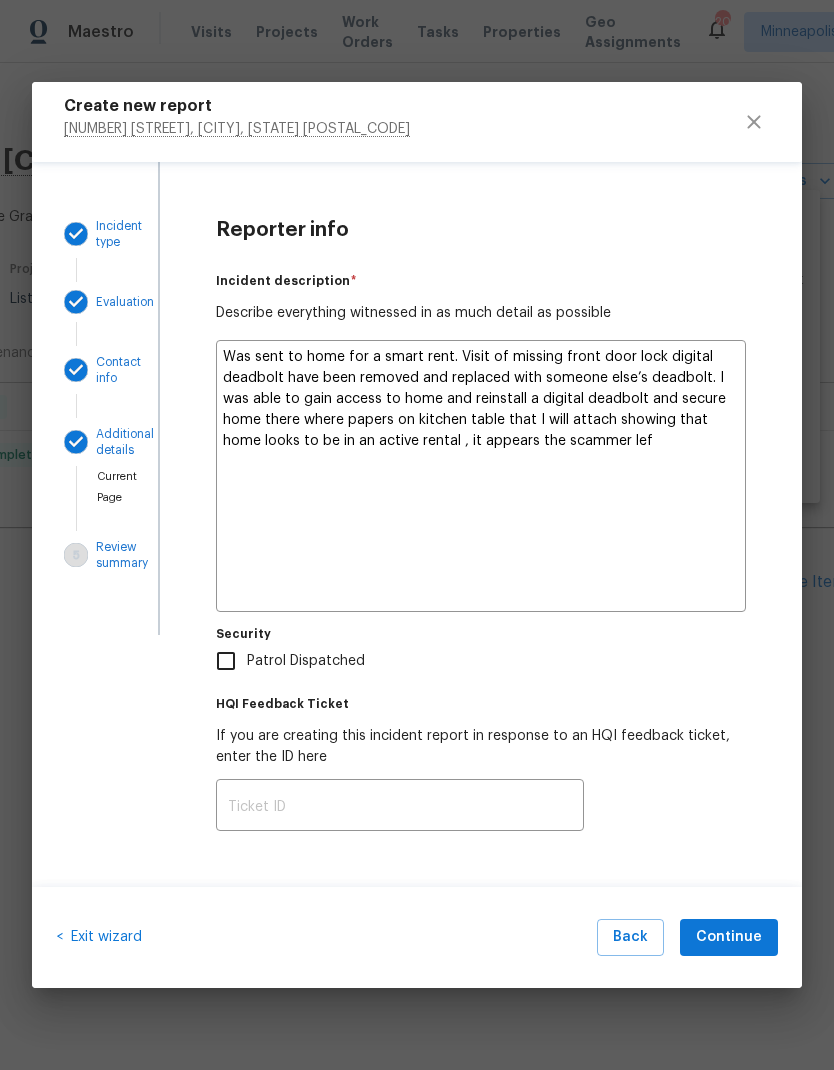 type on "x" 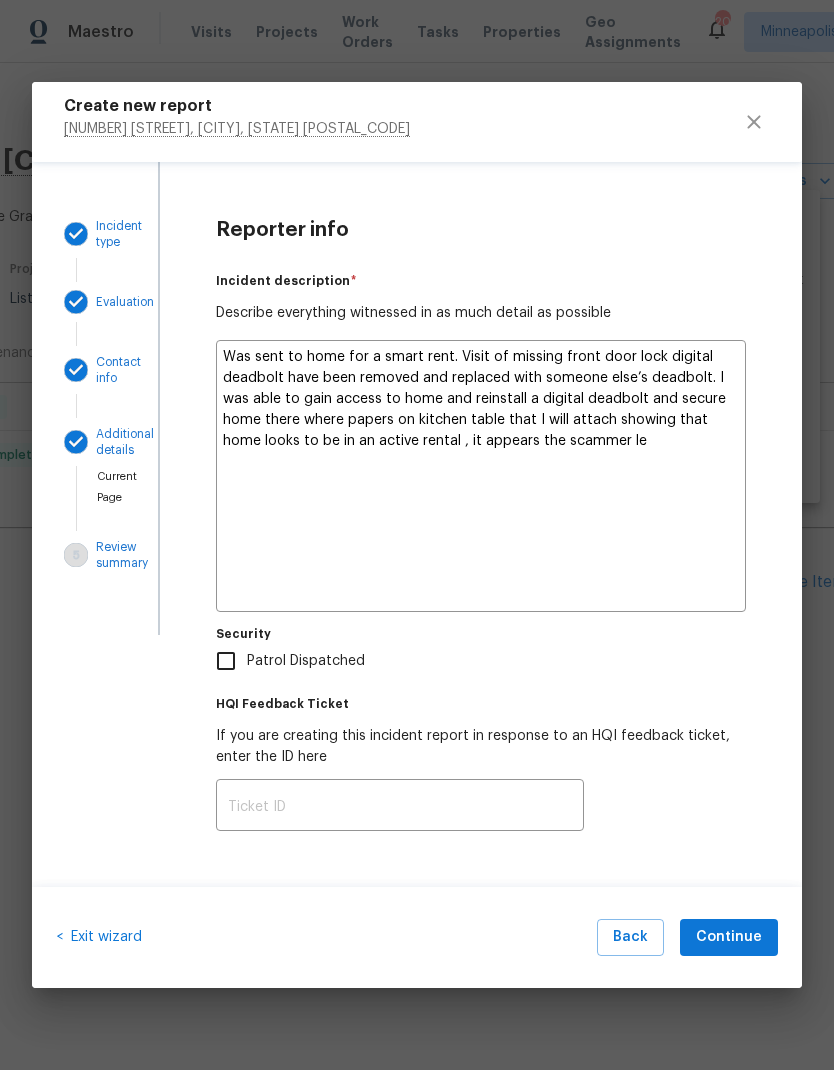 type on "x" 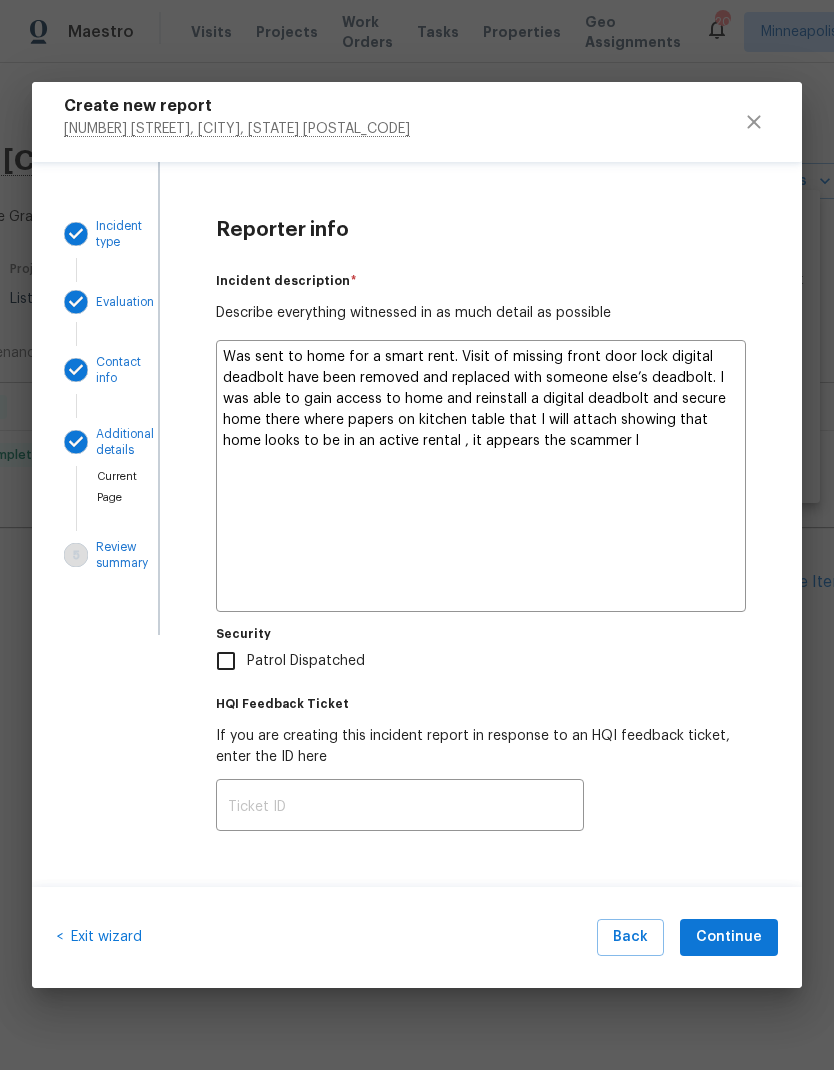 type on "x" 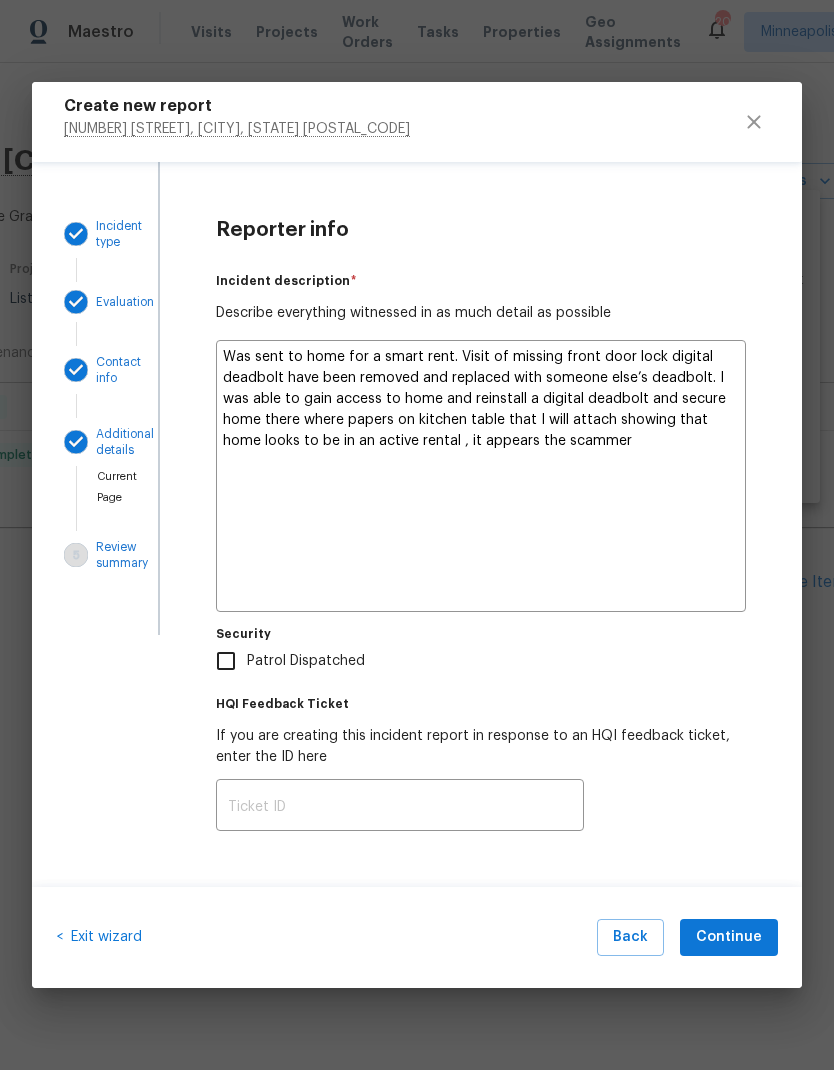 type on "x" 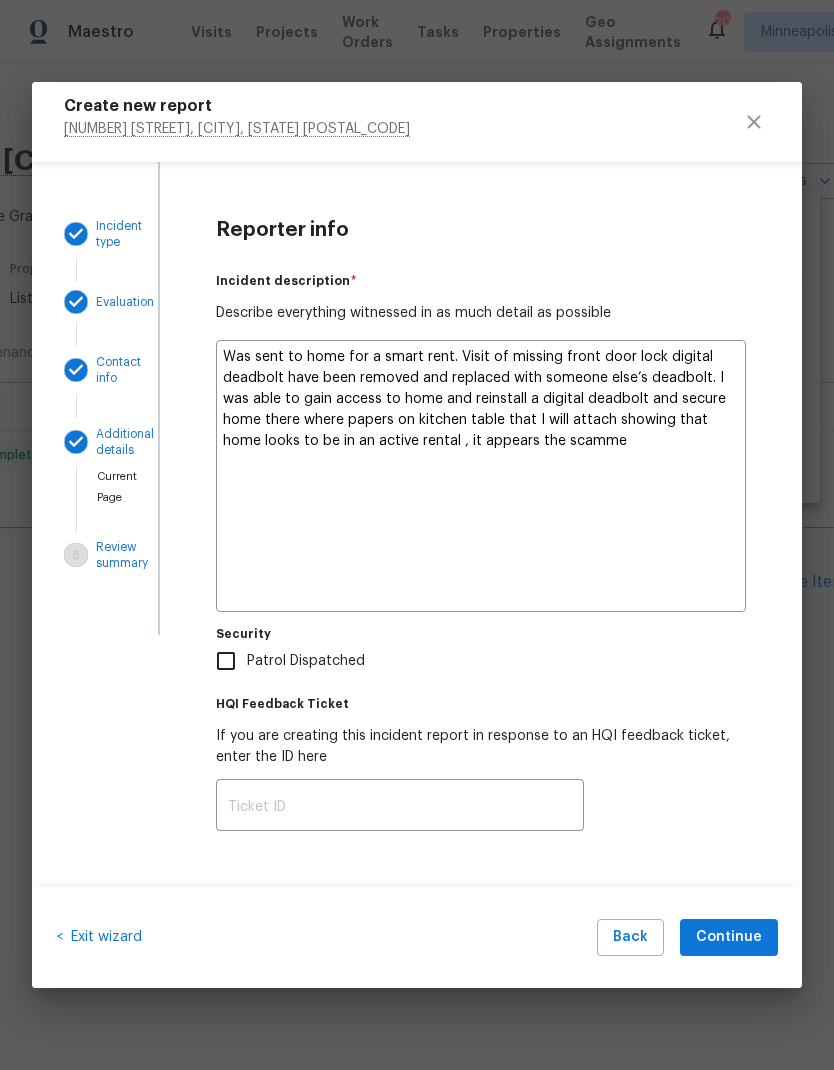 type 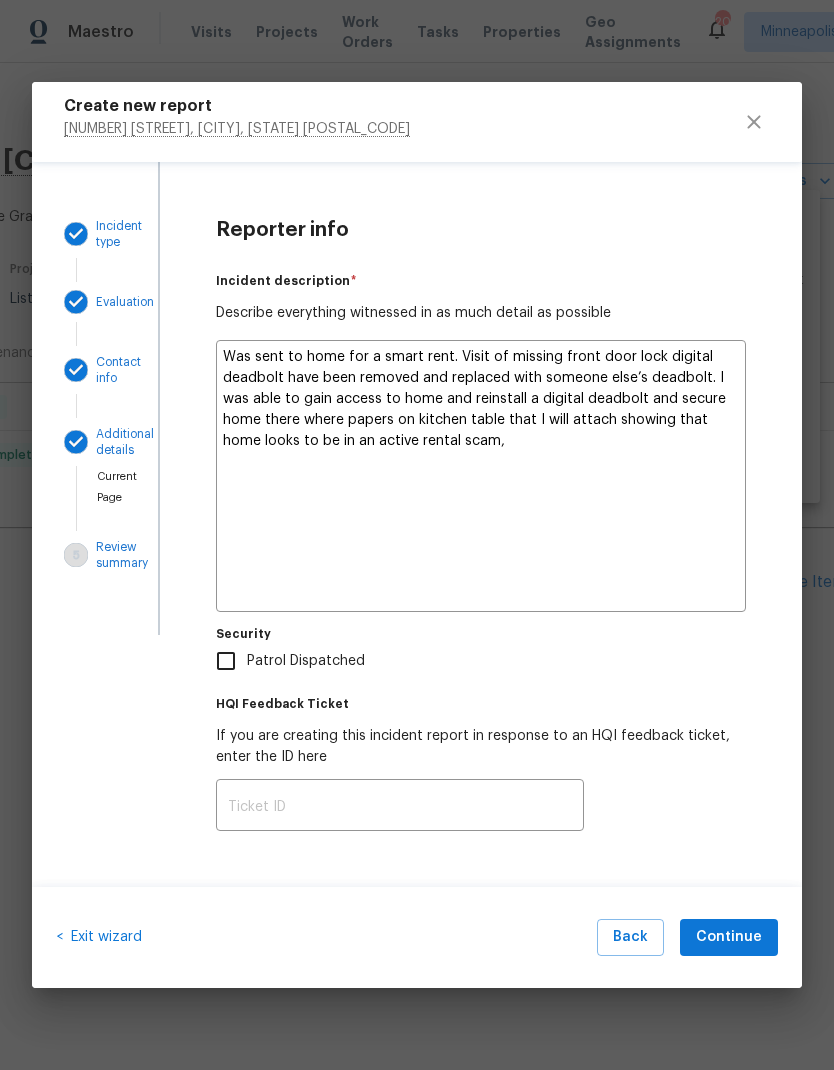 click on "Was sent to home for a smart rent. Visit of missing front door lock digital deadbolt have been removed and replaced with someone else’s deadbolt. I was able to gain access to home and reinstall a digital deadbolt and secure home there where papers on kitchen table that I will attach showing that home looks to be in an active rental scam," at bounding box center [481, 476] 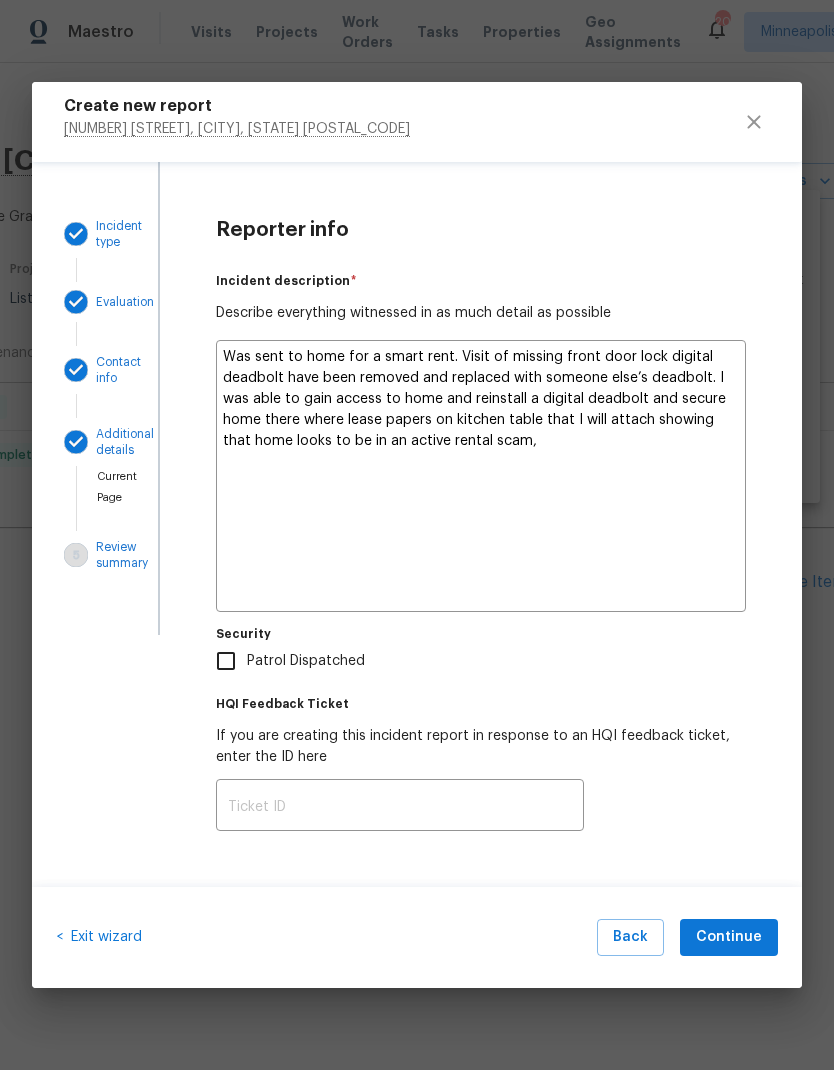 click on "Was sent to home for a smart rent. Visit of missing front door lock digital deadbolt have been removed and replaced with someone else’s deadbolt. I was able to gain access to home and reinstall a digital deadbolt and secure home there where lease papers on kitchen table that I will attach showing that home looks to be in an active rental scam," at bounding box center (481, 476) 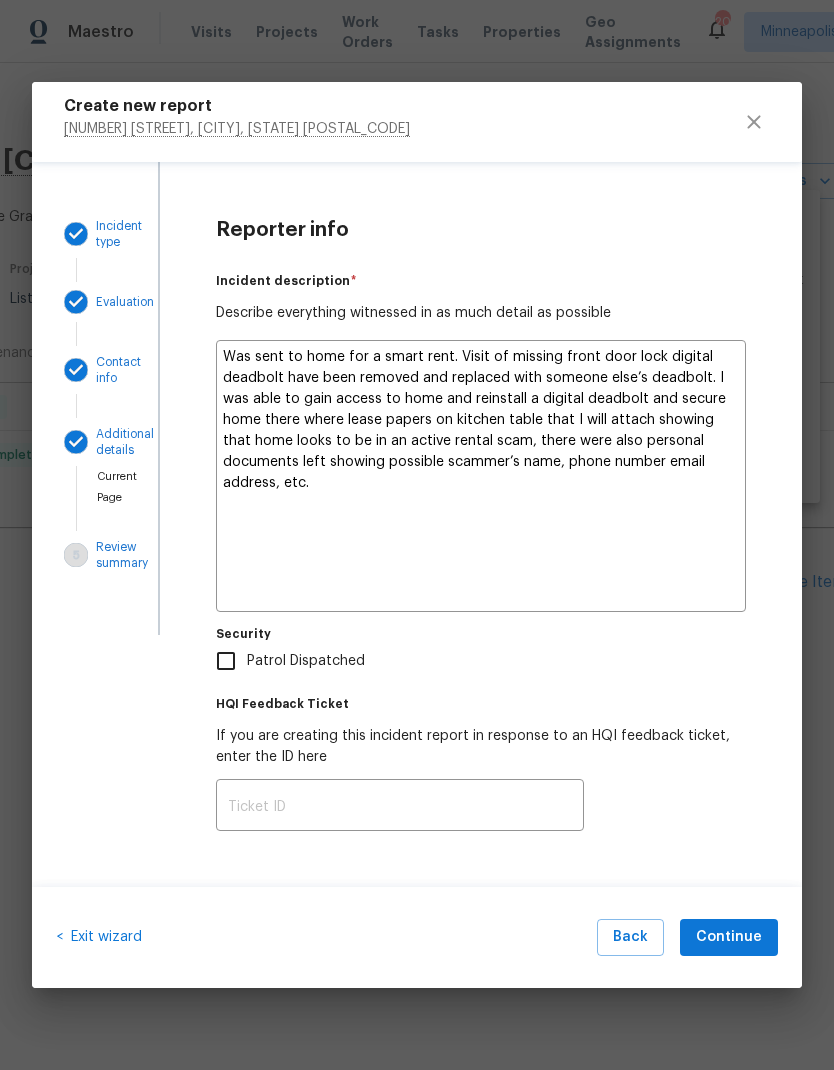 click on "Was sent to home for a smart rent. Visit of missing front door lock digital deadbolt have been removed and replaced with someone else’s deadbolt. I was able to gain access to home and reinstall a digital deadbolt and secure home there where lease papers on kitchen table that I will attach showing that home looks to be in an active rental scam, there were also personal documents left showing possible scammer’s name, phone number email address, etc." at bounding box center (481, 476) 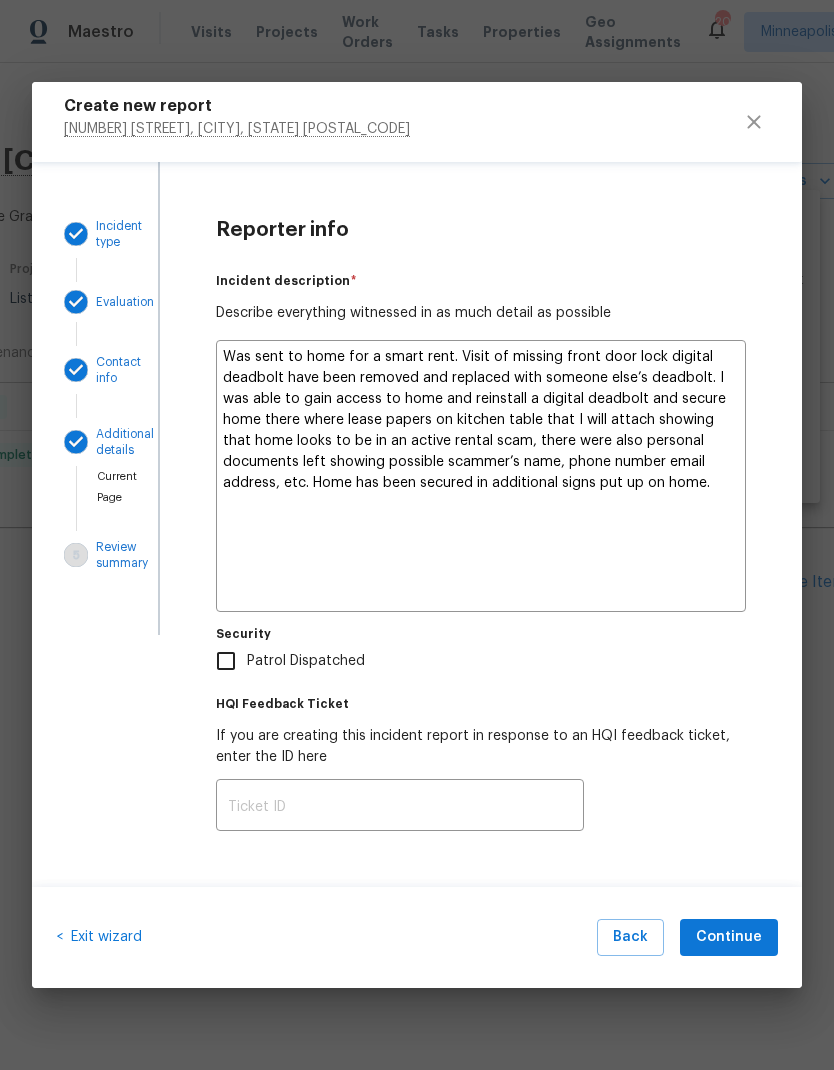 click on "Was sent to home for a smart rent. Visit of missing front door lock digital deadbolt have been removed and replaced with someone else’s deadbolt. I was able to gain access to home and reinstall a digital deadbolt and secure home there where lease papers on kitchen table that I will attach showing that home looks to be in an active rental scam, there were also personal documents left showing possible scammer’s name, phone number email address, etc. Home has been secured in additional signs put up on home." at bounding box center [481, 476] 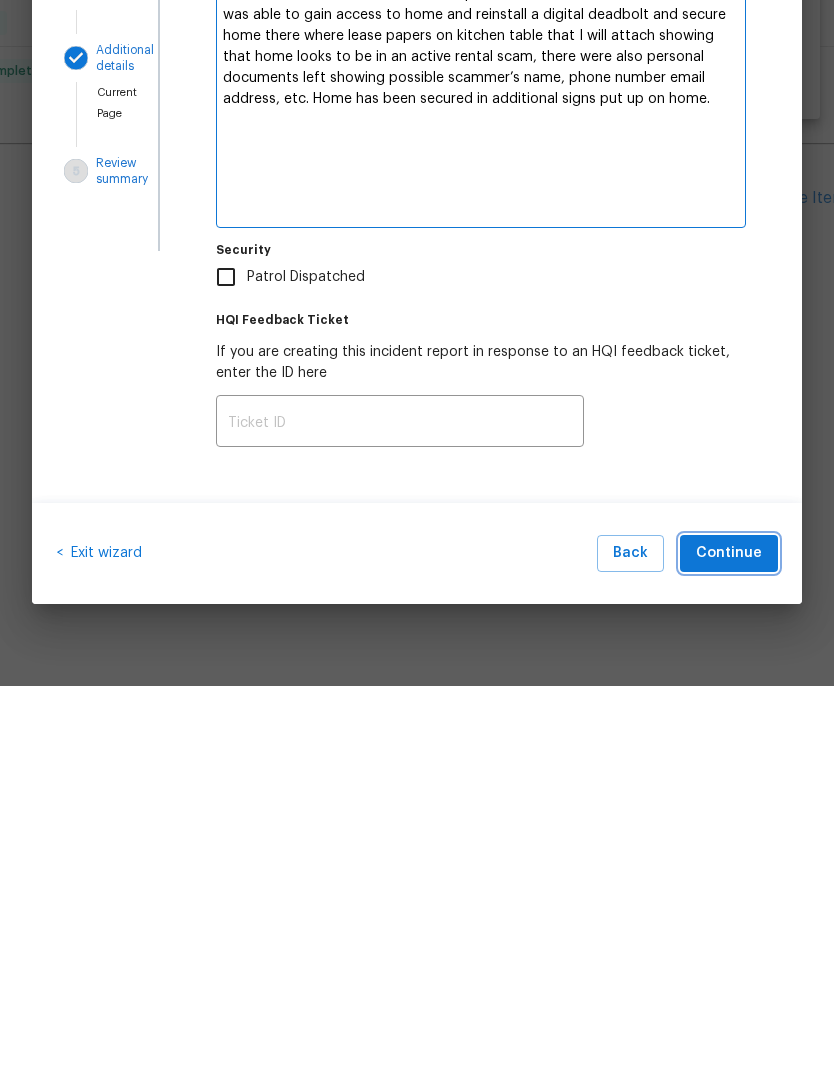 click on "Continue" at bounding box center (729, 937) 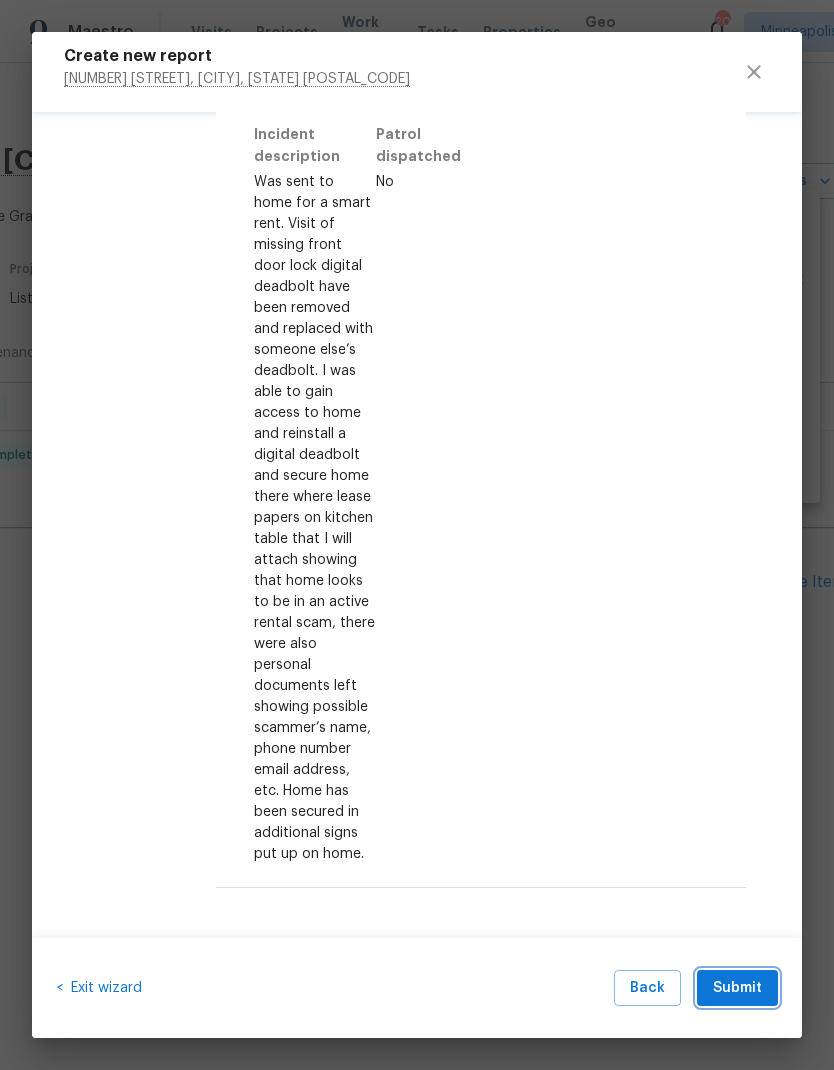 scroll, scrollTop: 1033, scrollLeft: 0, axis: vertical 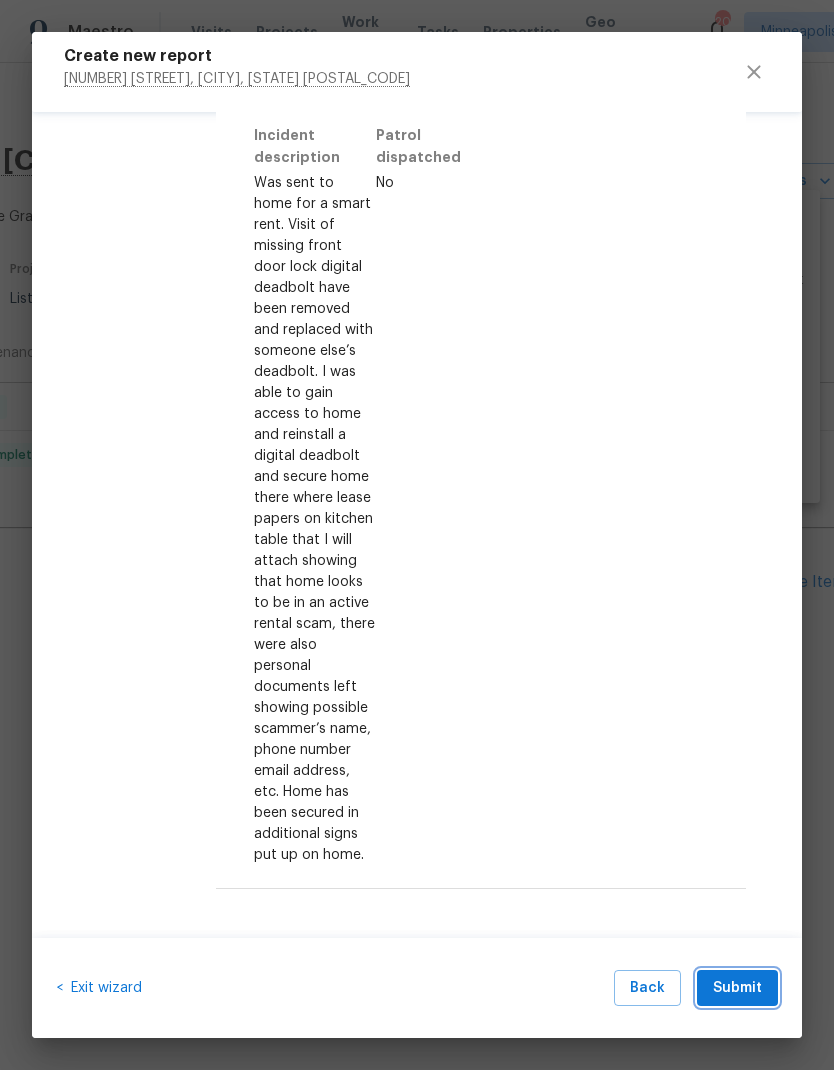 click on "Submit" at bounding box center (737, 988) 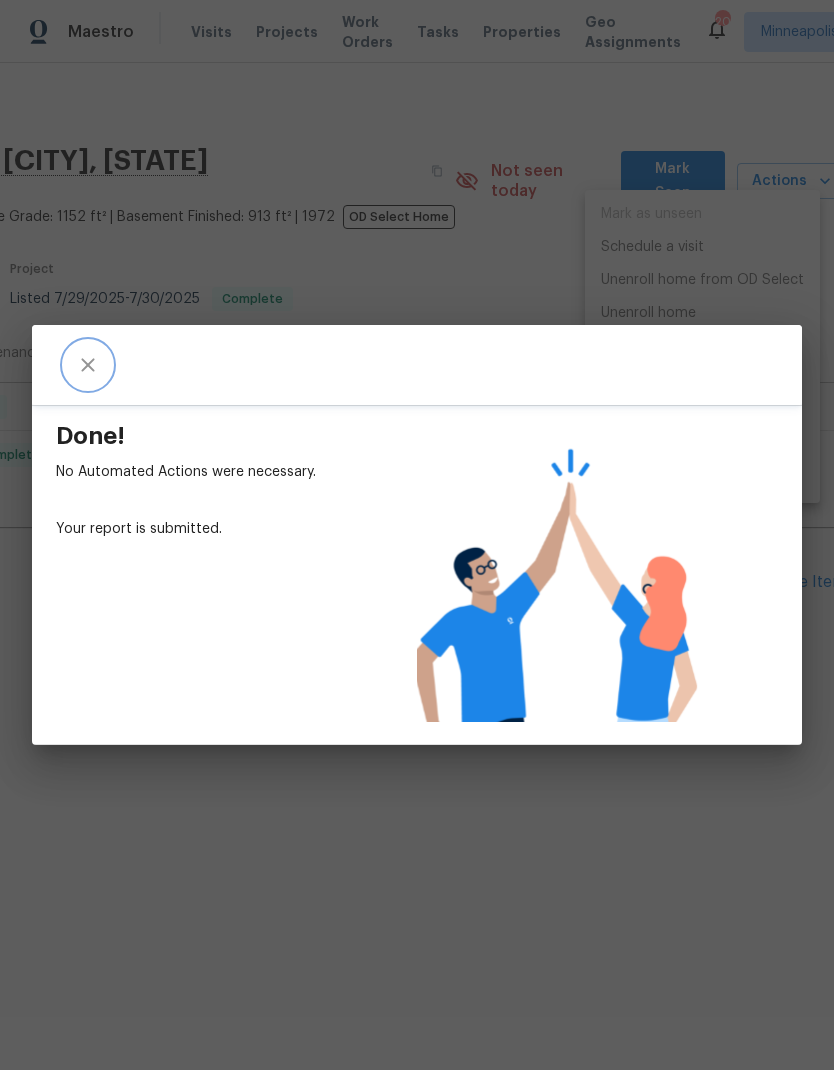 click 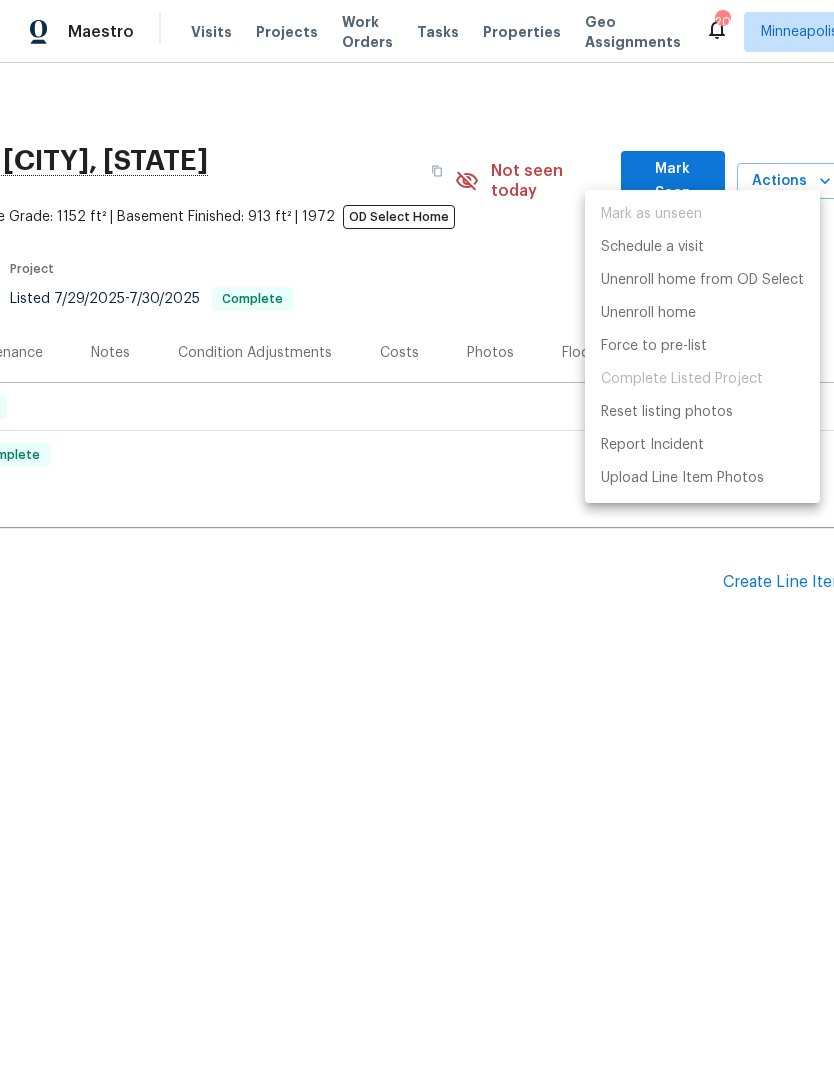 click at bounding box center [417, 535] 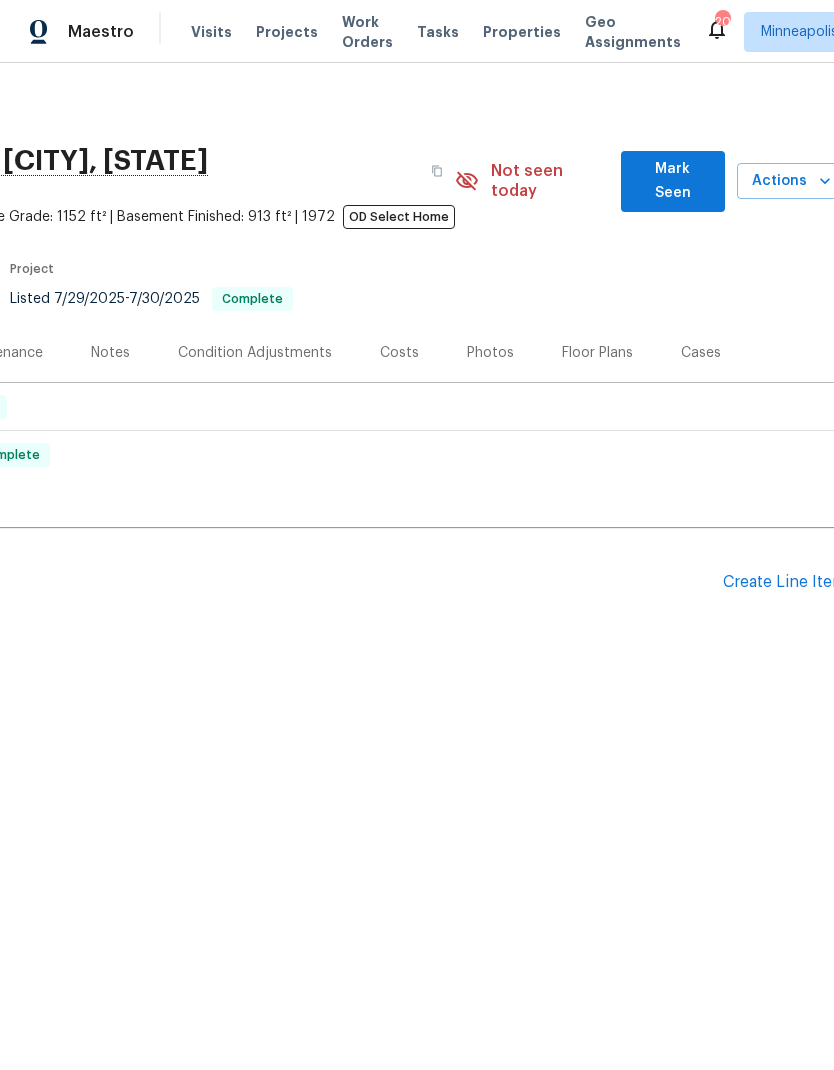 click on "Visits Projects Work Orders Tasks Properties Geo Assignments" at bounding box center [448, 32] 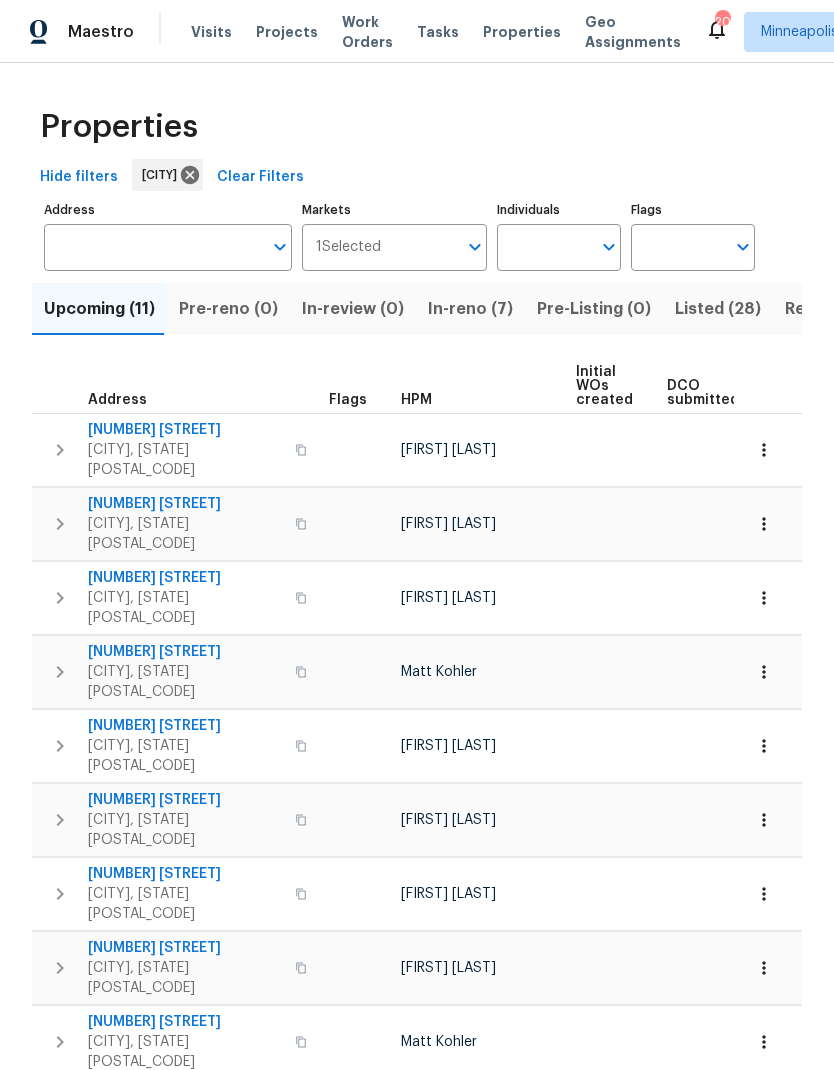 click on "Address" at bounding box center (153, 247) 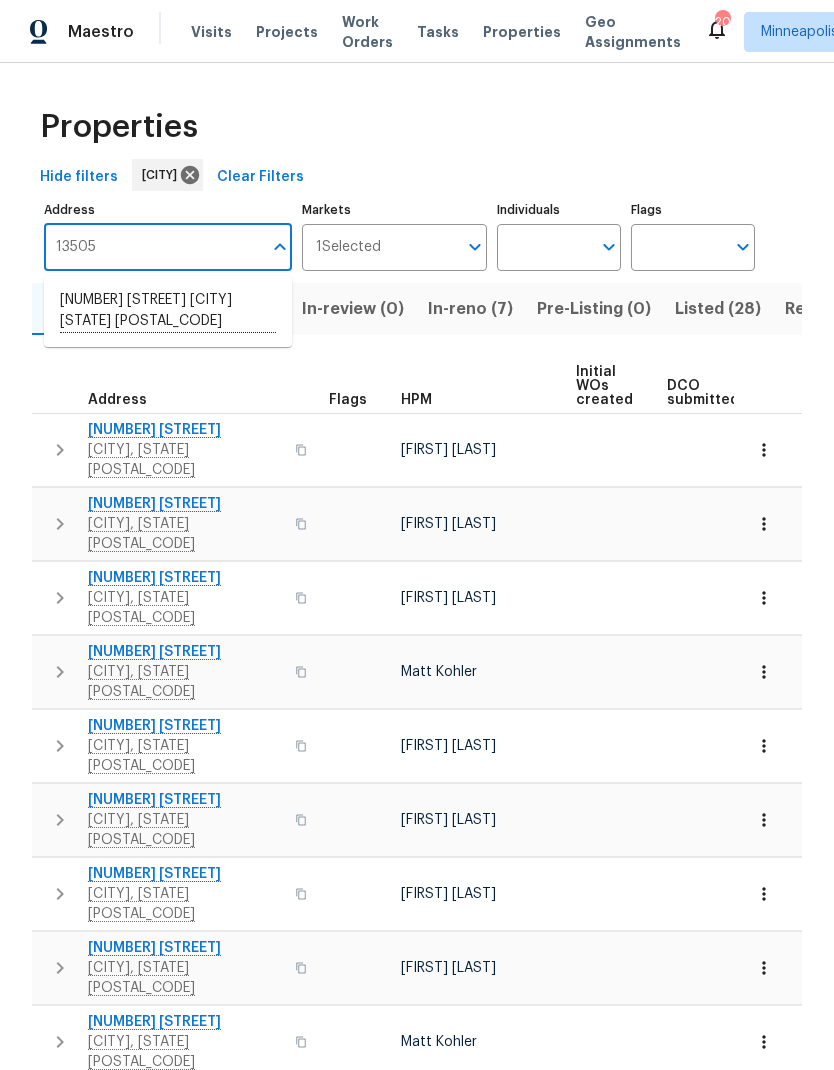 click on "[NUMBER] [STREET] [CITY] [STATE] [POSTAL_CODE]" at bounding box center (168, 311) 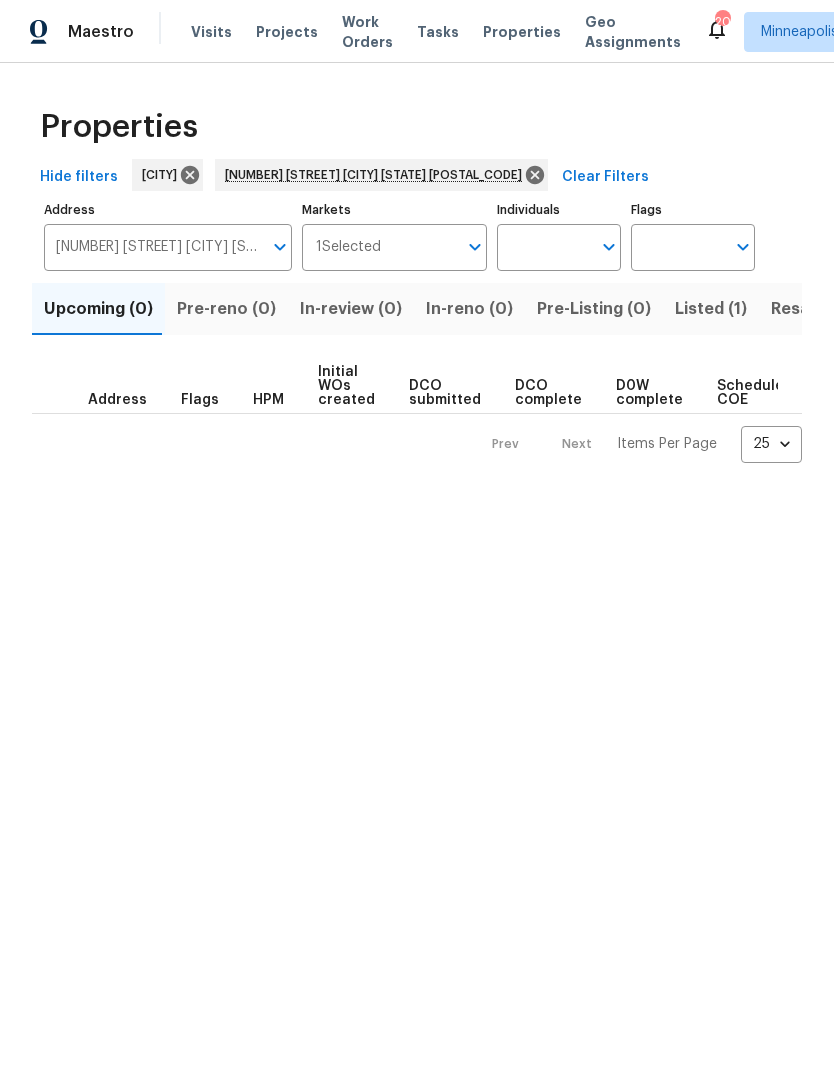 click on "Listed (1)" at bounding box center (711, 309) 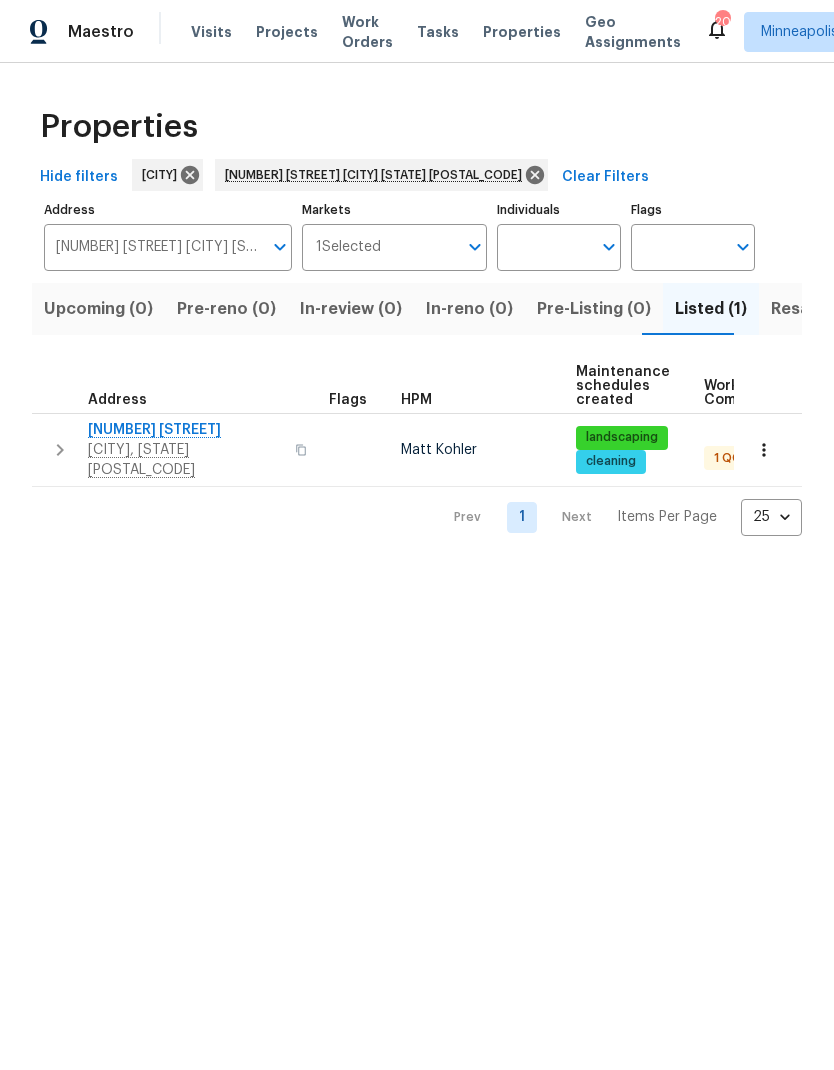 click on "[NUMBER] [STREET]" at bounding box center [185, 430] 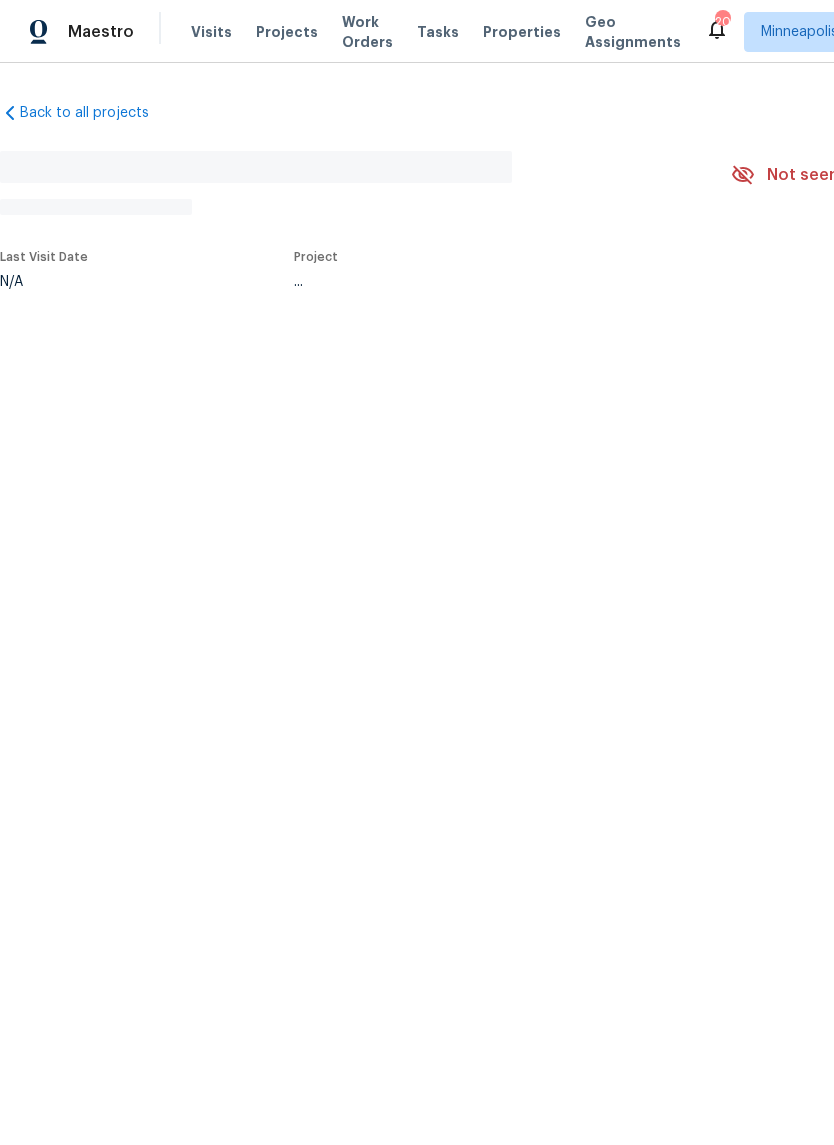 scroll, scrollTop: 0, scrollLeft: 0, axis: both 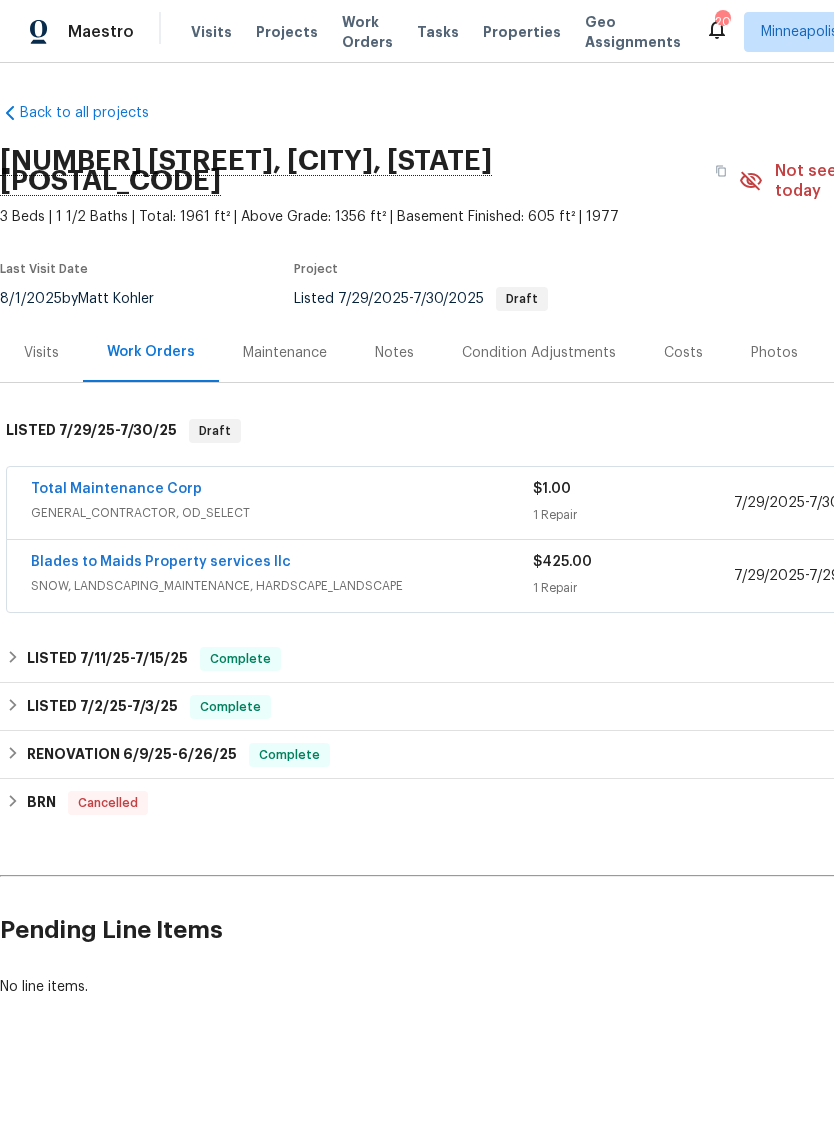 click on "Total Maintenance Corp" at bounding box center (116, 489) 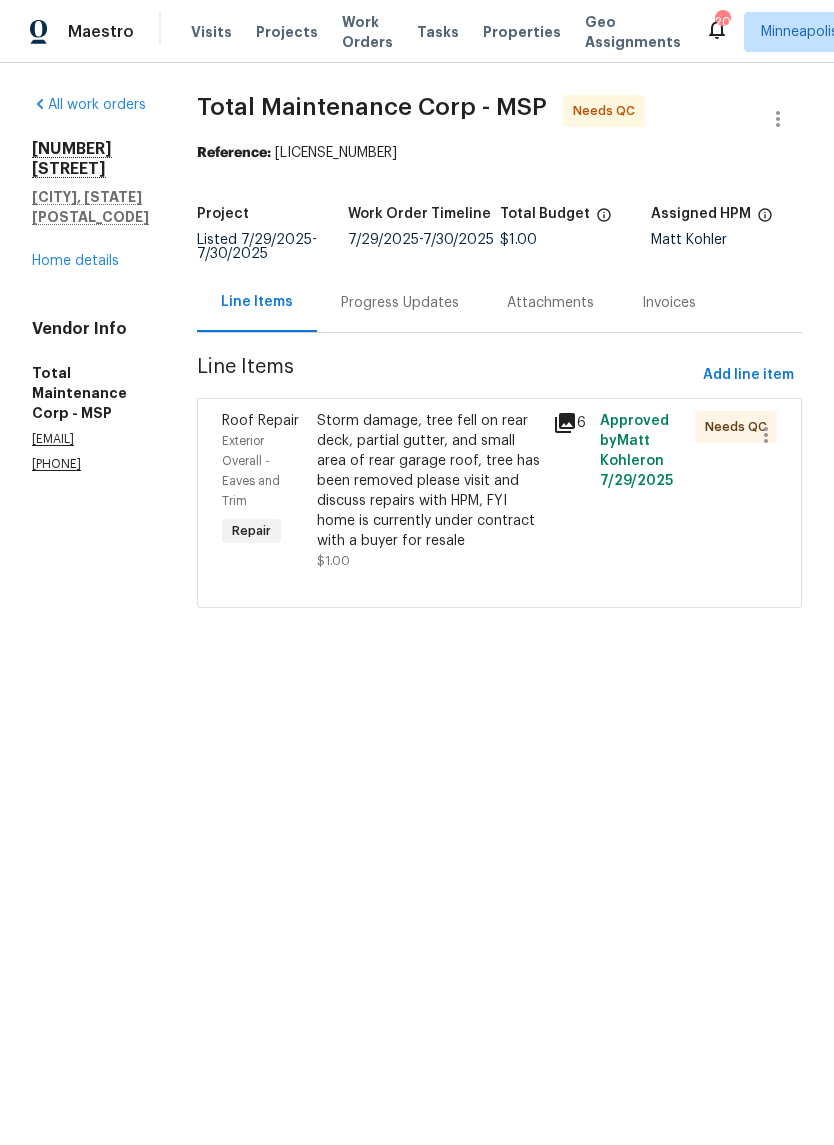 click on "Progress Updates" at bounding box center (400, 303) 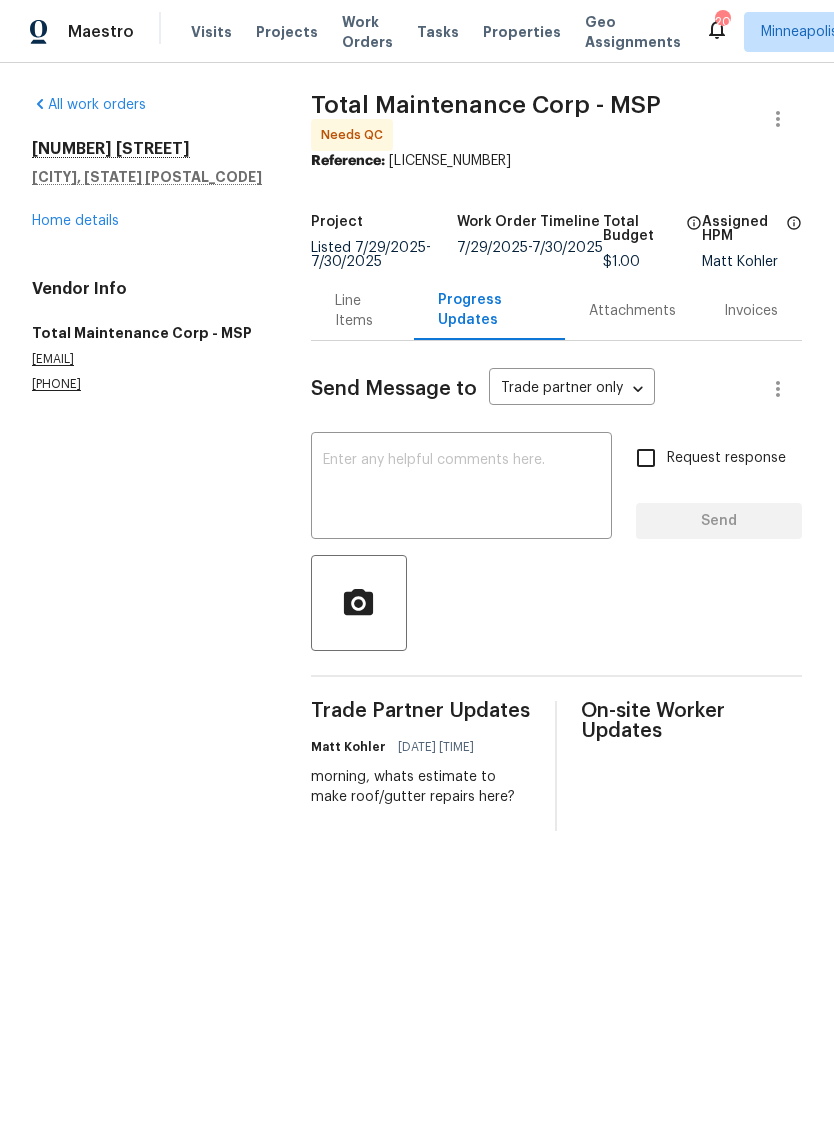 click at bounding box center [461, 488] 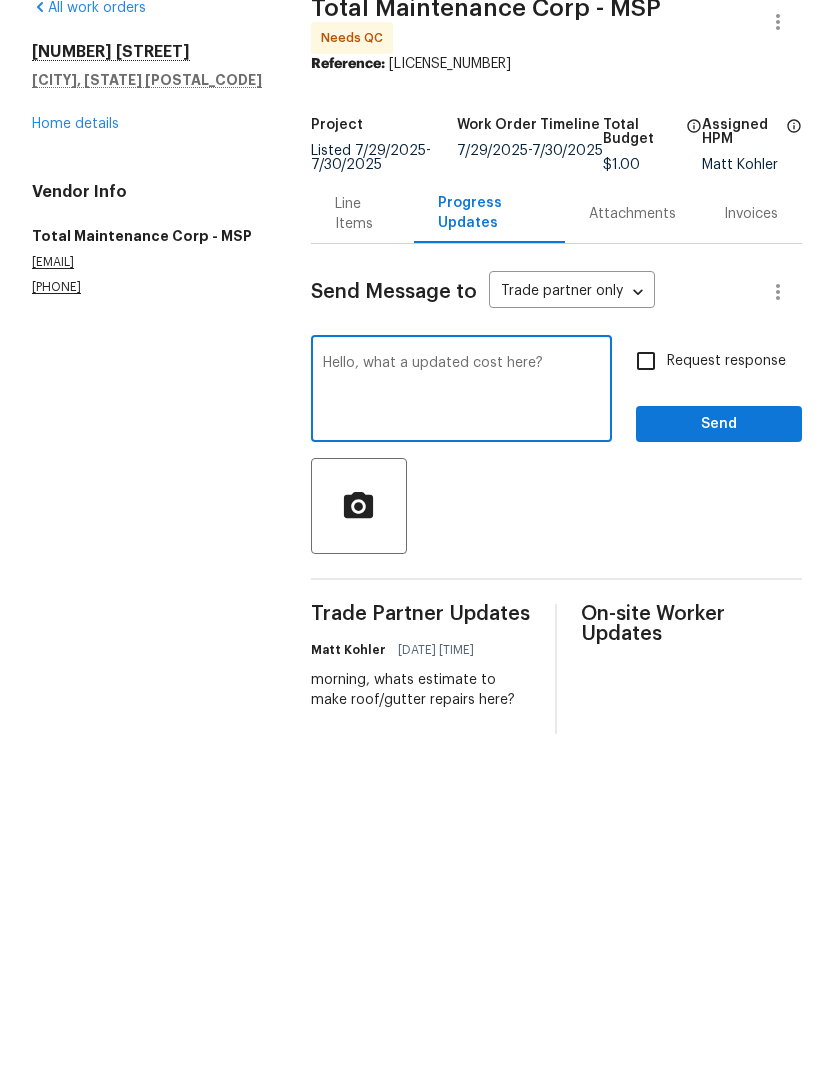 type on "Hello, what a updated cost here?" 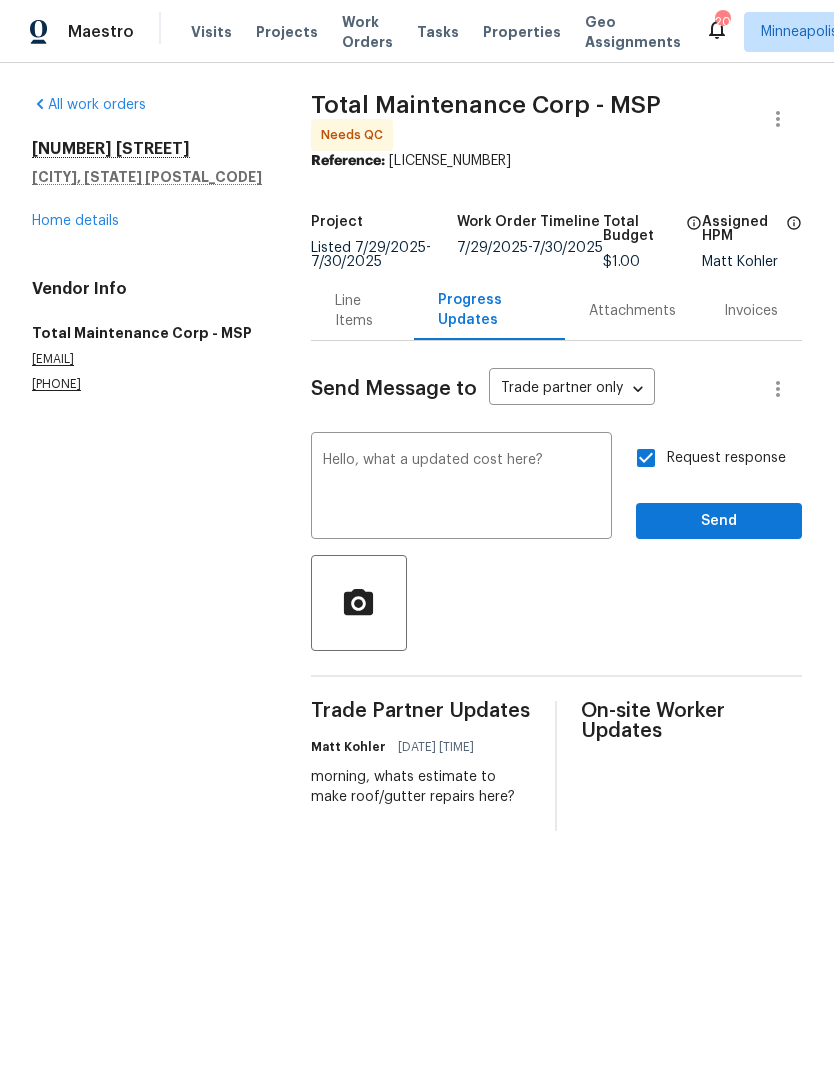 click on "Request response" at bounding box center (705, 458) 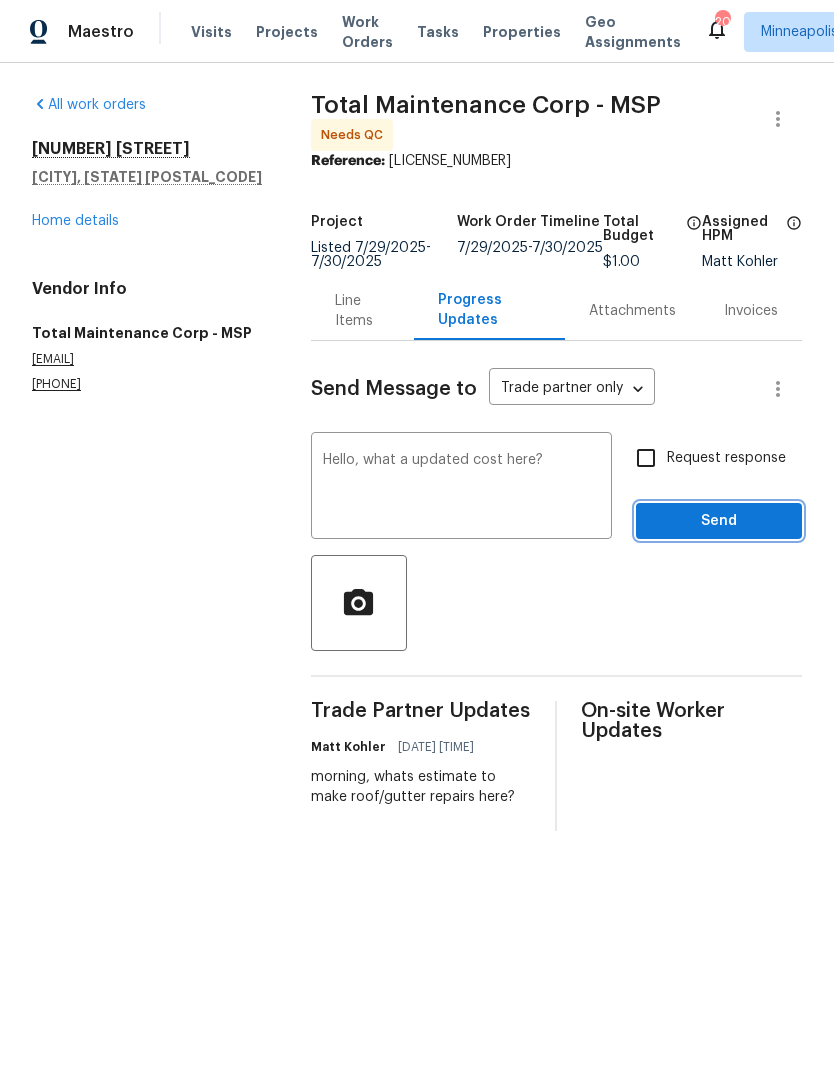 click on "Send" at bounding box center (719, 521) 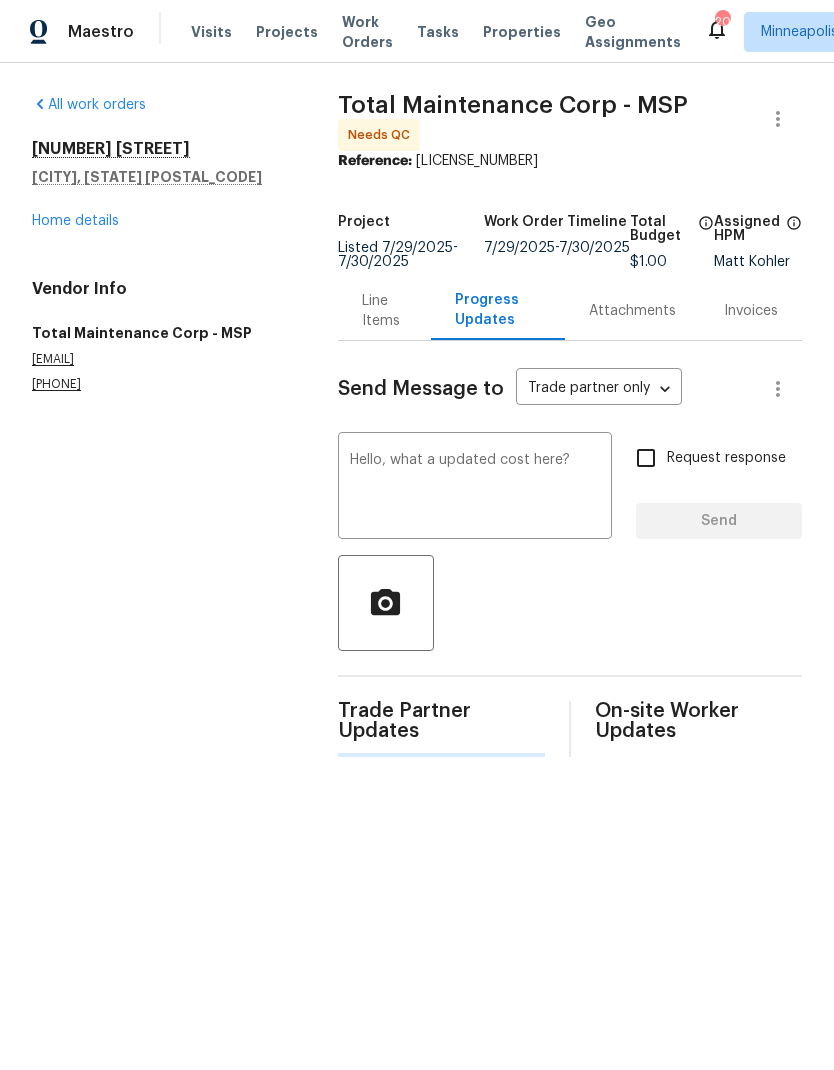 type 